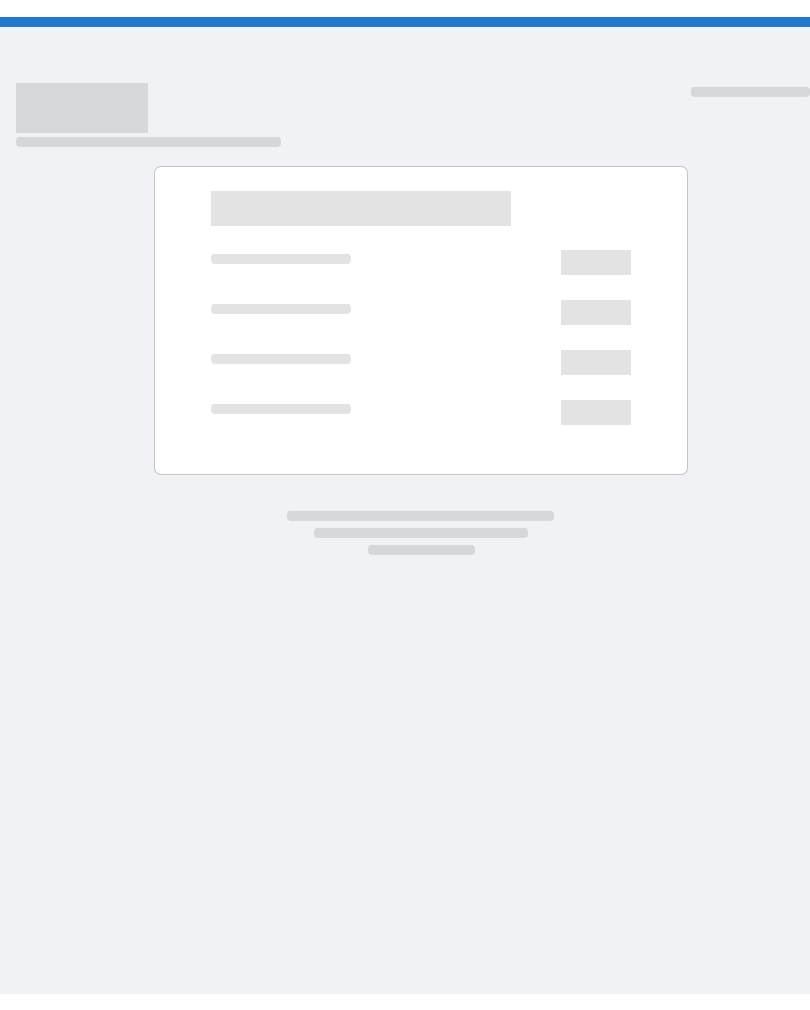 scroll, scrollTop: 0, scrollLeft: 0, axis: both 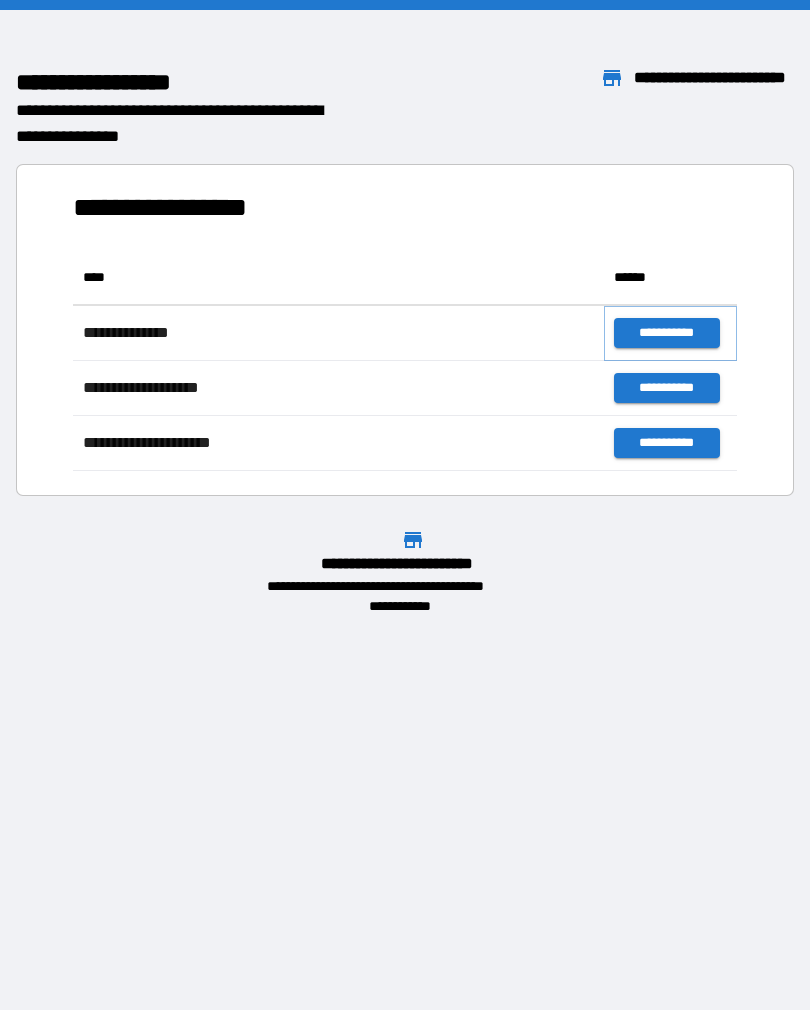 click on "**********" at bounding box center (666, 333) 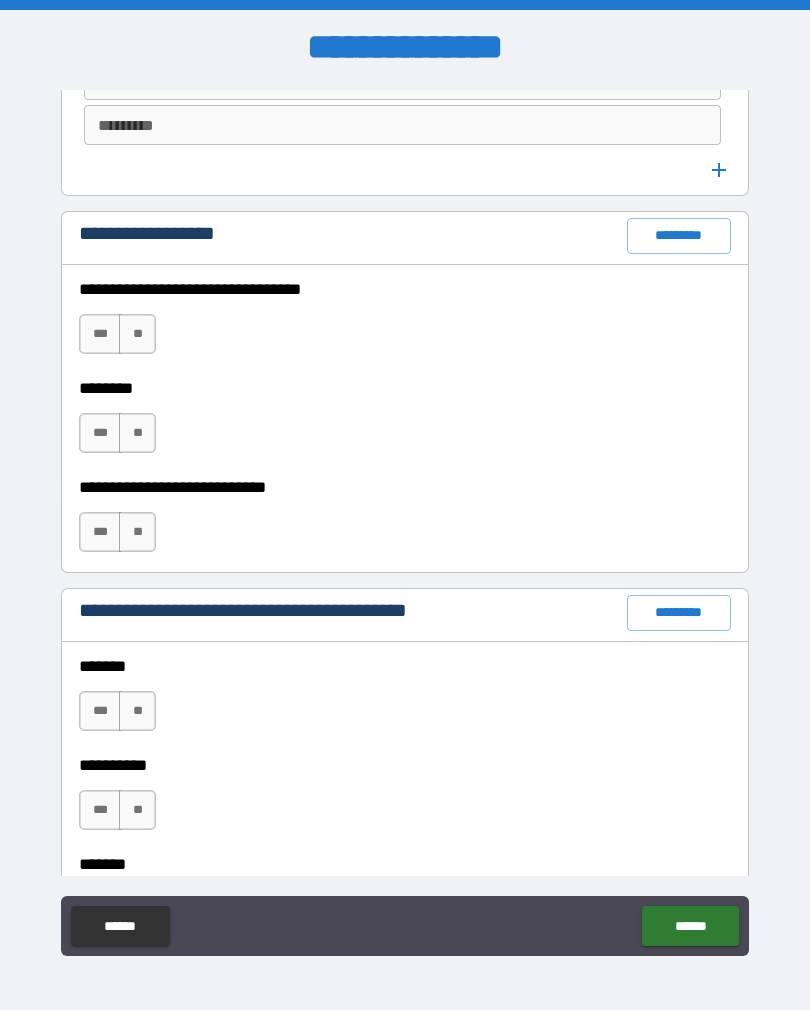 scroll, scrollTop: 1423, scrollLeft: 0, axis: vertical 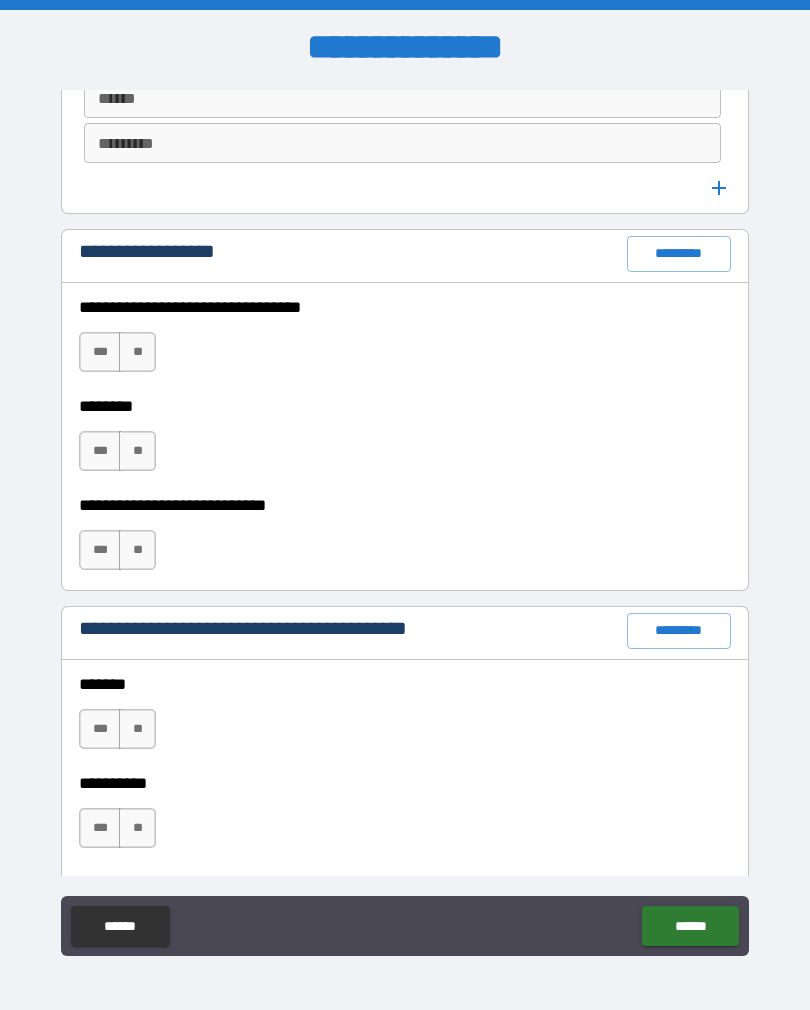 click on "*********" at bounding box center (679, 254) 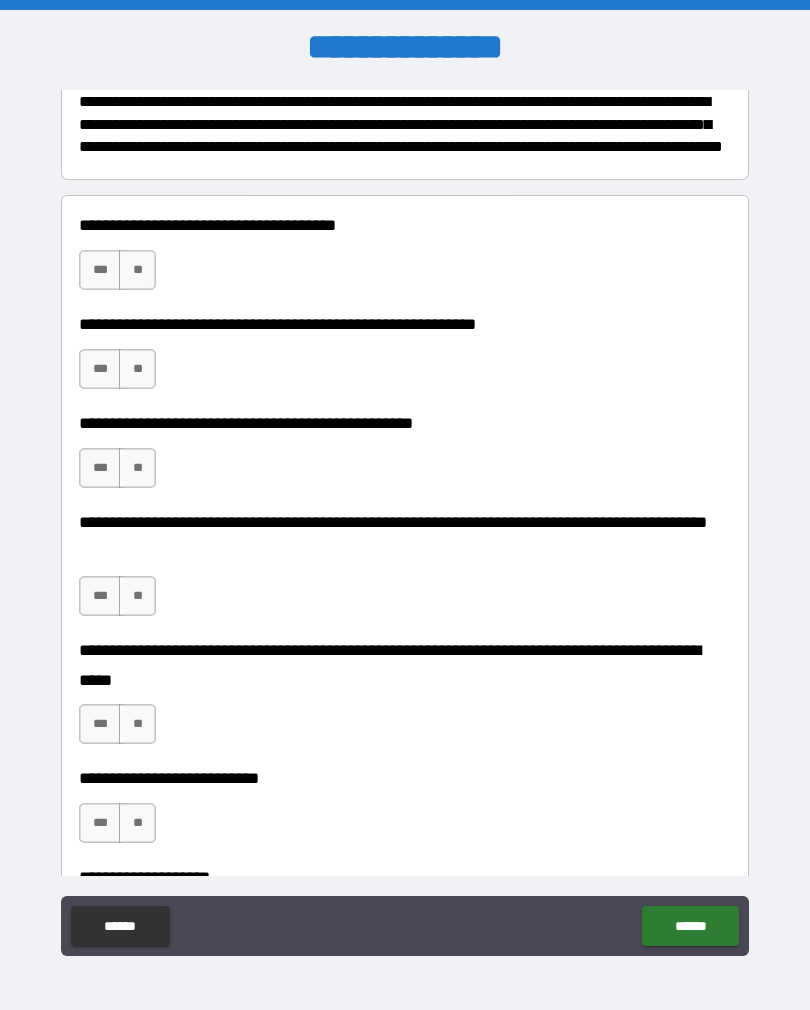 scroll, scrollTop: 276, scrollLeft: 0, axis: vertical 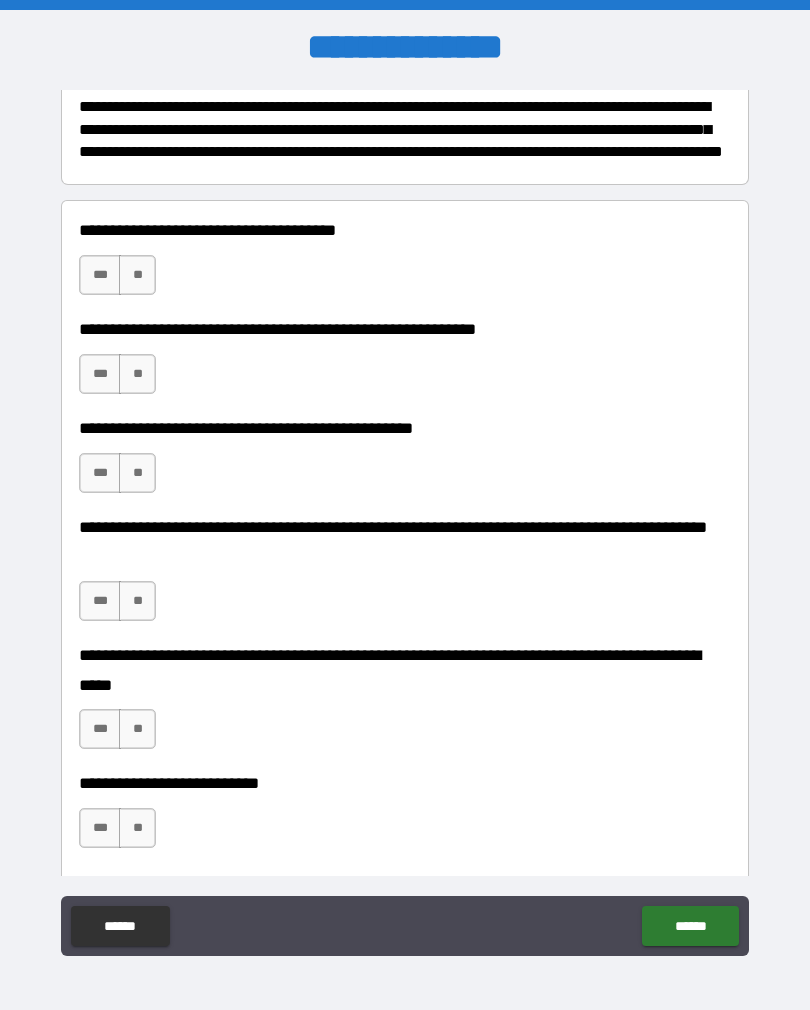 click on "***" at bounding box center (100, 275) 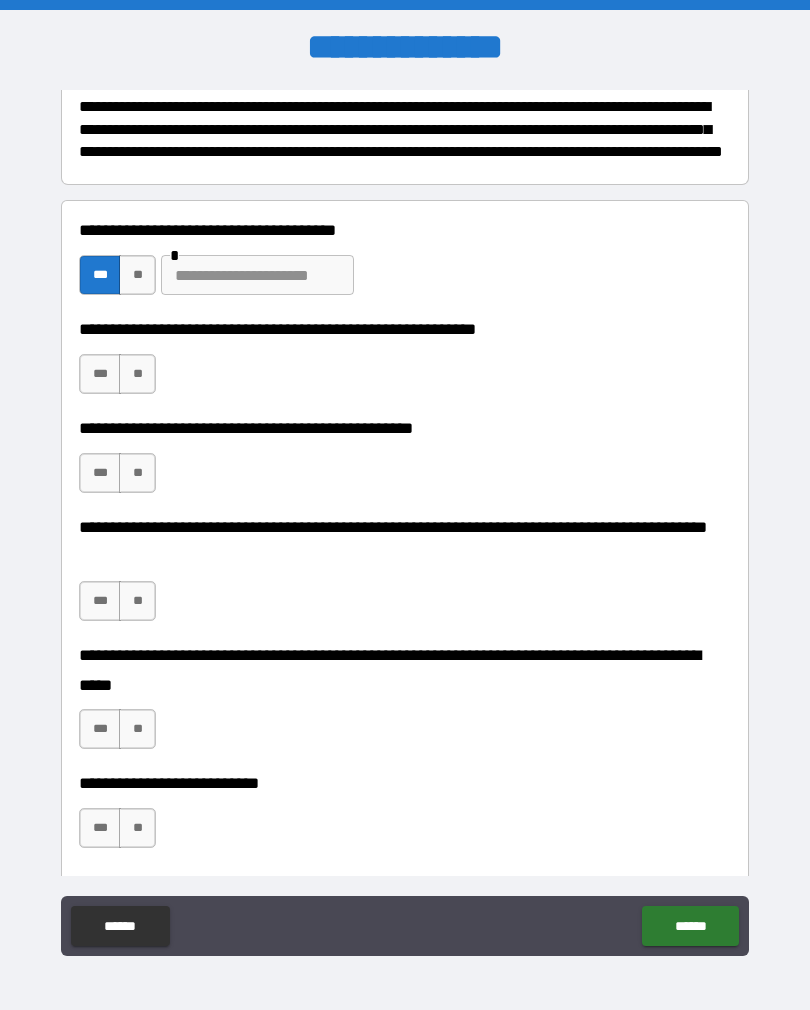 click on "***" at bounding box center (100, 374) 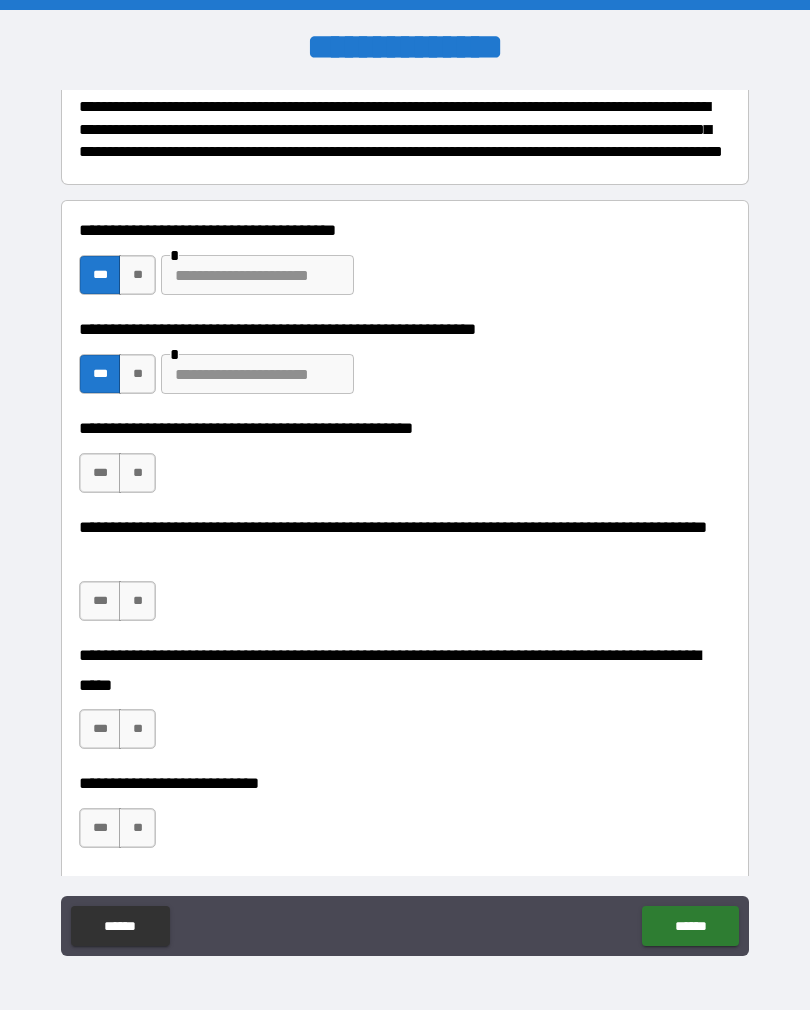 click on "**" at bounding box center [137, 473] 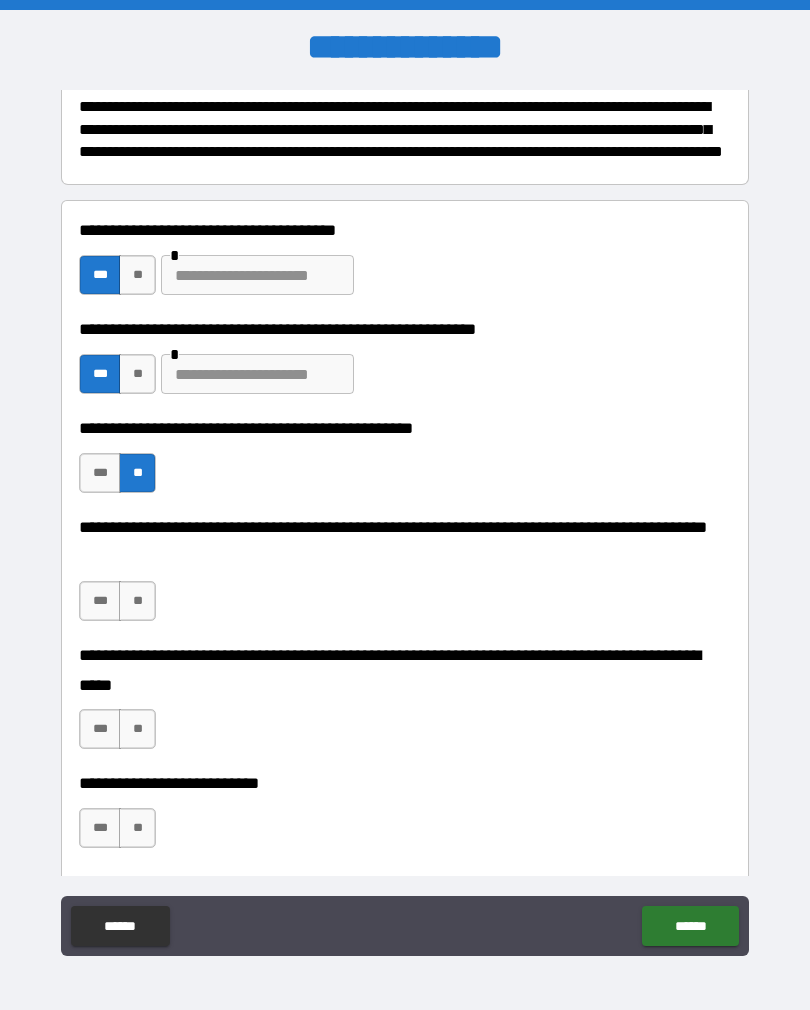 click on "***" at bounding box center (100, 601) 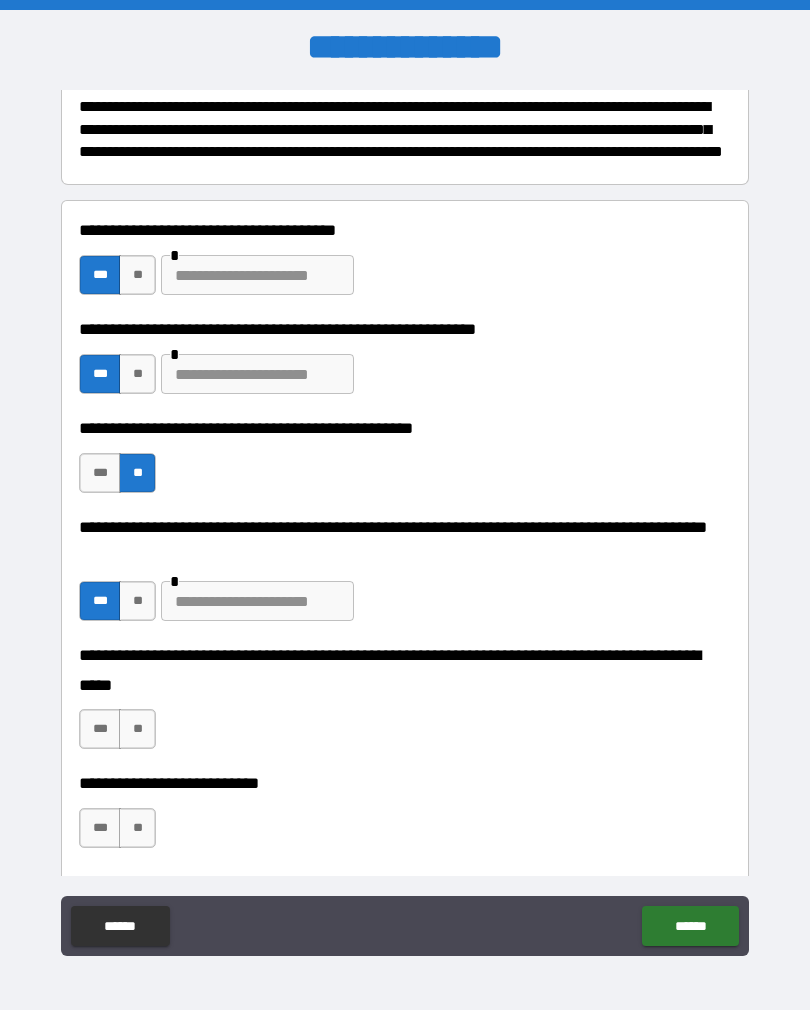 click at bounding box center [257, 601] 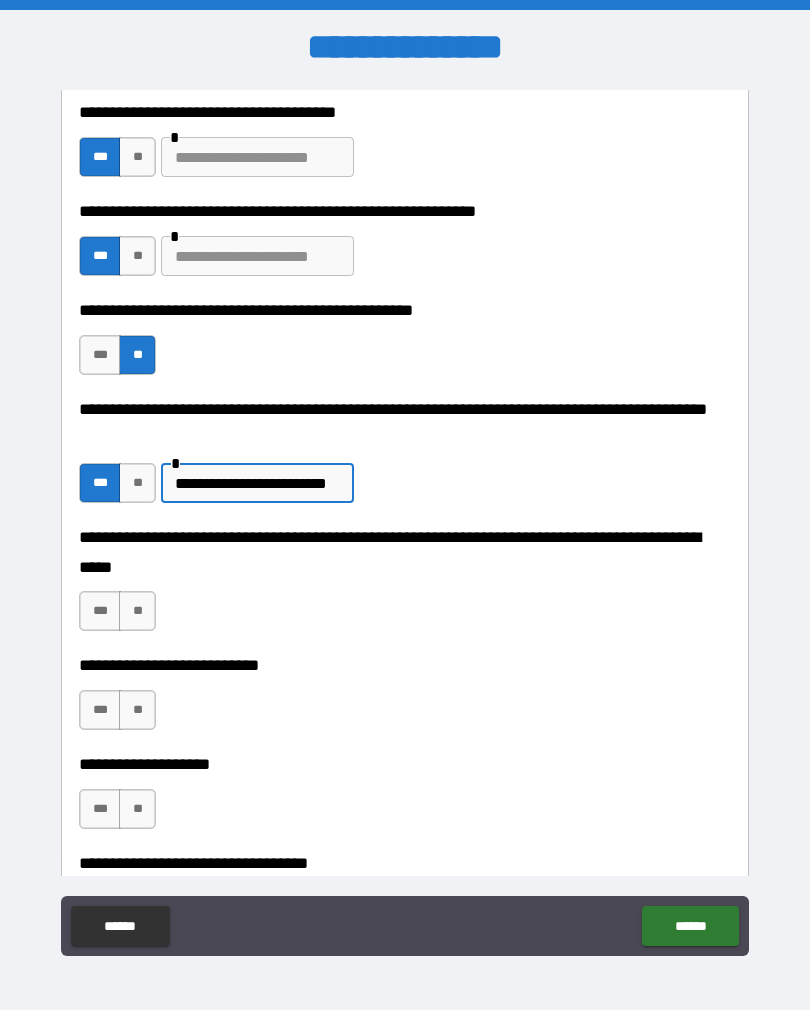 scroll, scrollTop: 399, scrollLeft: 0, axis: vertical 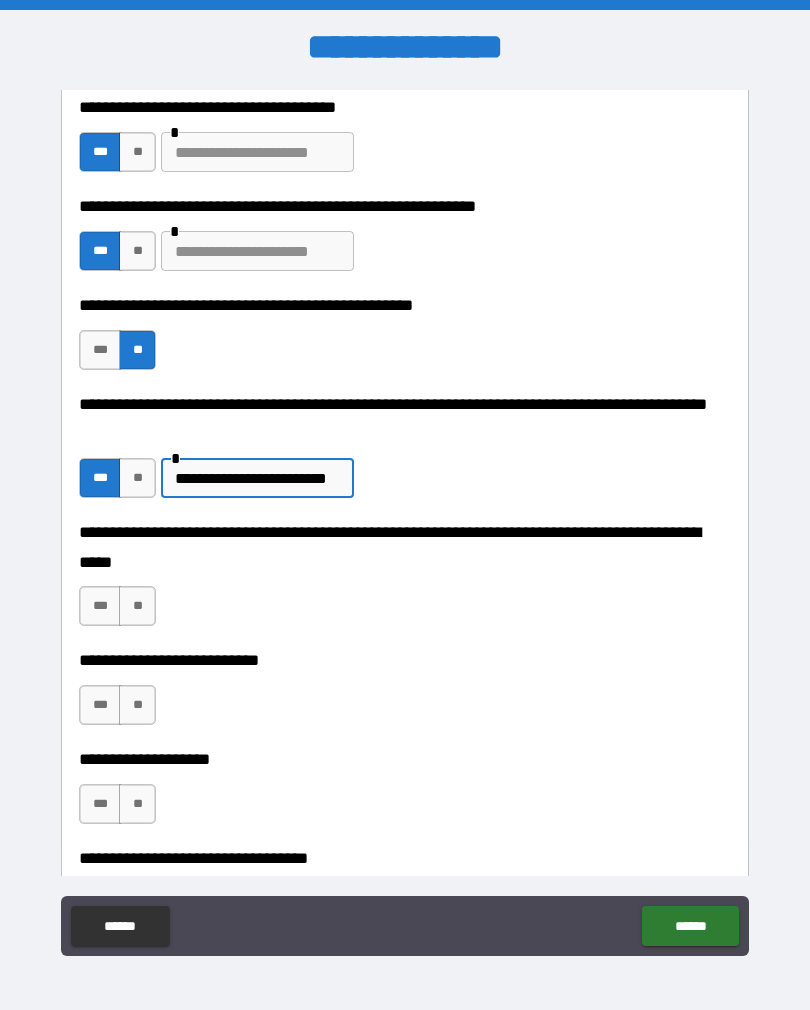 type on "**********" 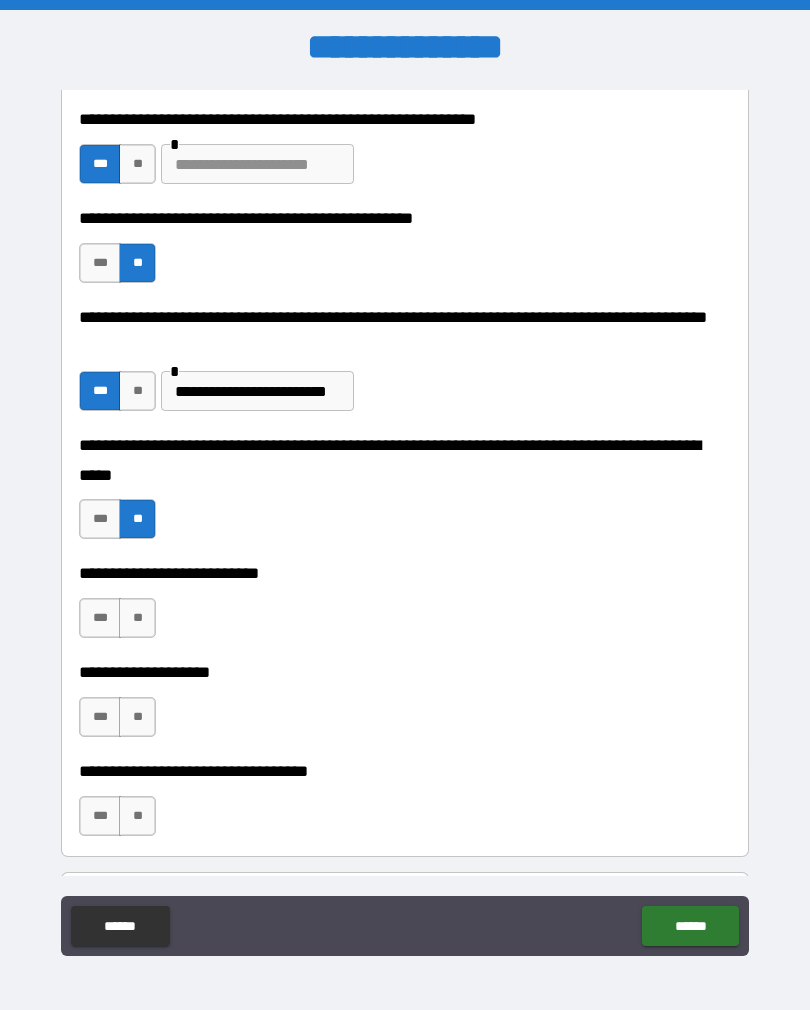 scroll, scrollTop: 520, scrollLeft: 0, axis: vertical 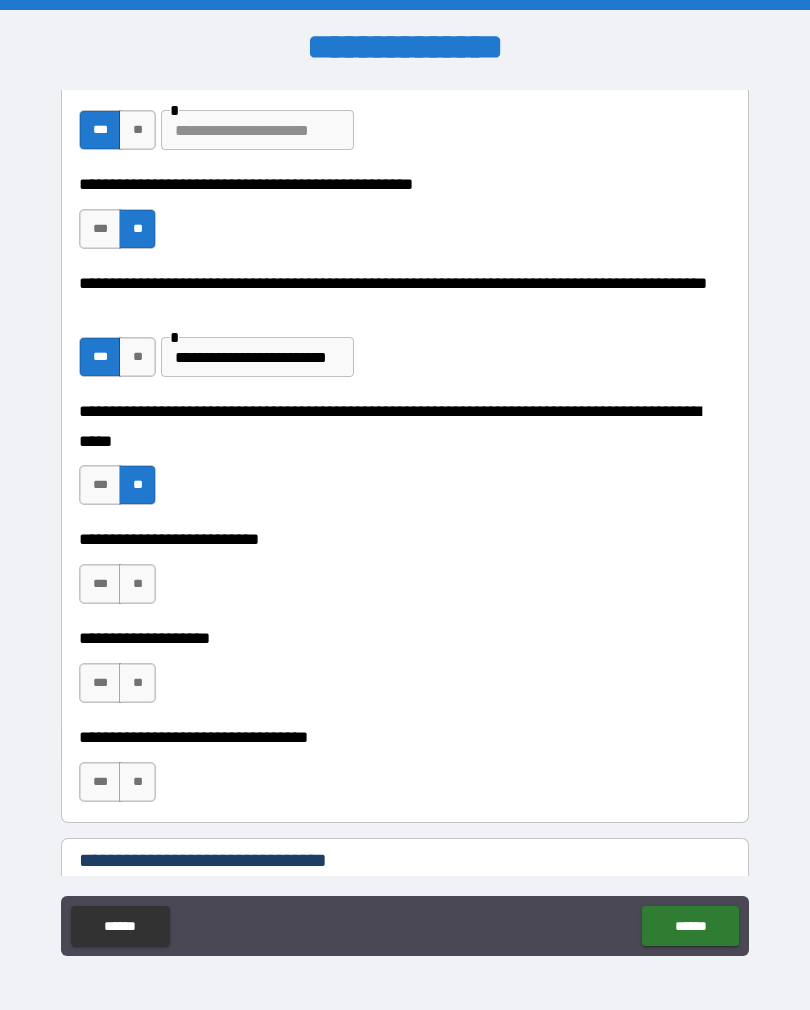 click on "**" at bounding box center (137, 584) 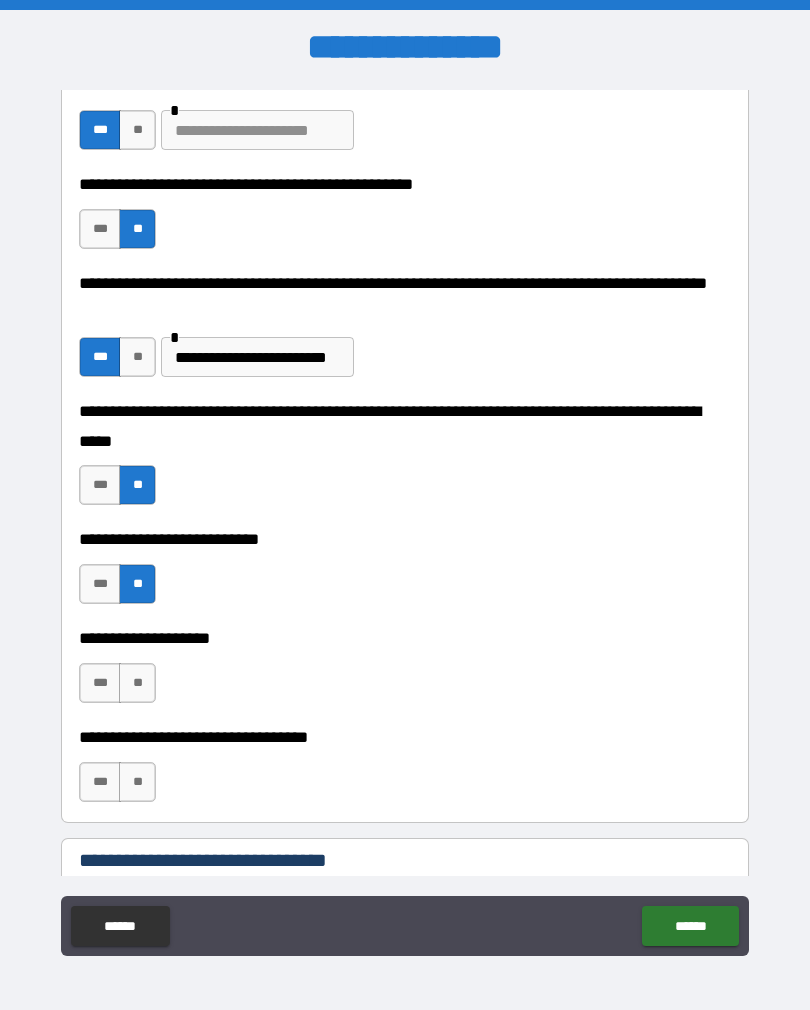 click on "**" at bounding box center (137, 683) 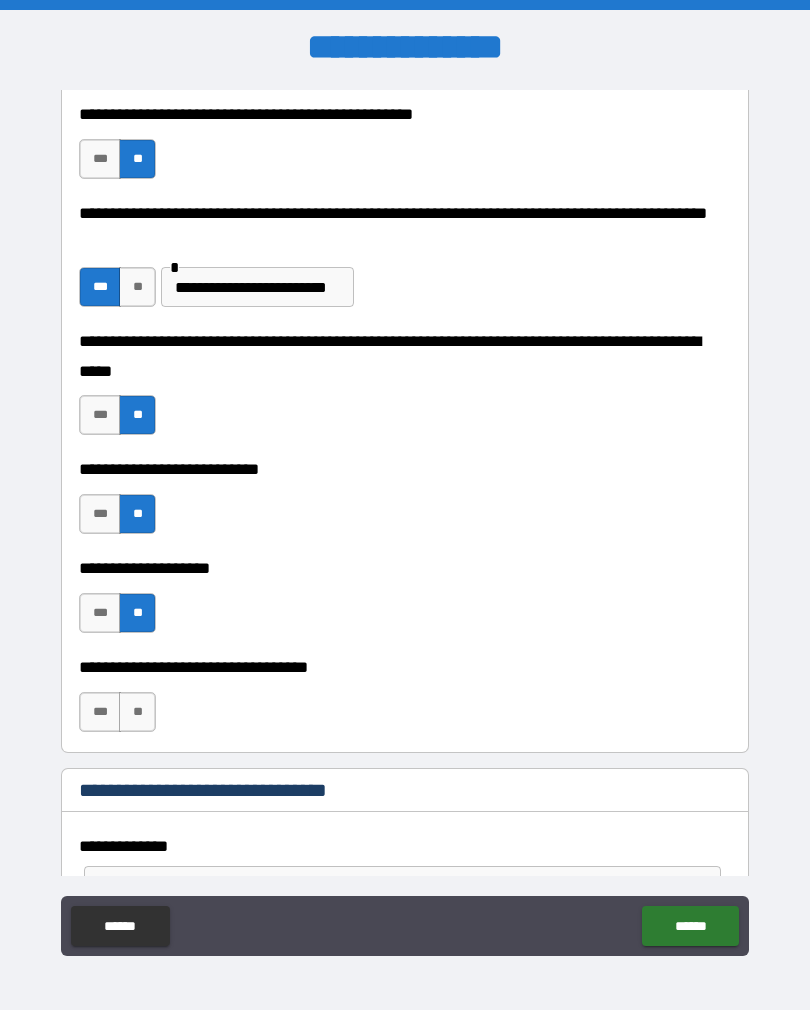 scroll, scrollTop: 605, scrollLeft: 0, axis: vertical 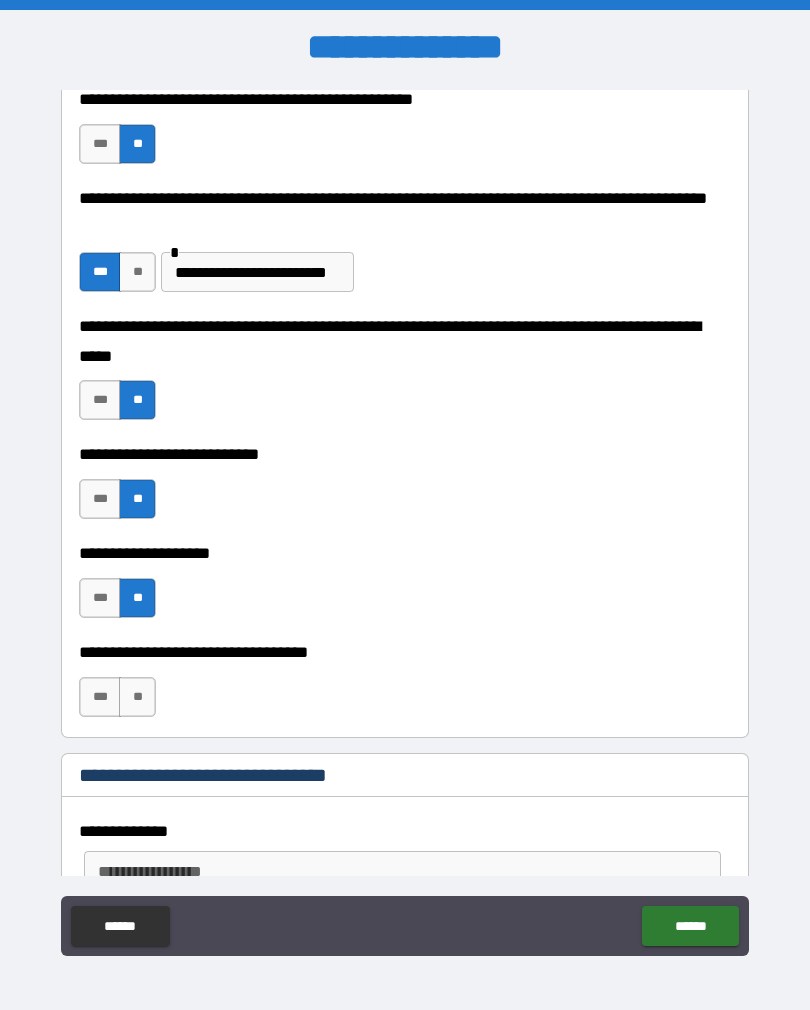 click on "**" at bounding box center [137, 697] 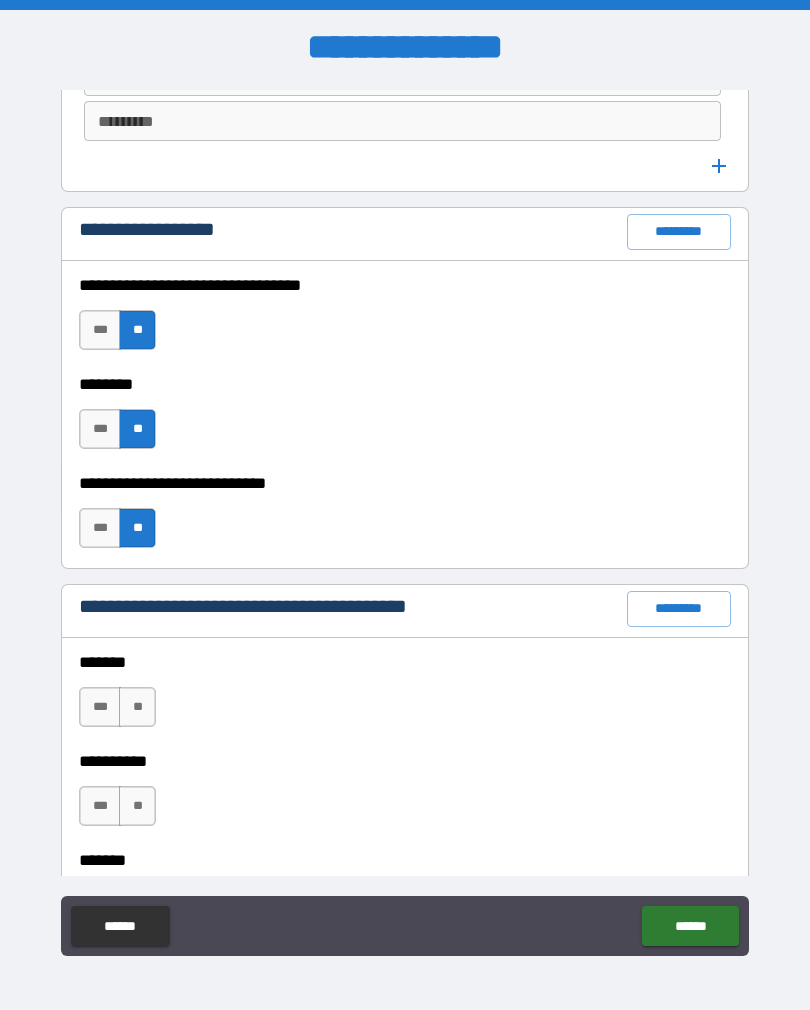 scroll, scrollTop: 1447, scrollLeft: 0, axis: vertical 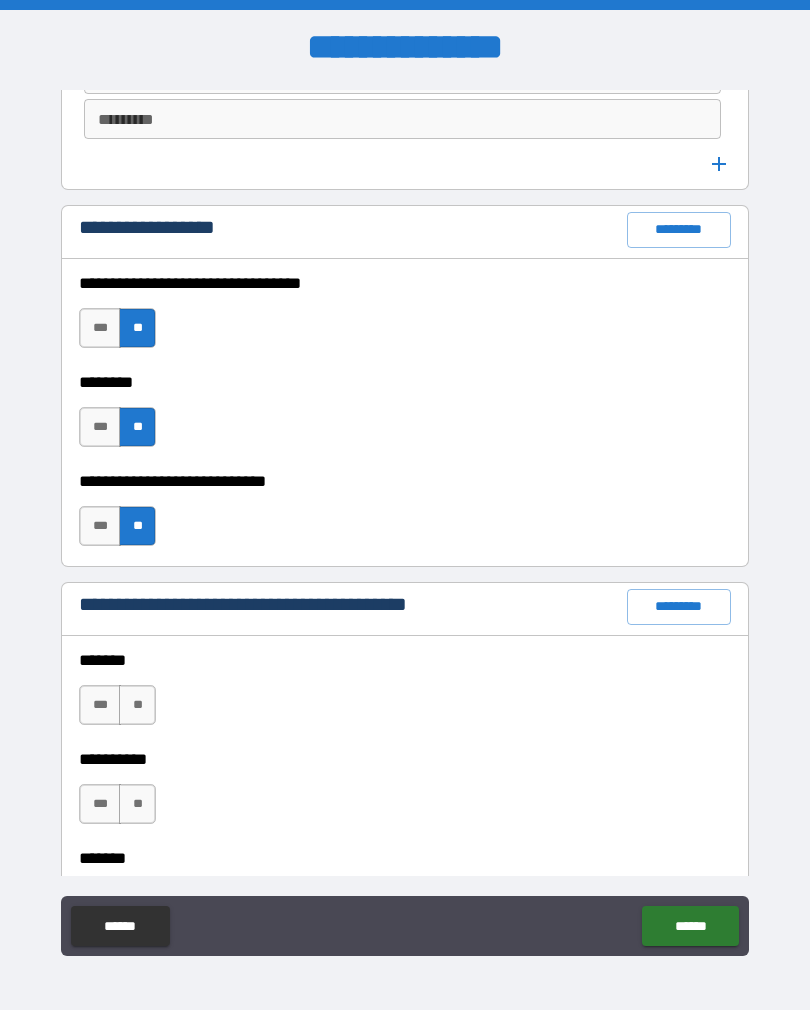 click on "**" at bounding box center [137, 705] 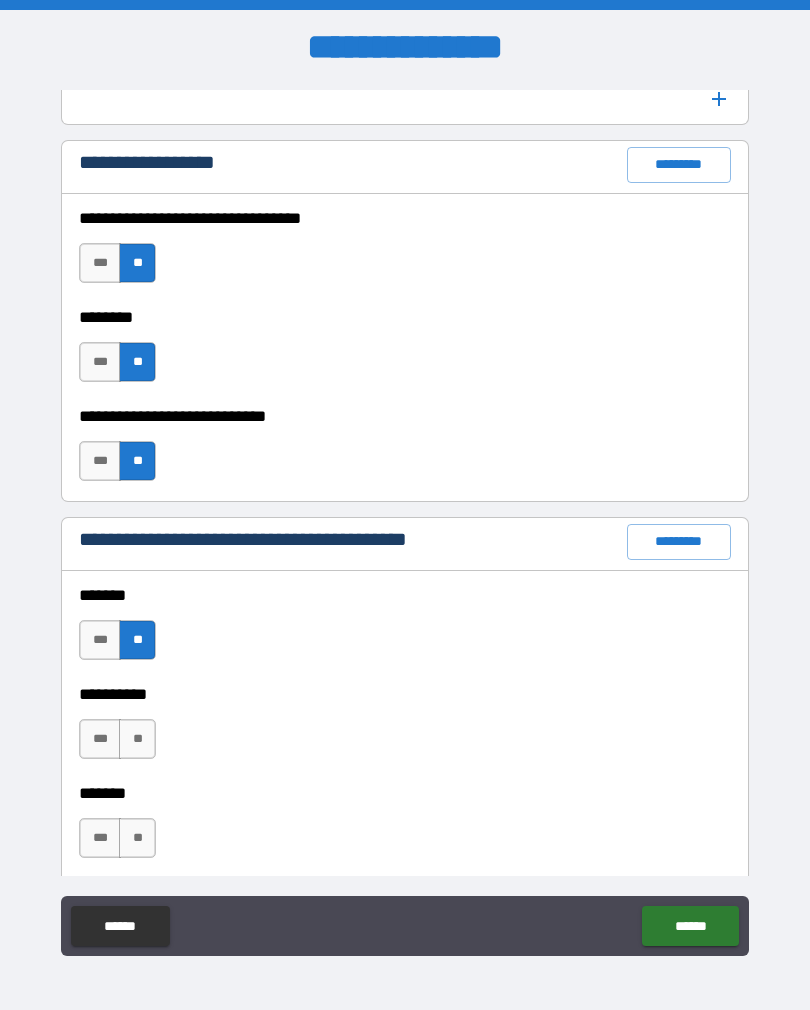 scroll, scrollTop: 1516, scrollLeft: 0, axis: vertical 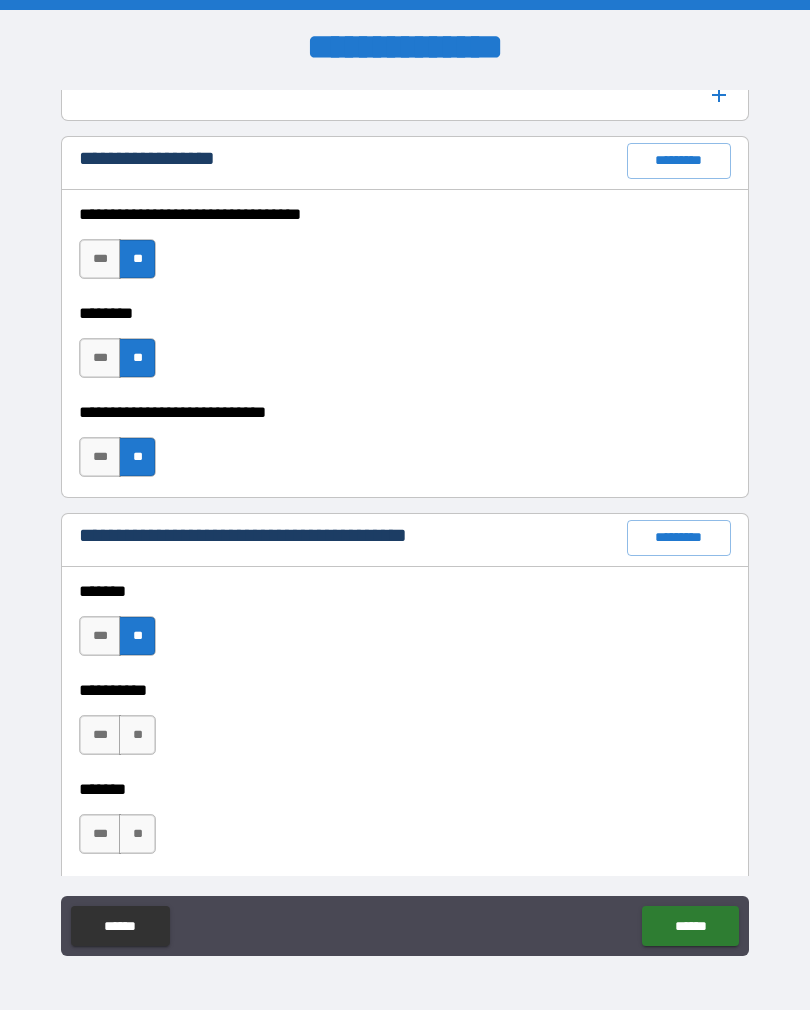click on "**" at bounding box center [137, 735] 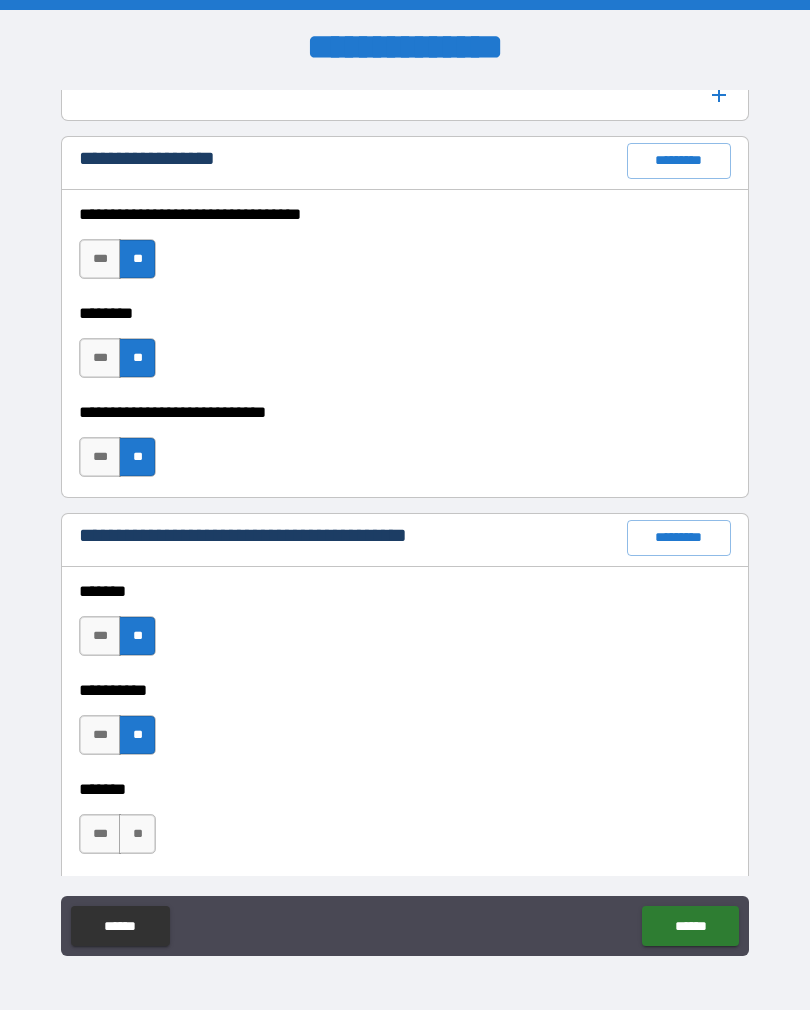 click on "***" at bounding box center [100, 834] 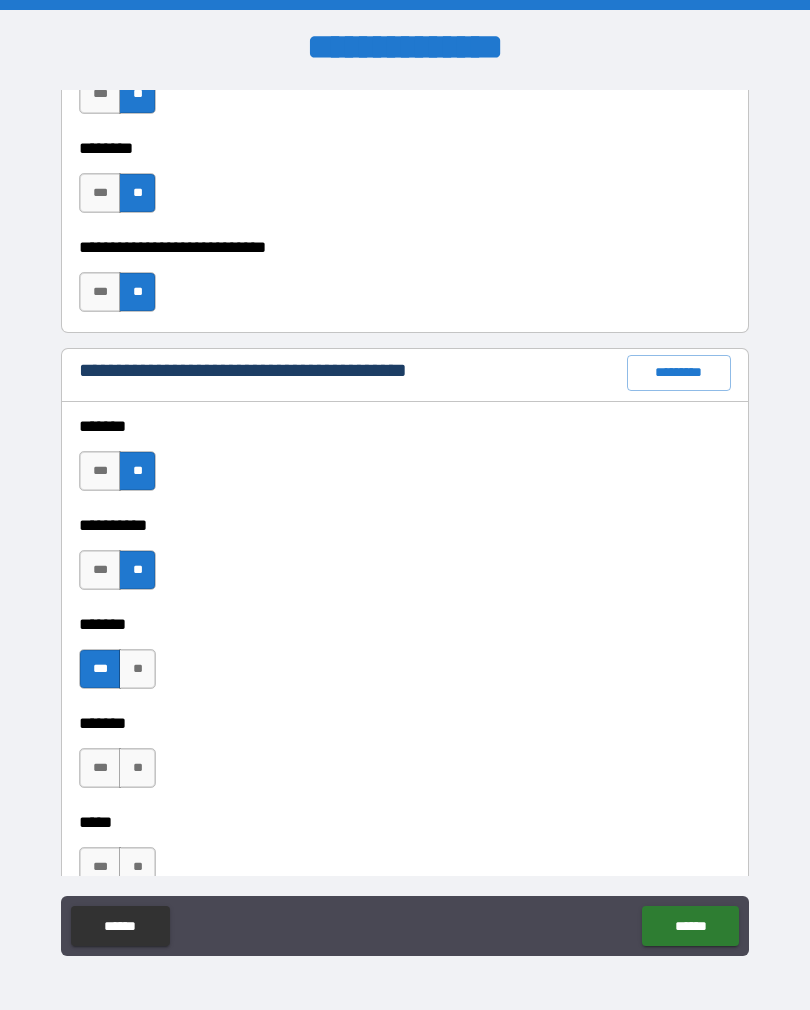 scroll, scrollTop: 1691, scrollLeft: 0, axis: vertical 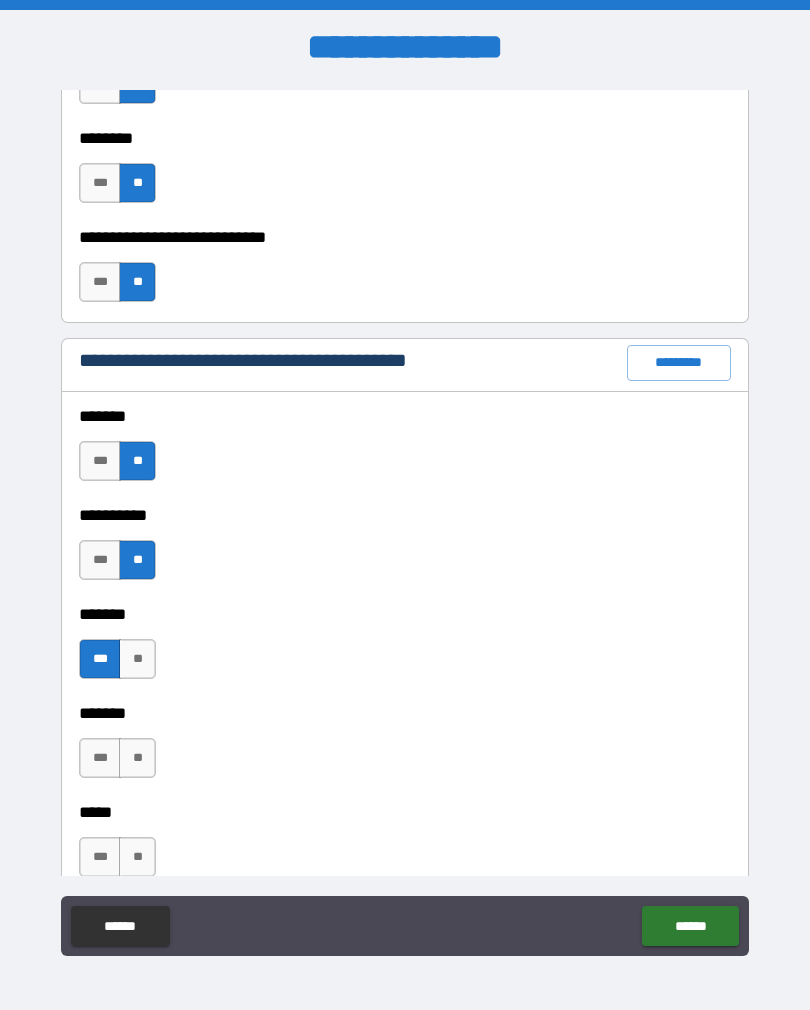 click on "**" at bounding box center (137, 758) 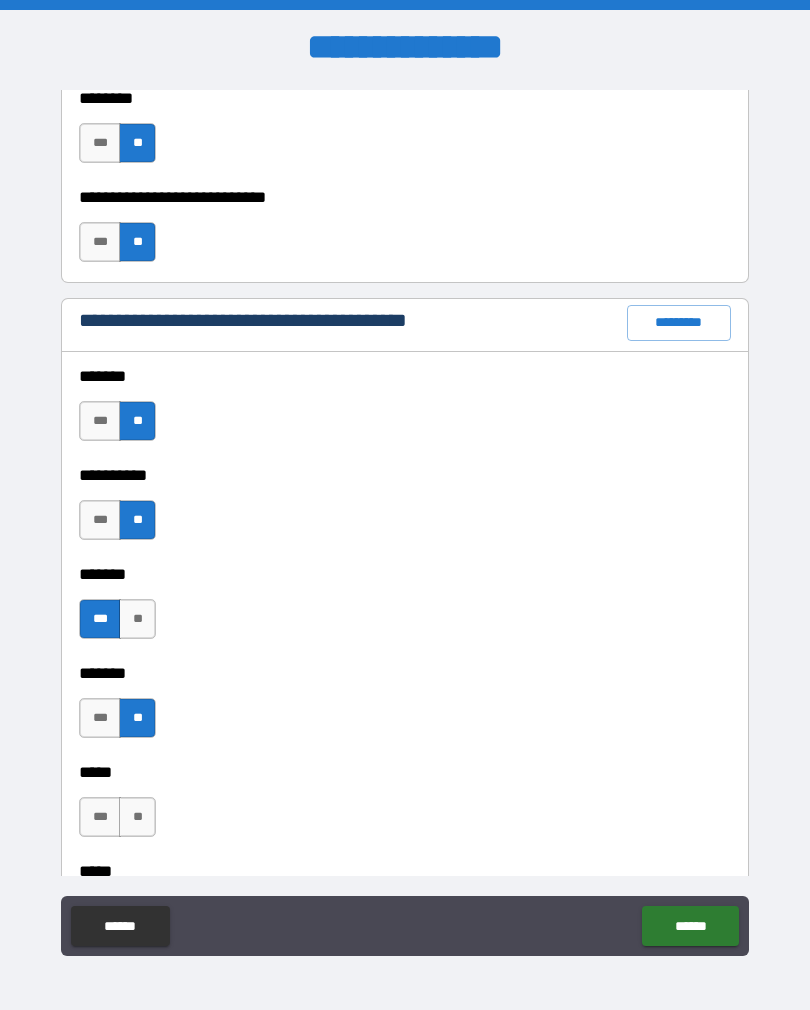 scroll, scrollTop: 1809, scrollLeft: 0, axis: vertical 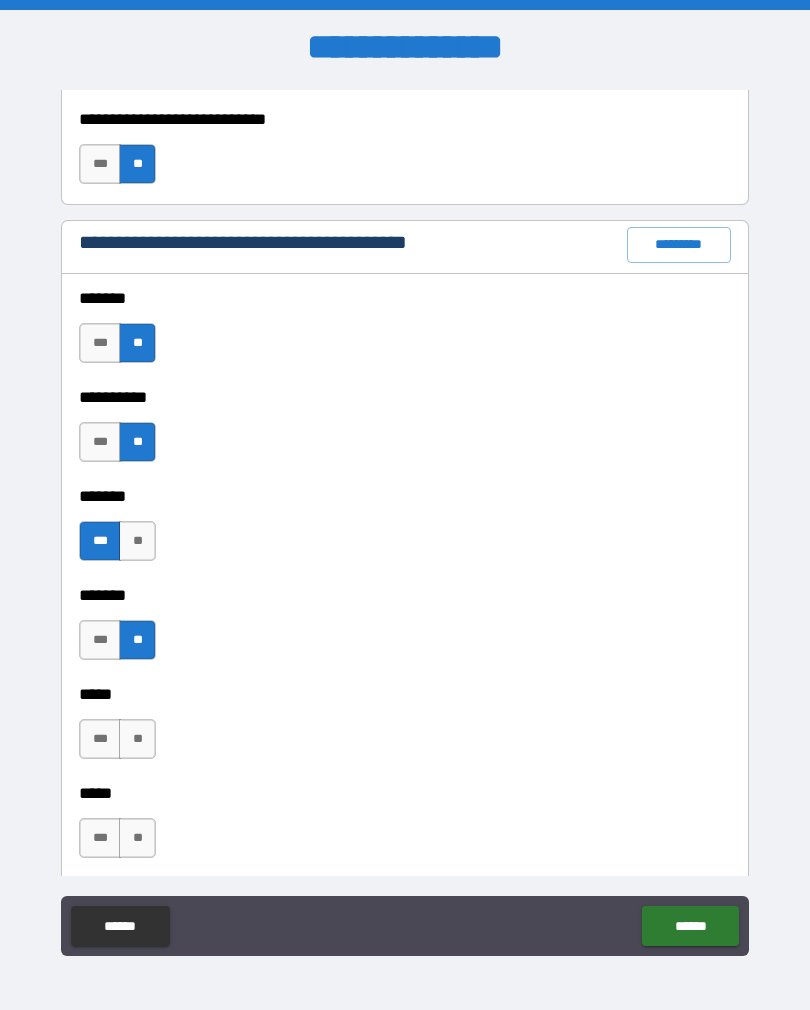 click on "**" at bounding box center [137, 739] 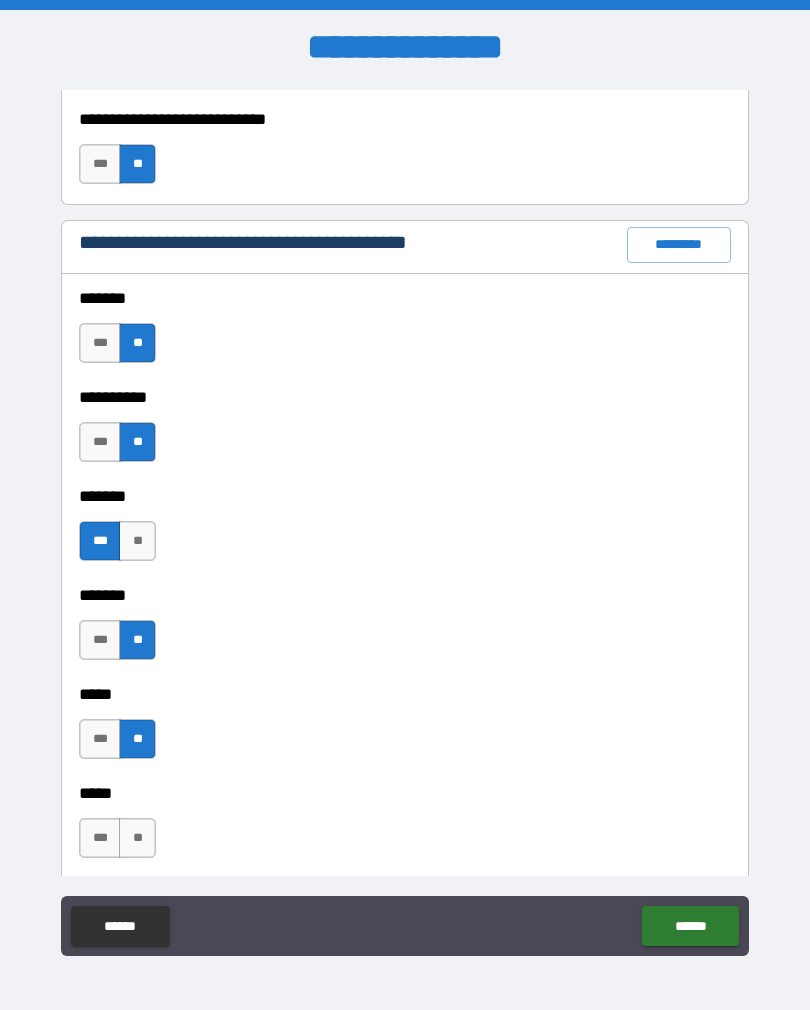 click on "**" at bounding box center [137, 838] 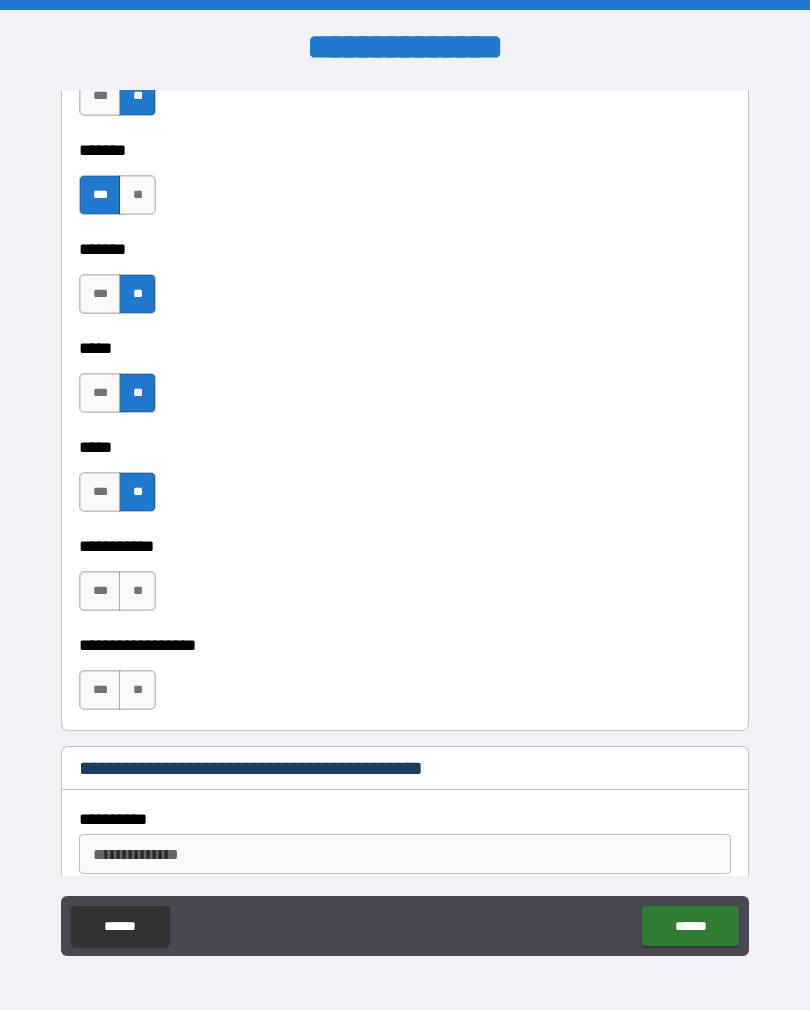 scroll, scrollTop: 2157, scrollLeft: 0, axis: vertical 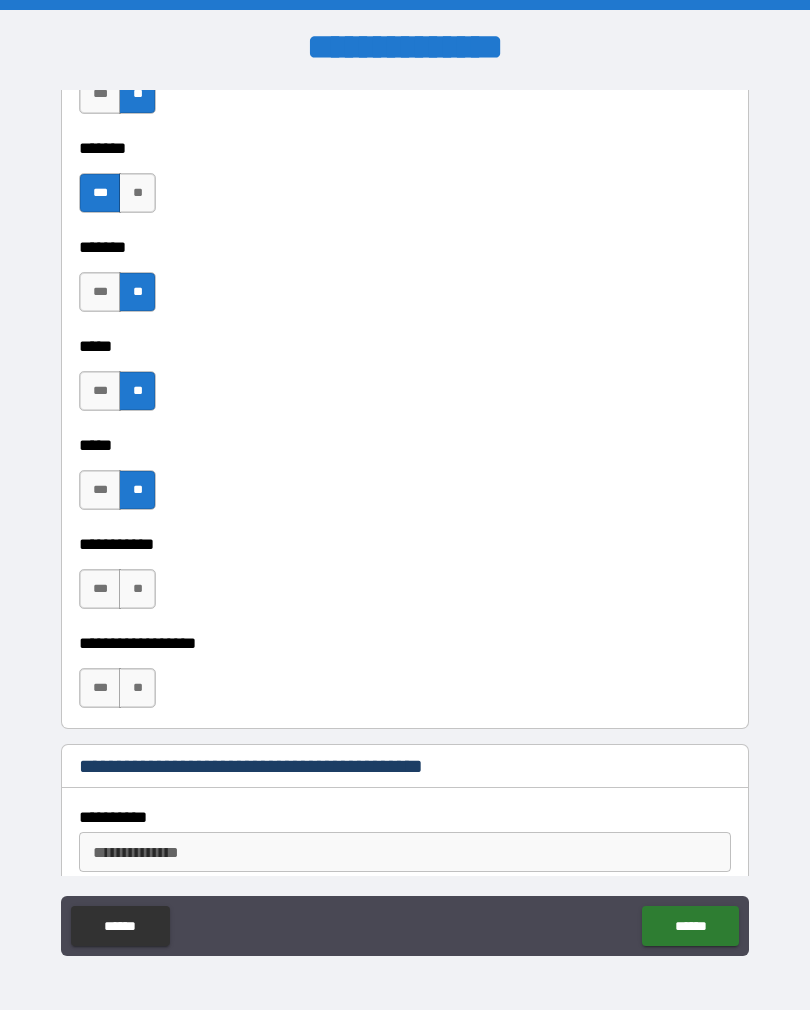 click on "**" at bounding box center [137, 589] 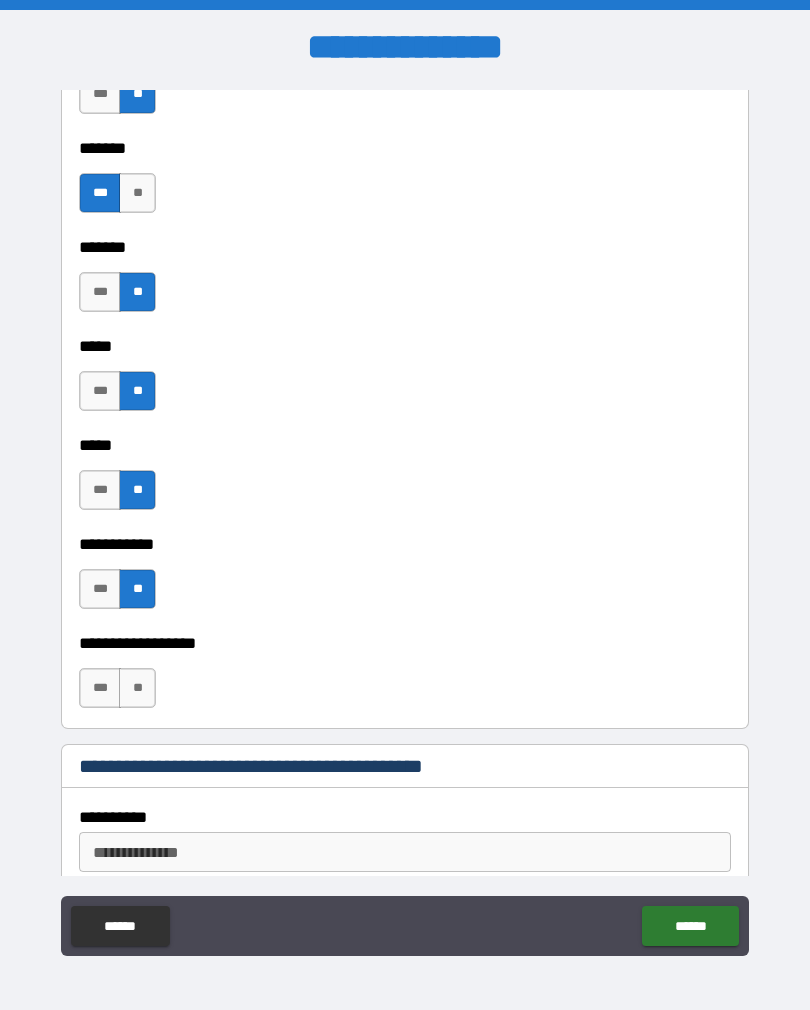 click on "**" at bounding box center (137, 688) 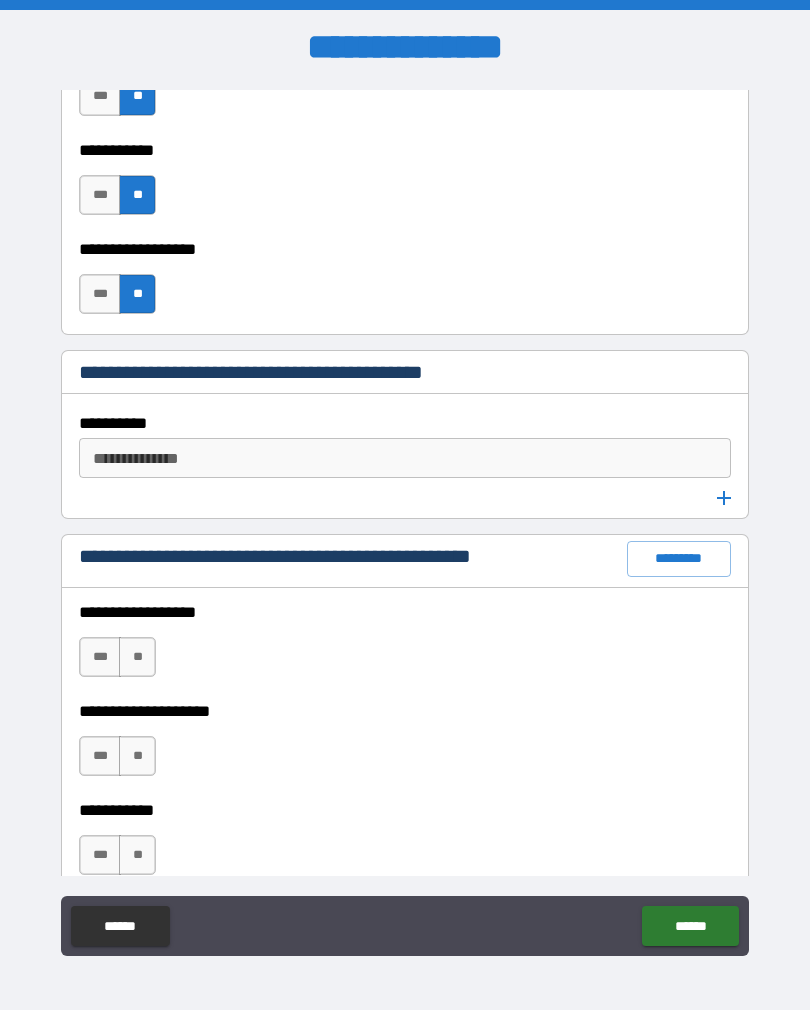 scroll, scrollTop: 2552, scrollLeft: 0, axis: vertical 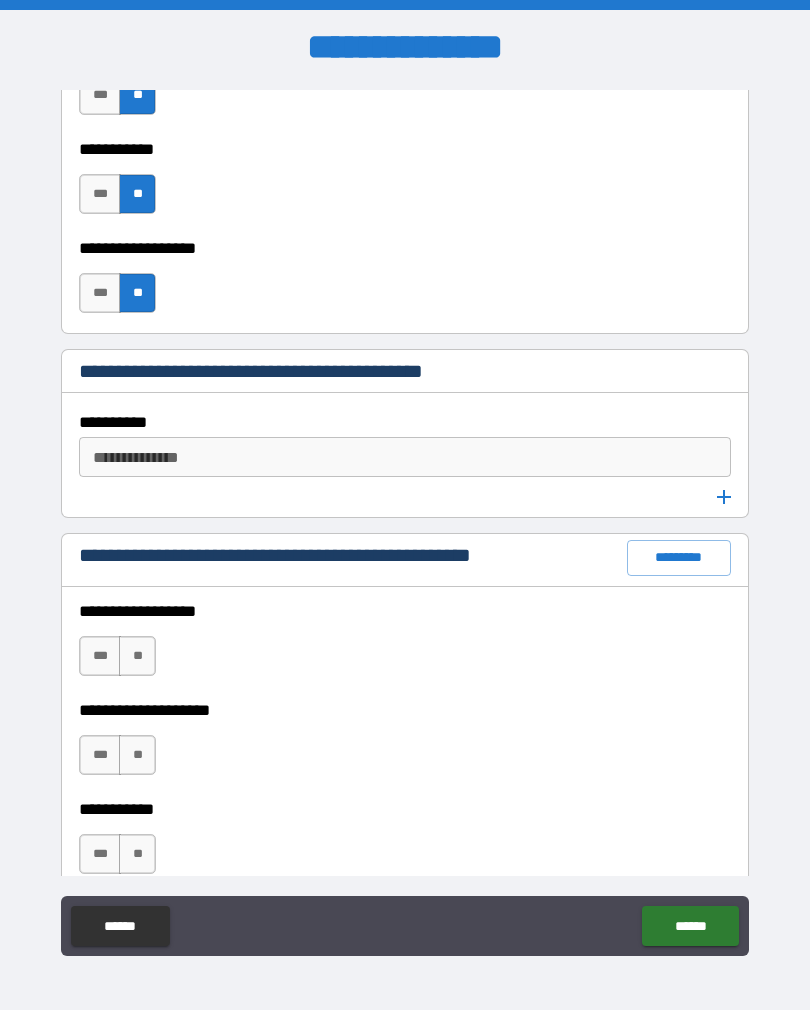 click on "**" at bounding box center (137, 656) 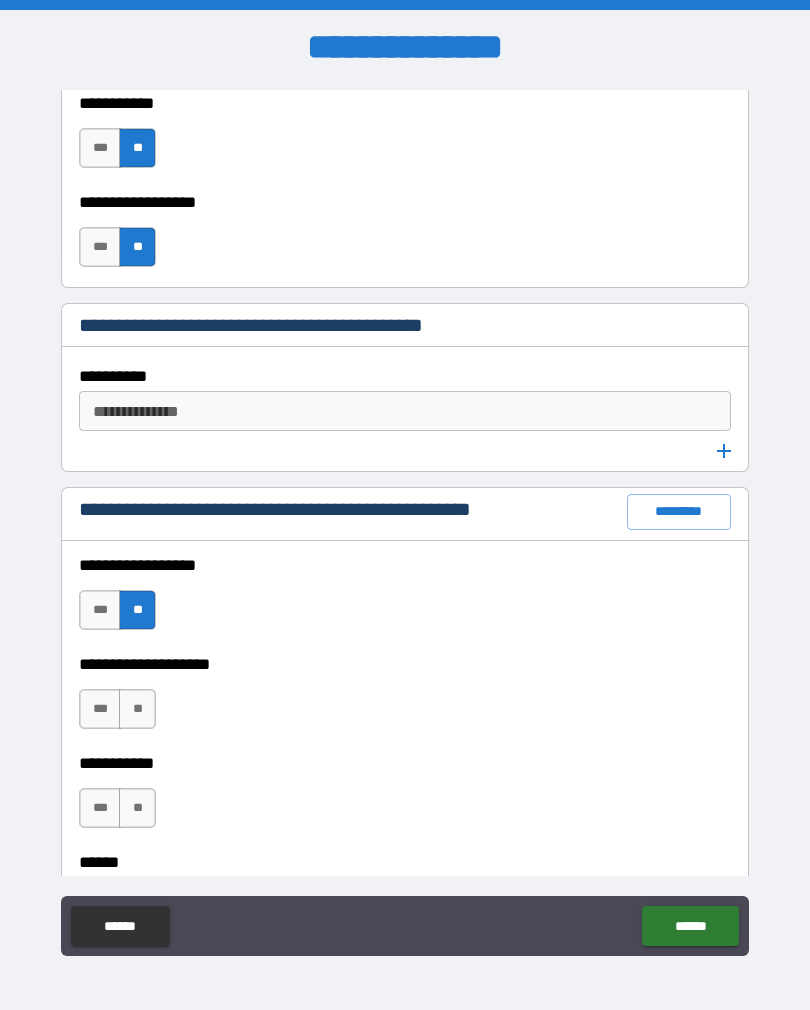 scroll, scrollTop: 2605, scrollLeft: 0, axis: vertical 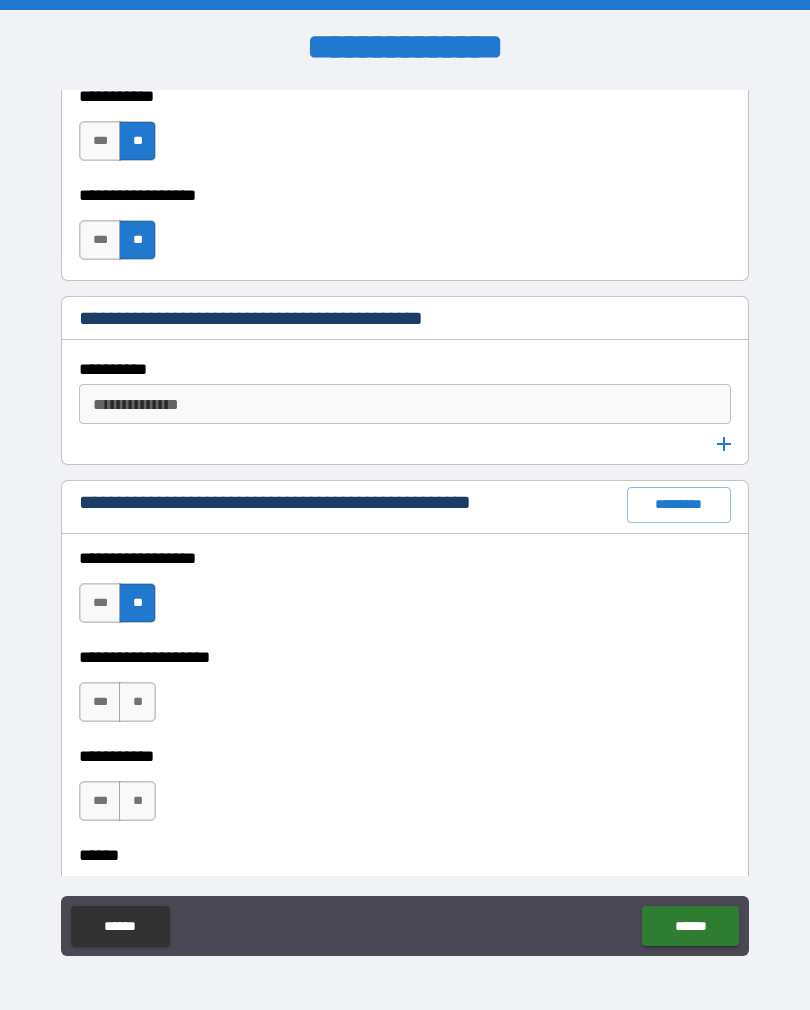 click on "**" at bounding box center (137, 702) 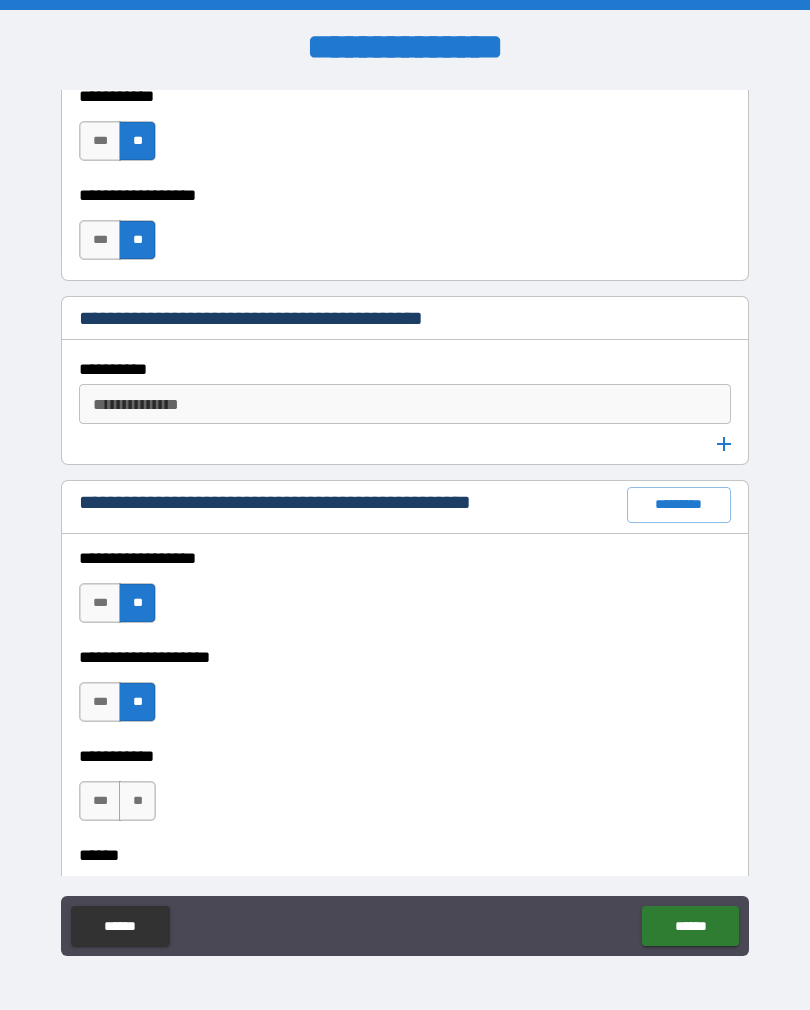 click on "**" at bounding box center (137, 801) 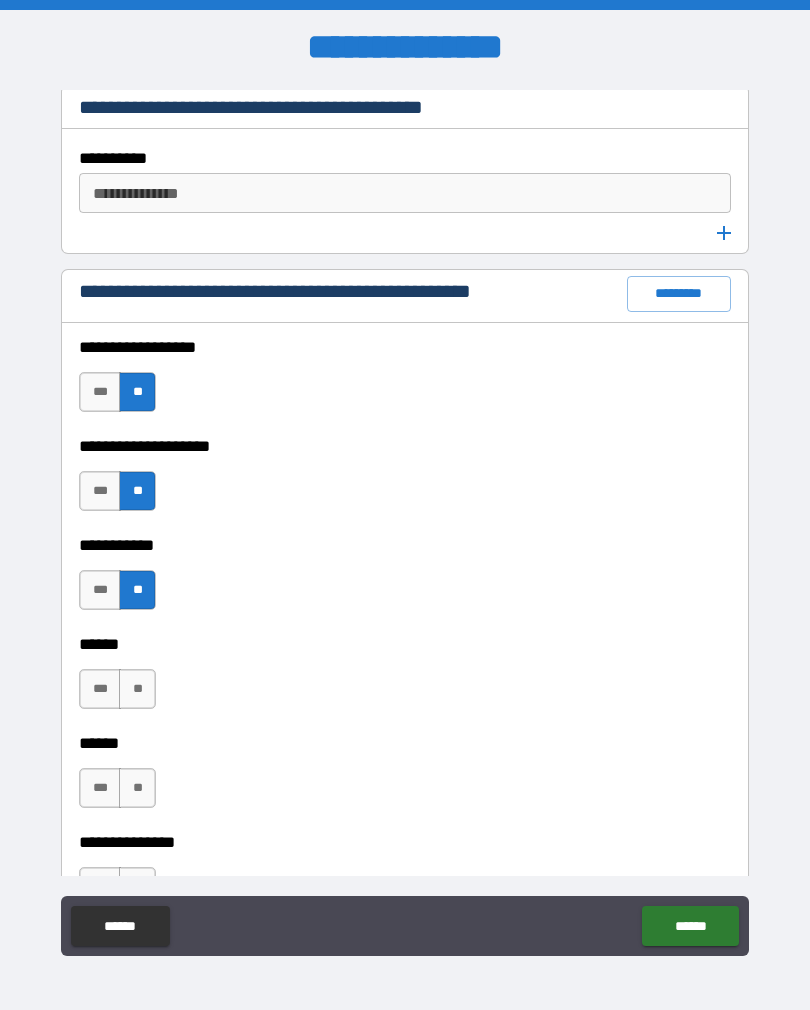 scroll, scrollTop: 2820, scrollLeft: 0, axis: vertical 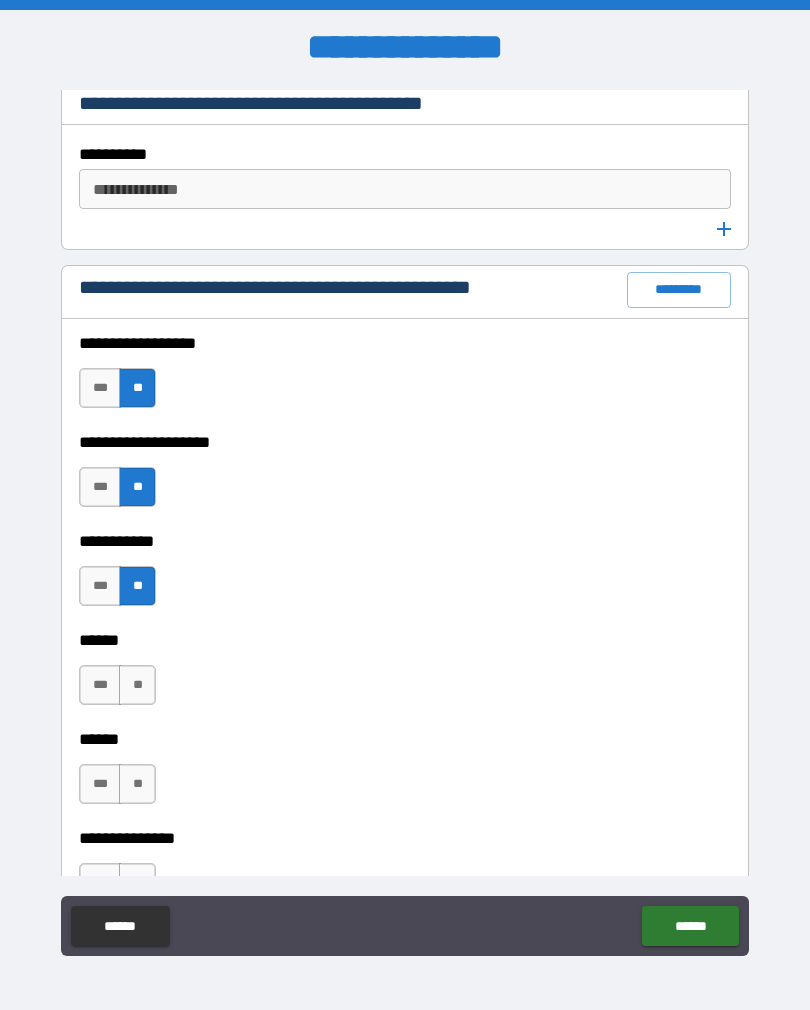click on "**" at bounding box center [137, 685] 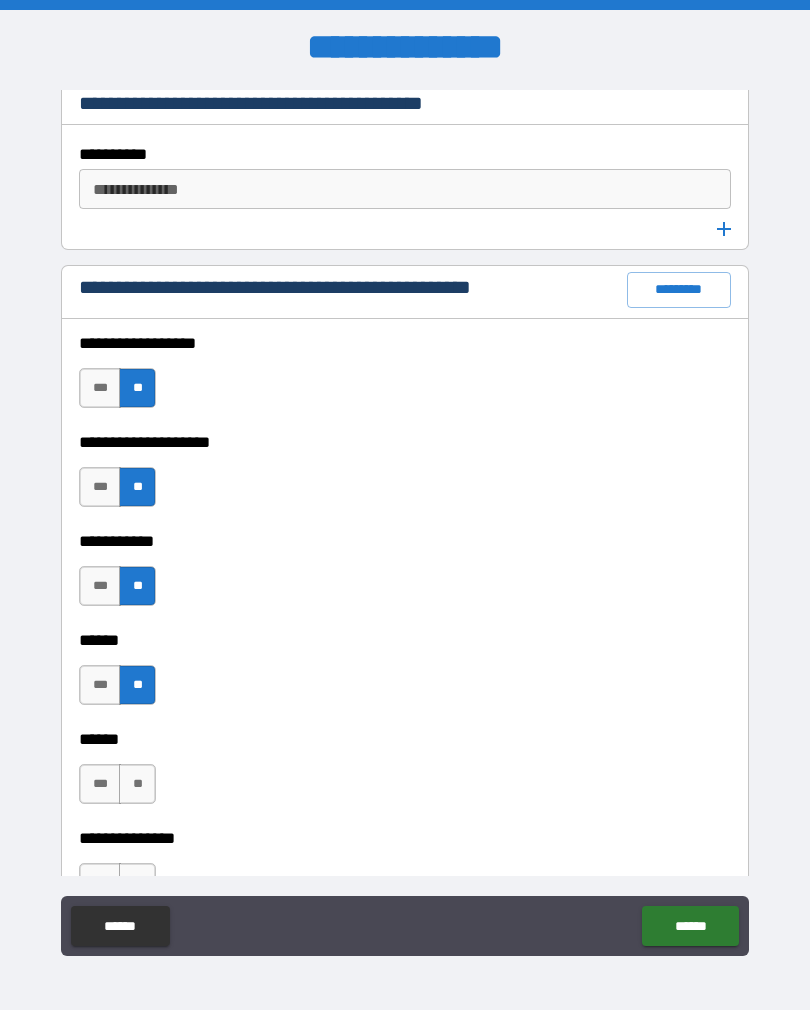 click on "**" at bounding box center (137, 784) 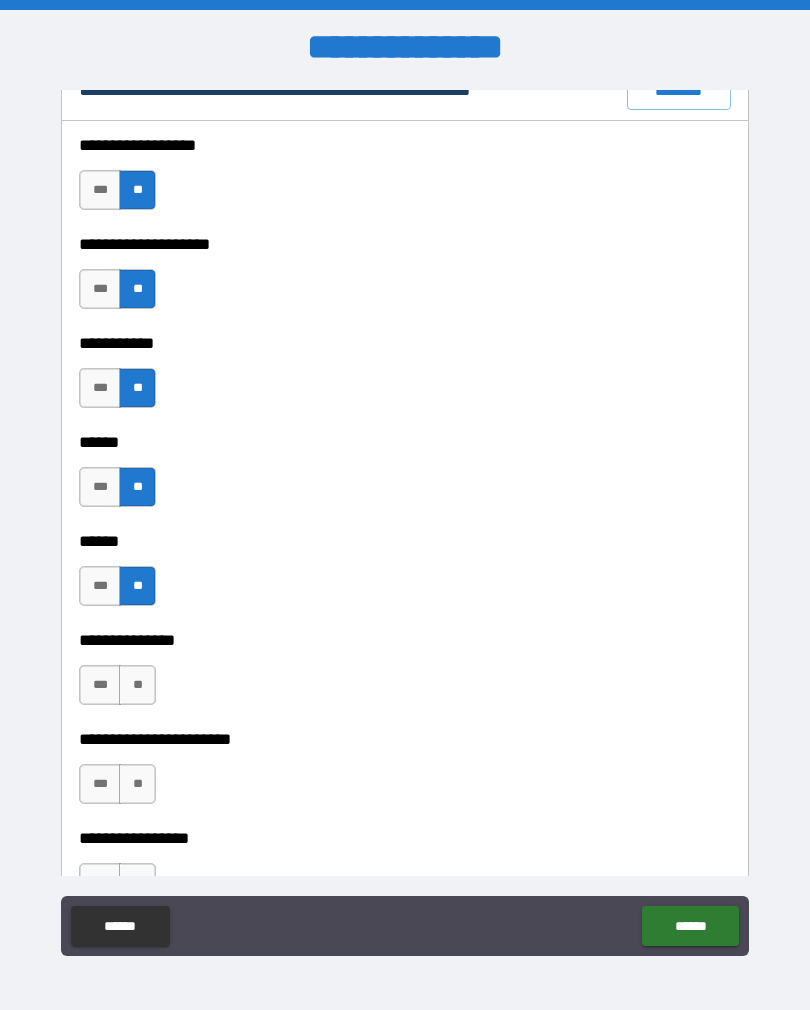 scroll, scrollTop: 3013, scrollLeft: 0, axis: vertical 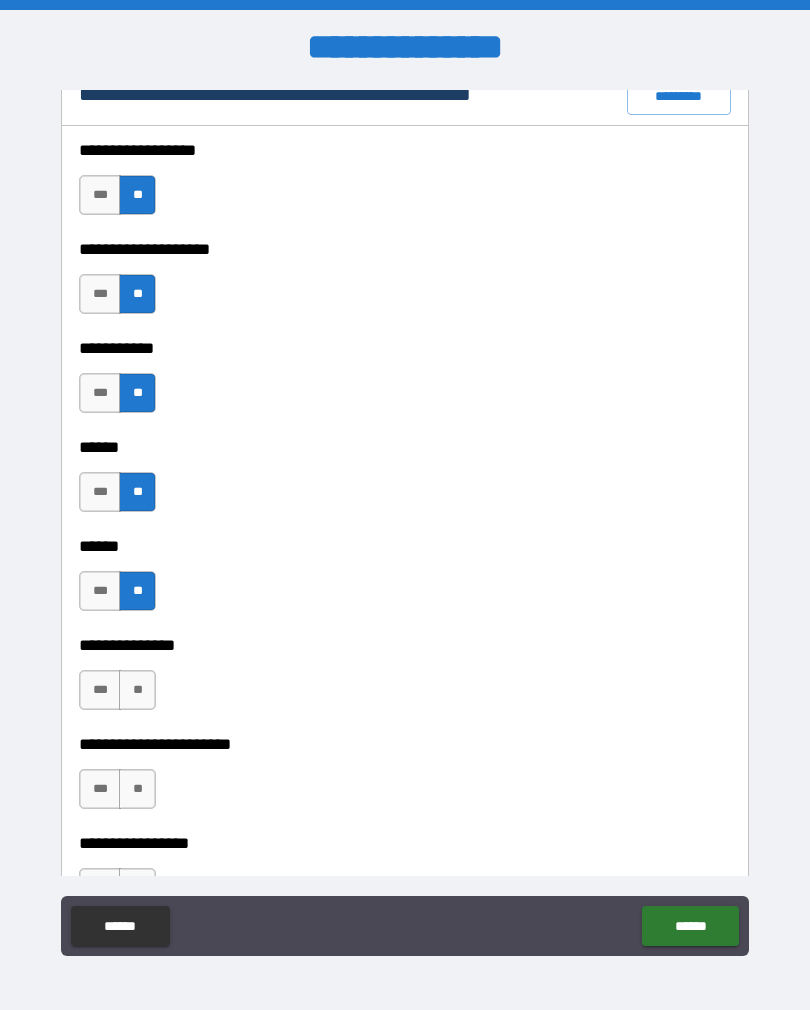 click on "**" at bounding box center (137, 690) 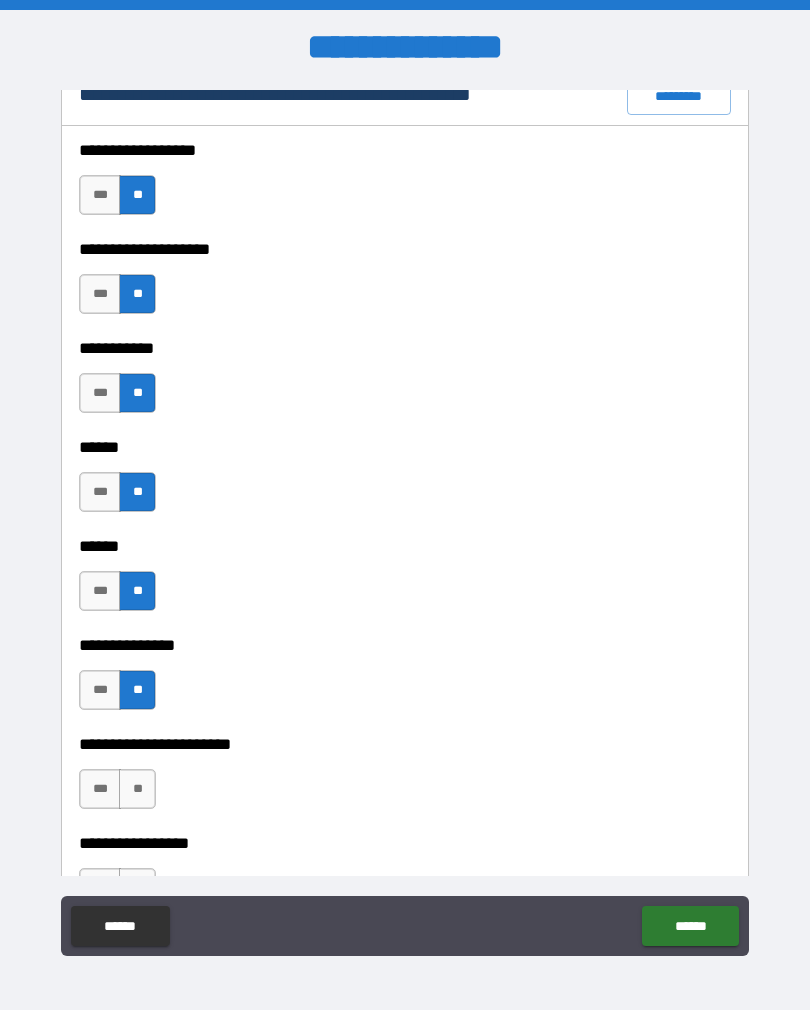 click on "**" at bounding box center [137, 789] 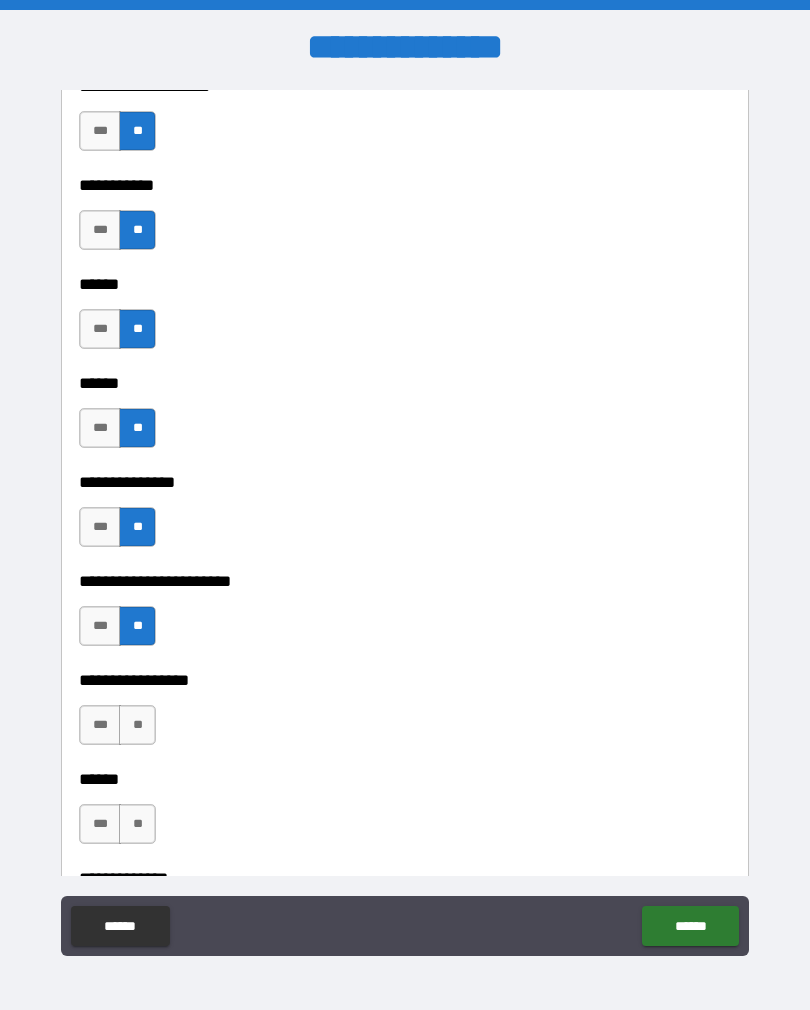 scroll, scrollTop: 3175, scrollLeft: 0, axis: vertical 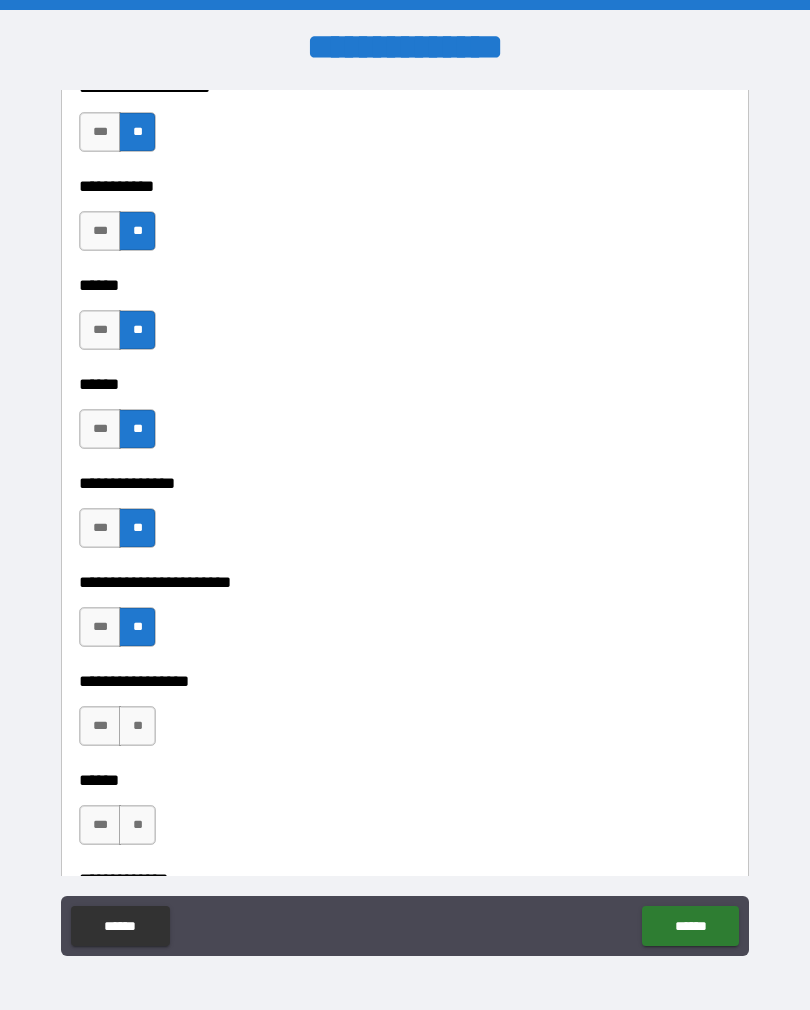 click on "***" at bounding box center [100, 726] 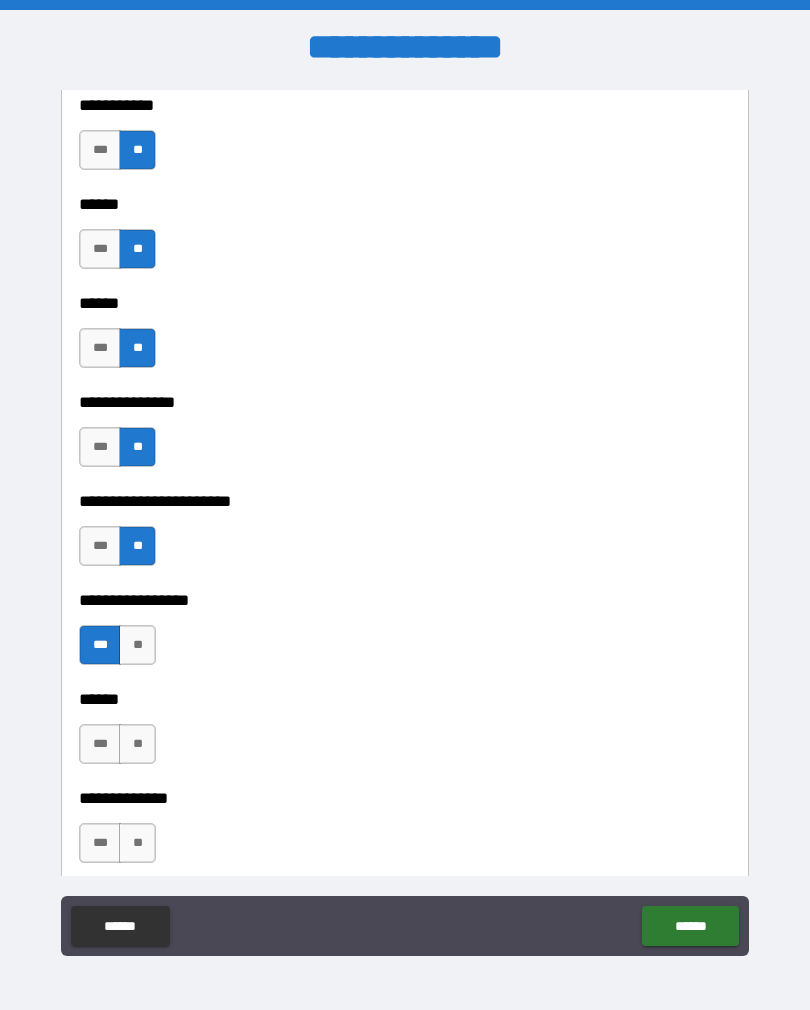 scroll, scrollTop: 3278, scrollLeft: 0, axis: vertical 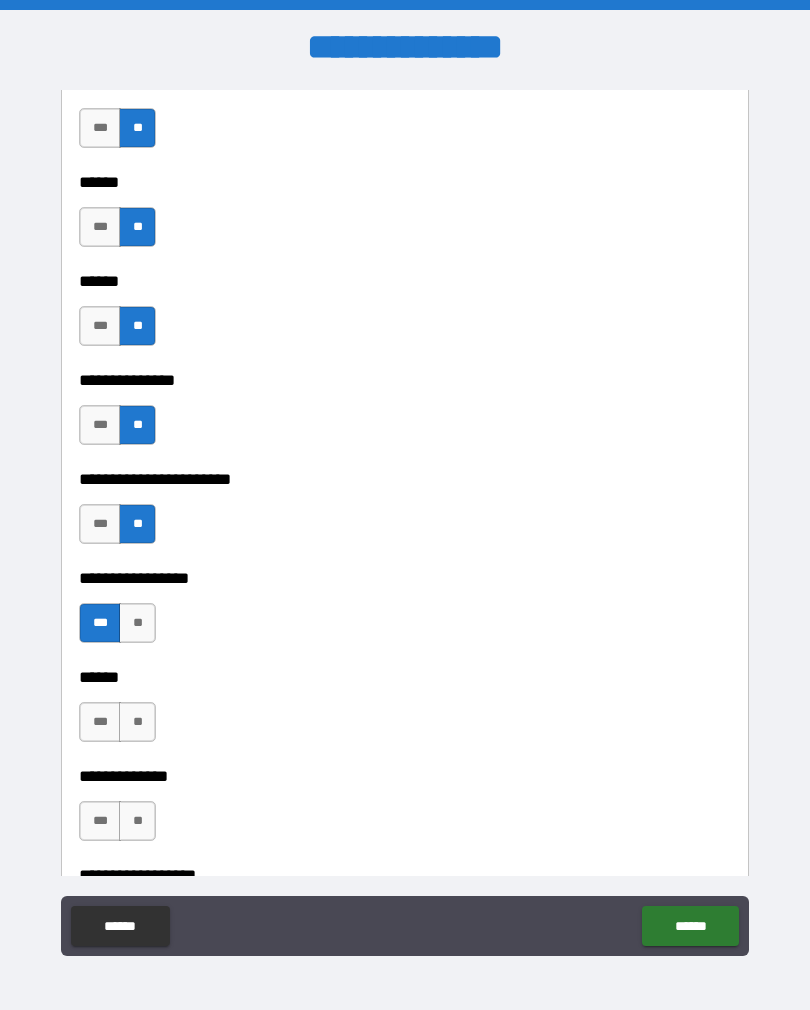 click on "**" at bounding box center [137, 722] 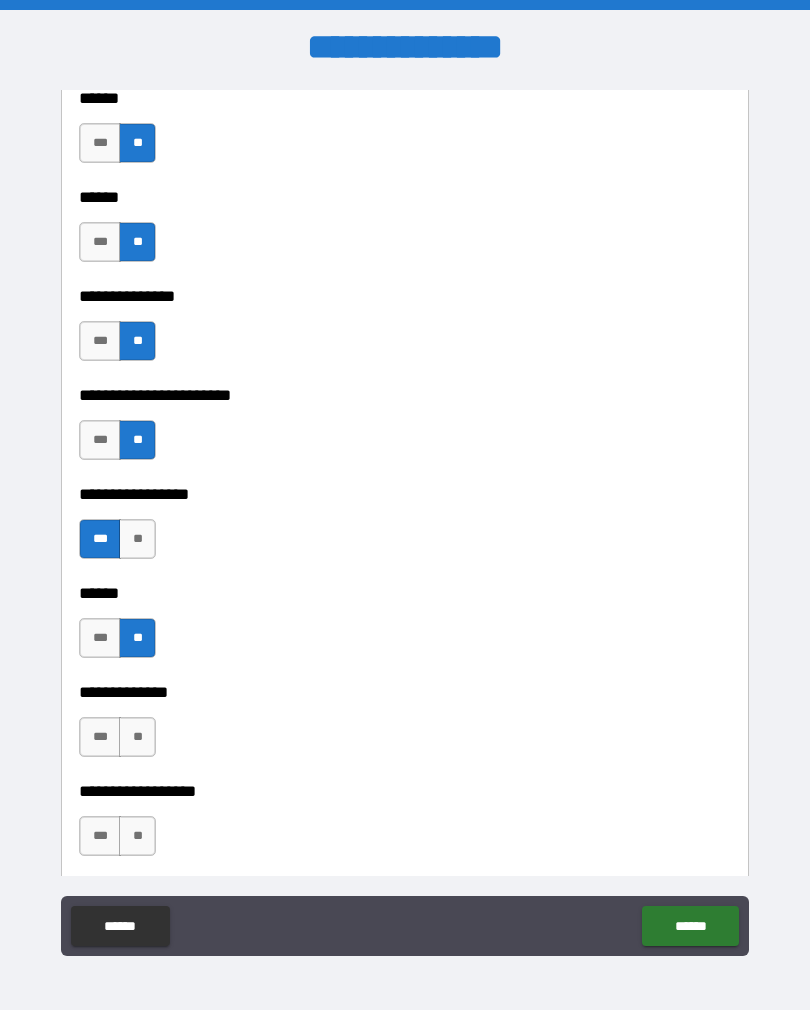 scroll, scrollTop: 3371, scrollLeft: 0, axis: vertical 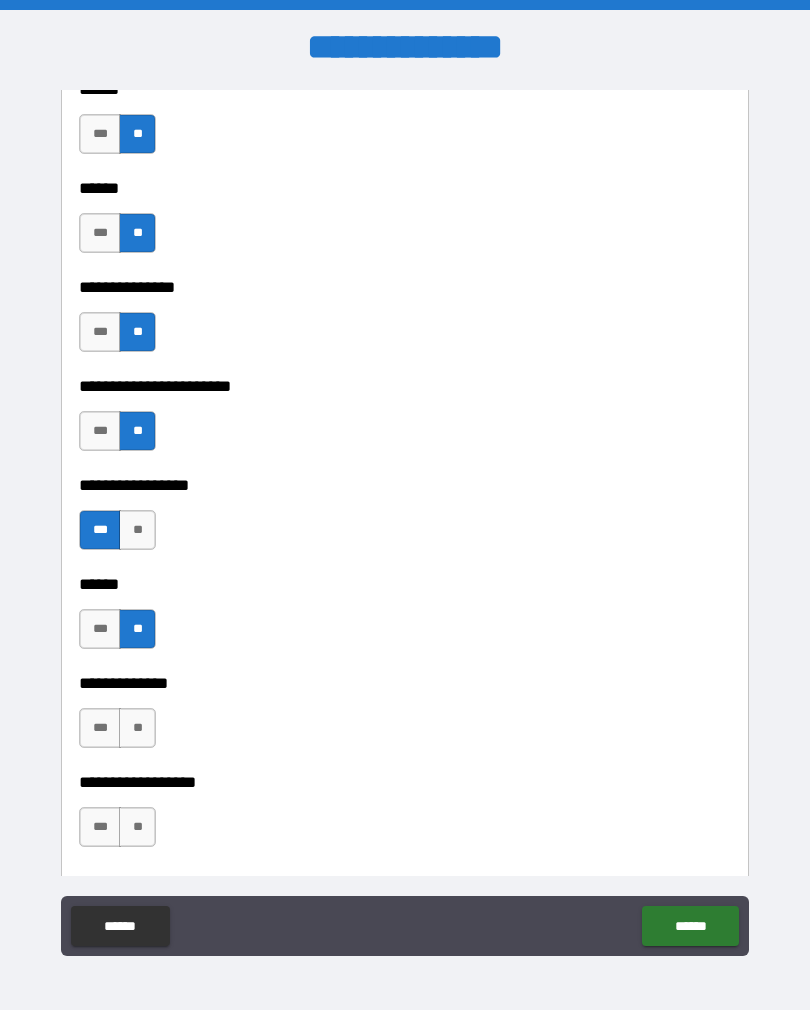 click on "**" at bounding box center [137, 728] 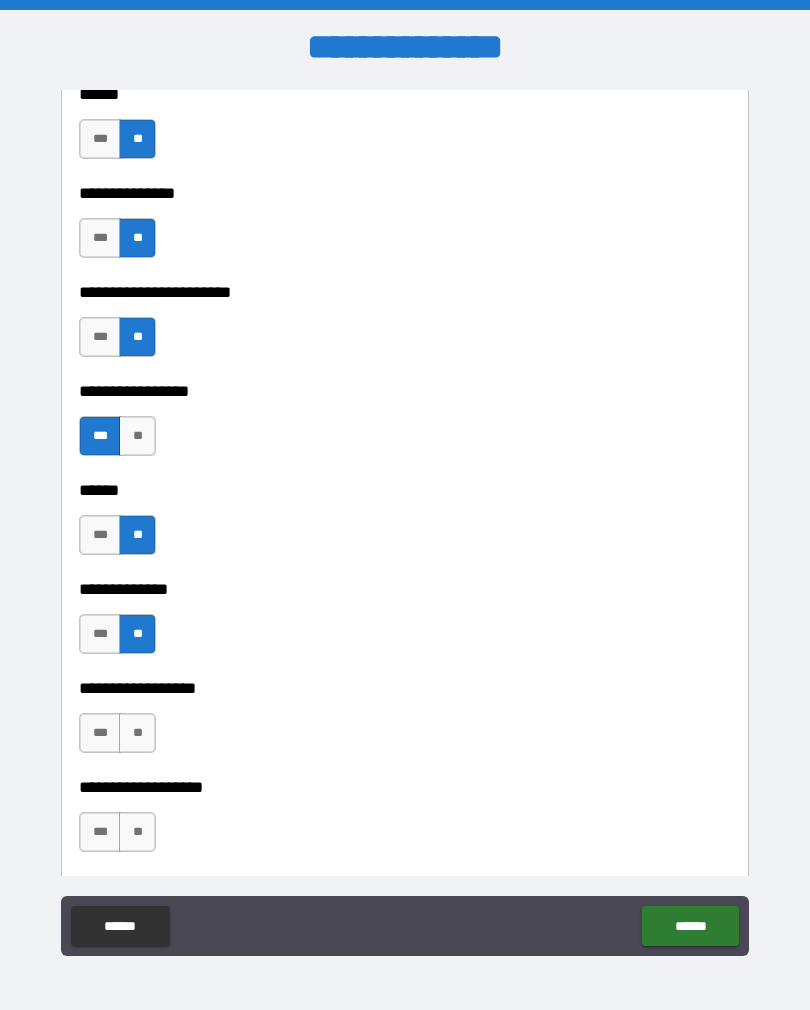 scroll, scrollTop: 3485, scrollLeft: 0, axis: vertical 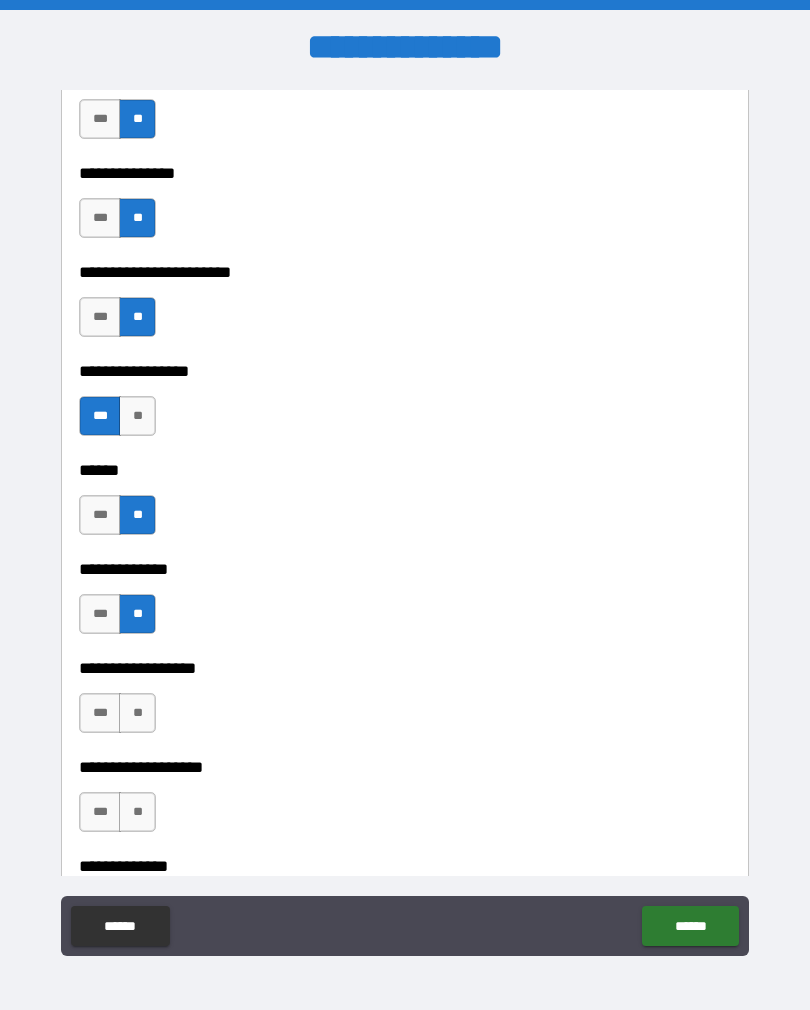 click on "**" at bounding box center (137, 713) 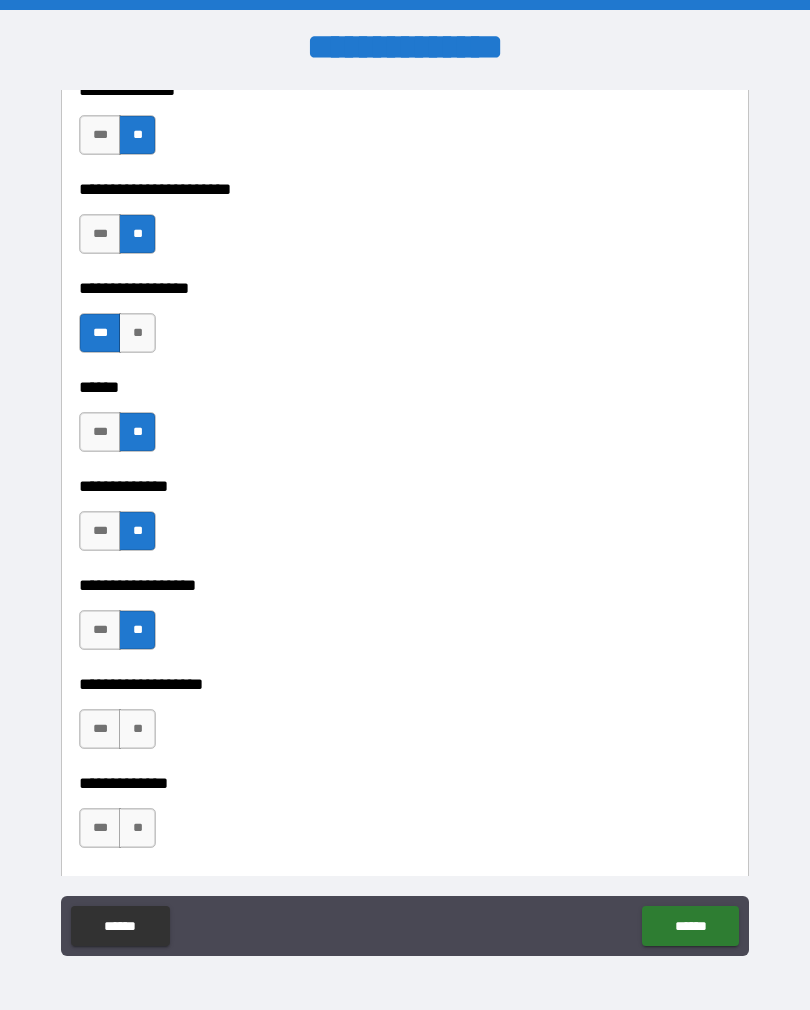 scroll, scrollTop: 3583, scrollLeft: 0, axis: vertical 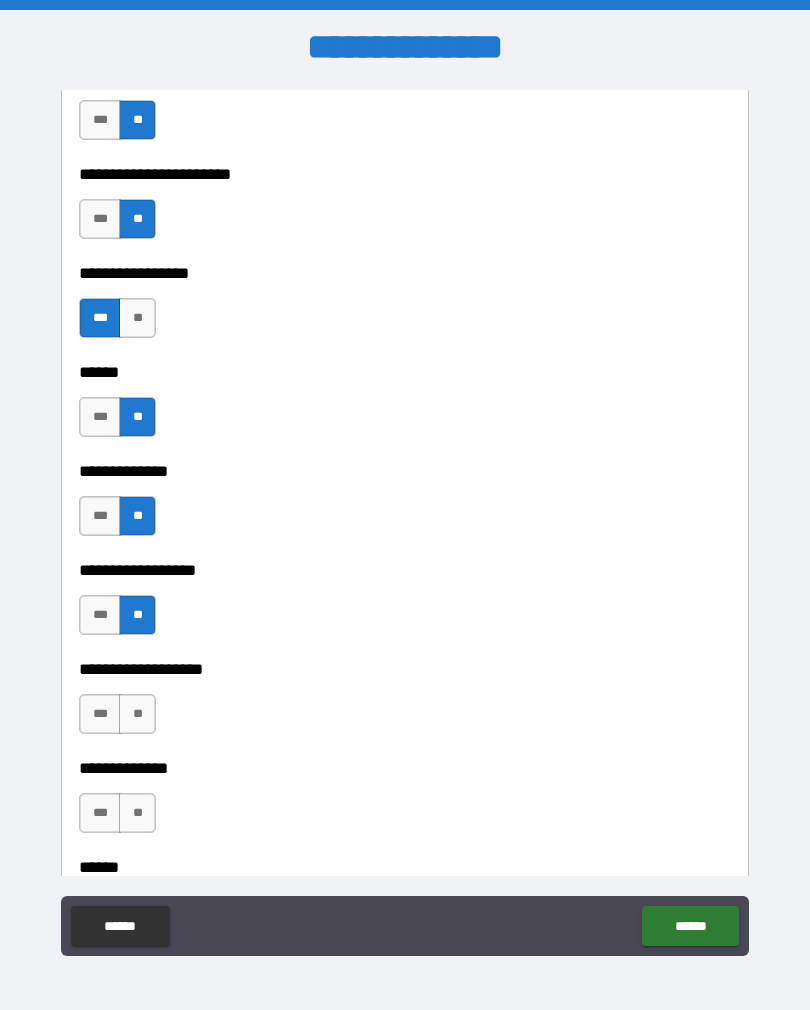 click on "**" at bounding box center [137, 714] 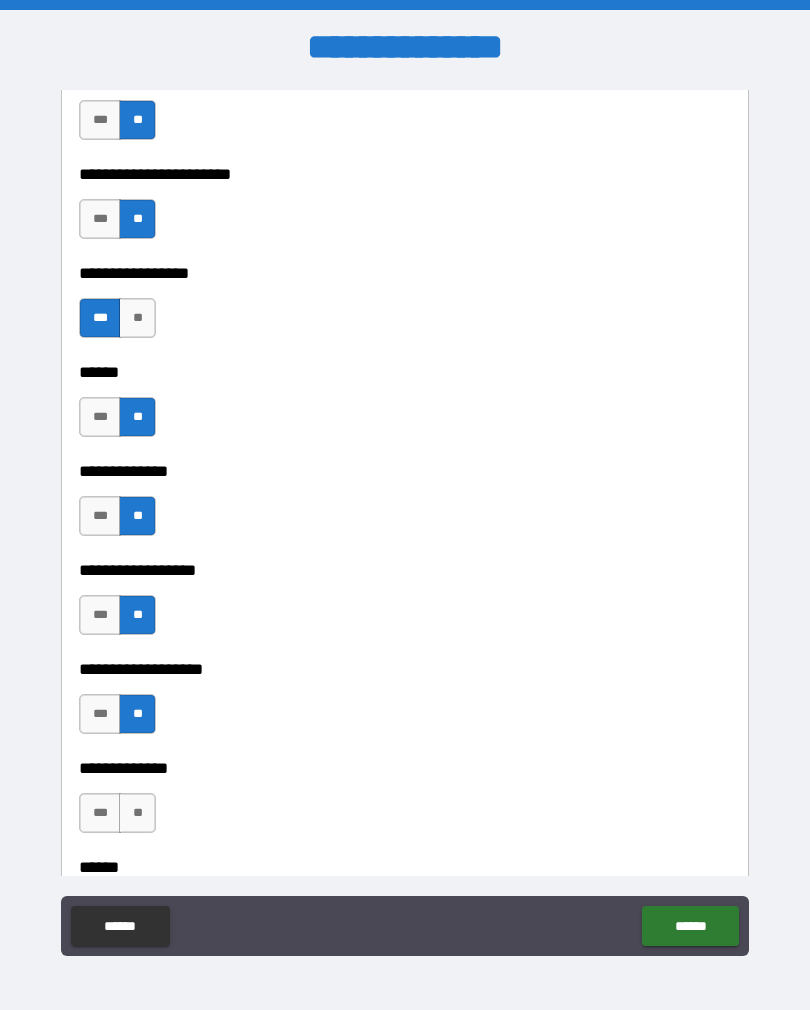 click on "**" at bounding box center [137, 813] 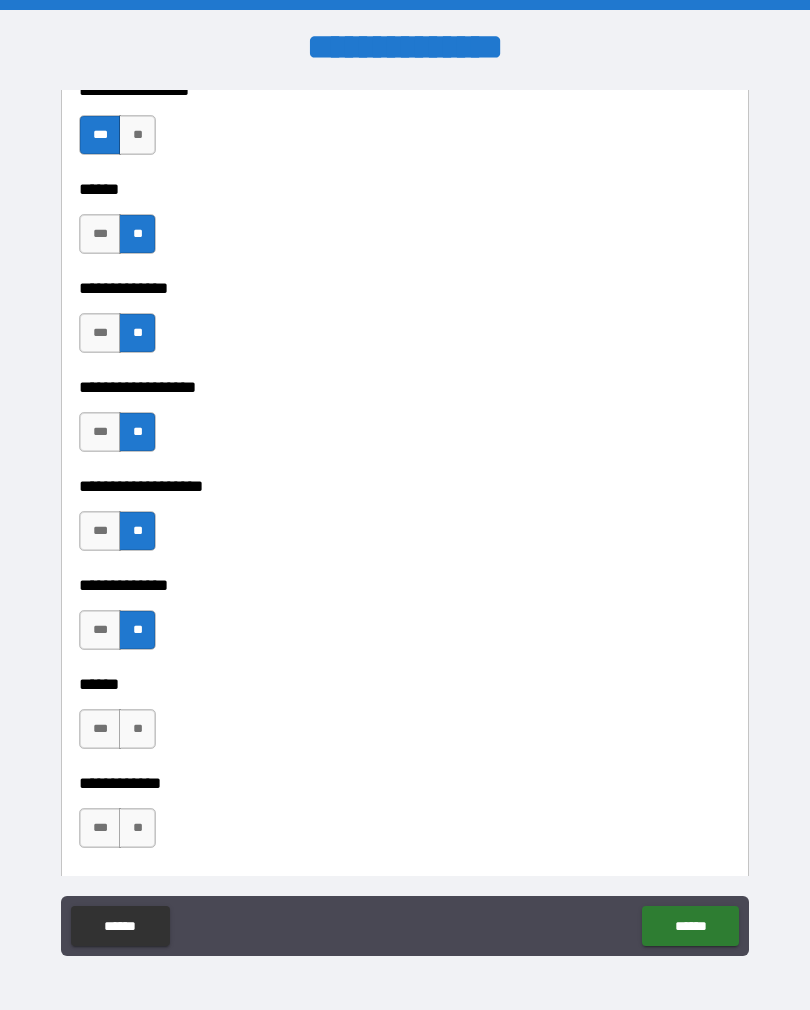 scroll, scrollTop: 3768, scrollLeft: 0, axis: vertical 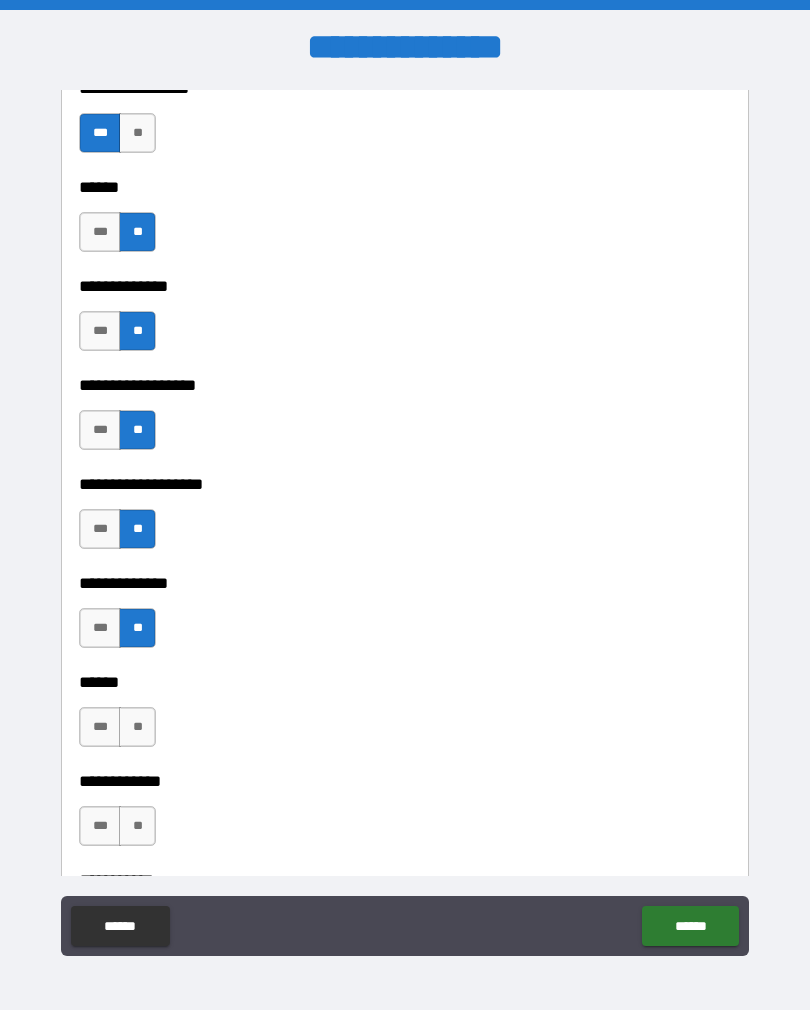 click on "**" at bounding box center (137, 727) 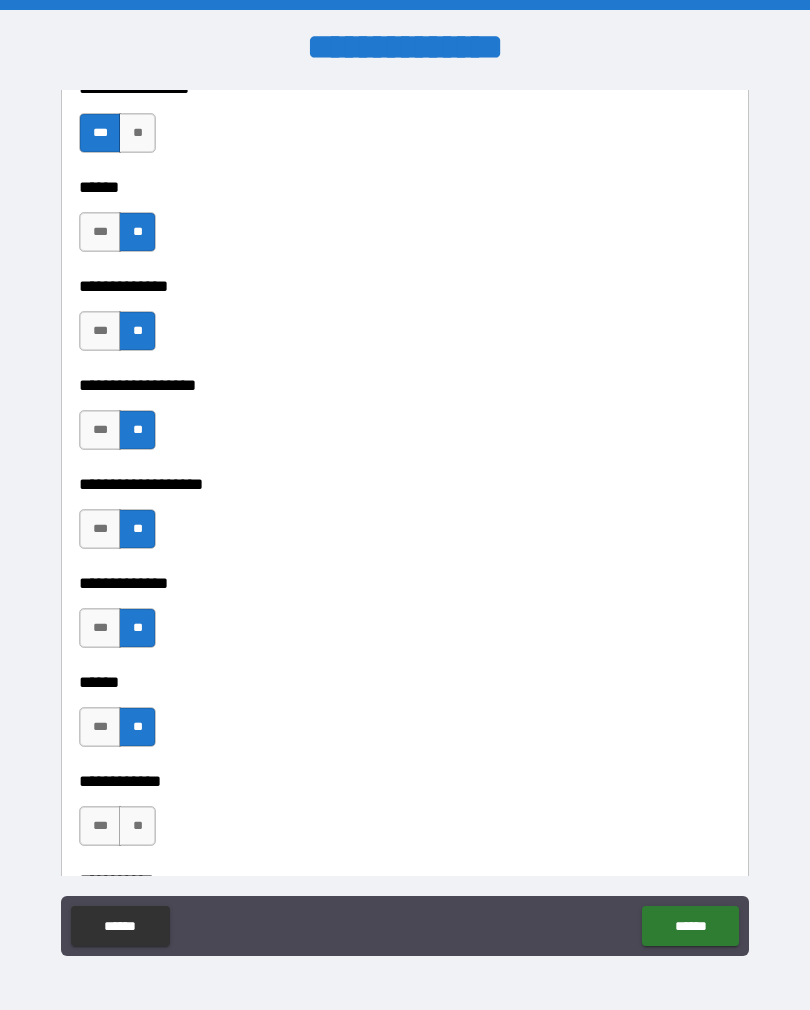 click on "**" at bounding box center (137, 826) 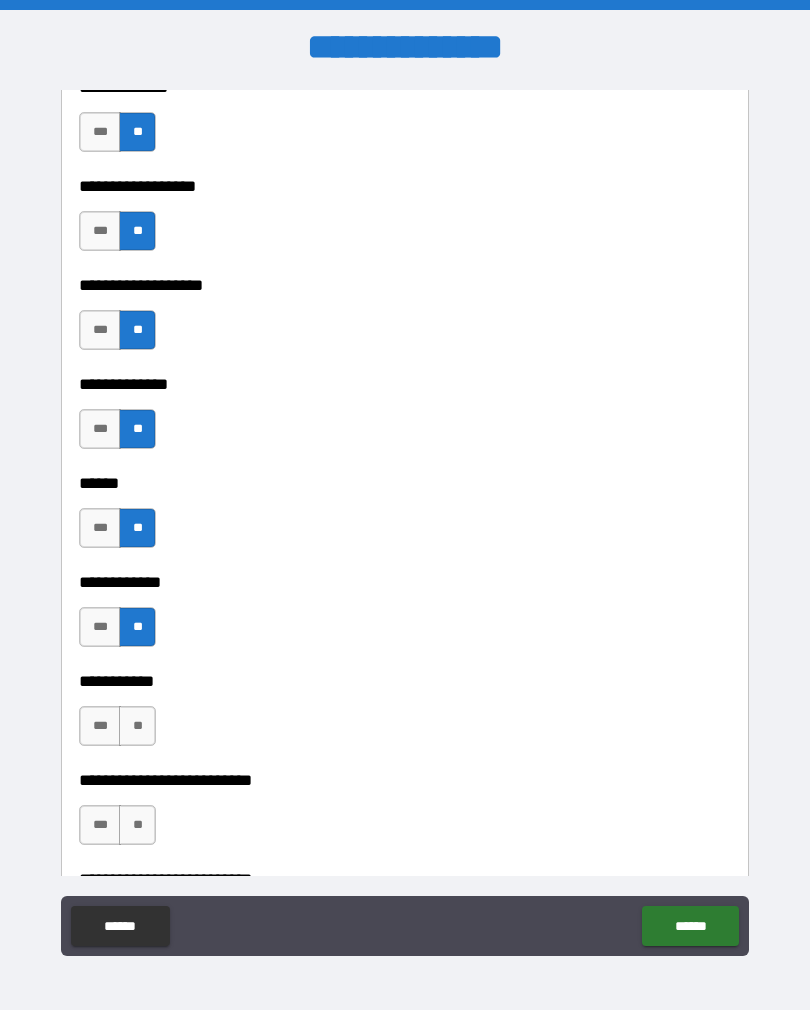 scroll, scrollTop: 3971, scrollLeft: 0, axis: vertical 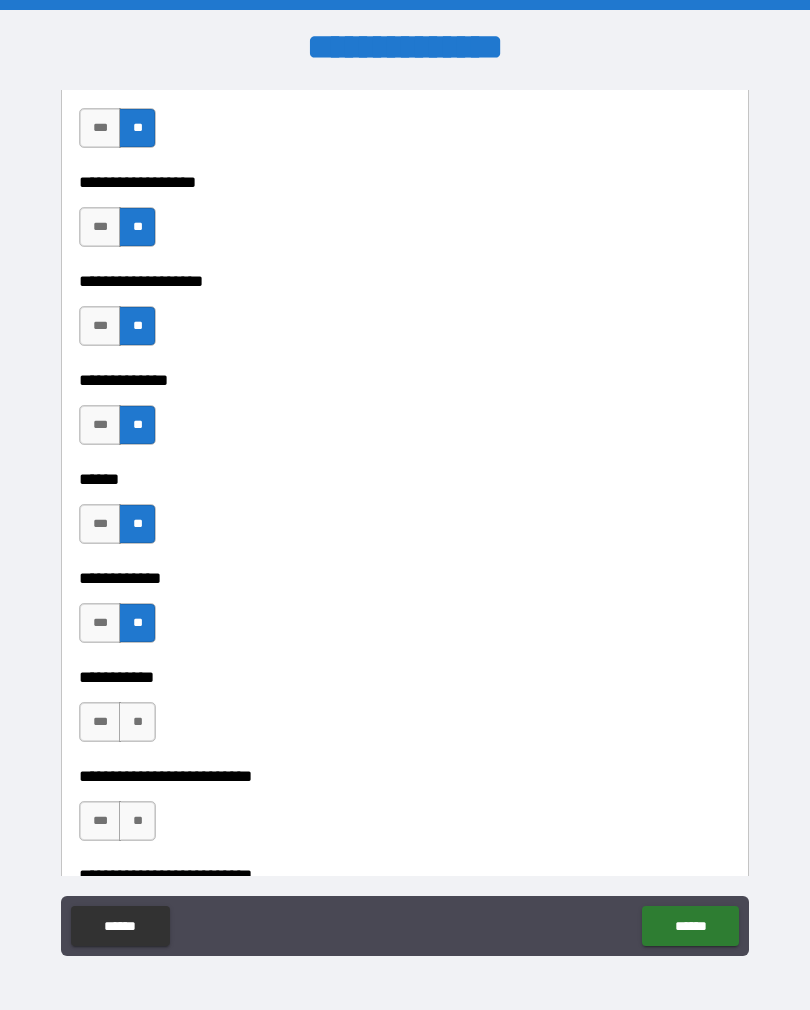 click on "**" at bounding box center (137, 722) 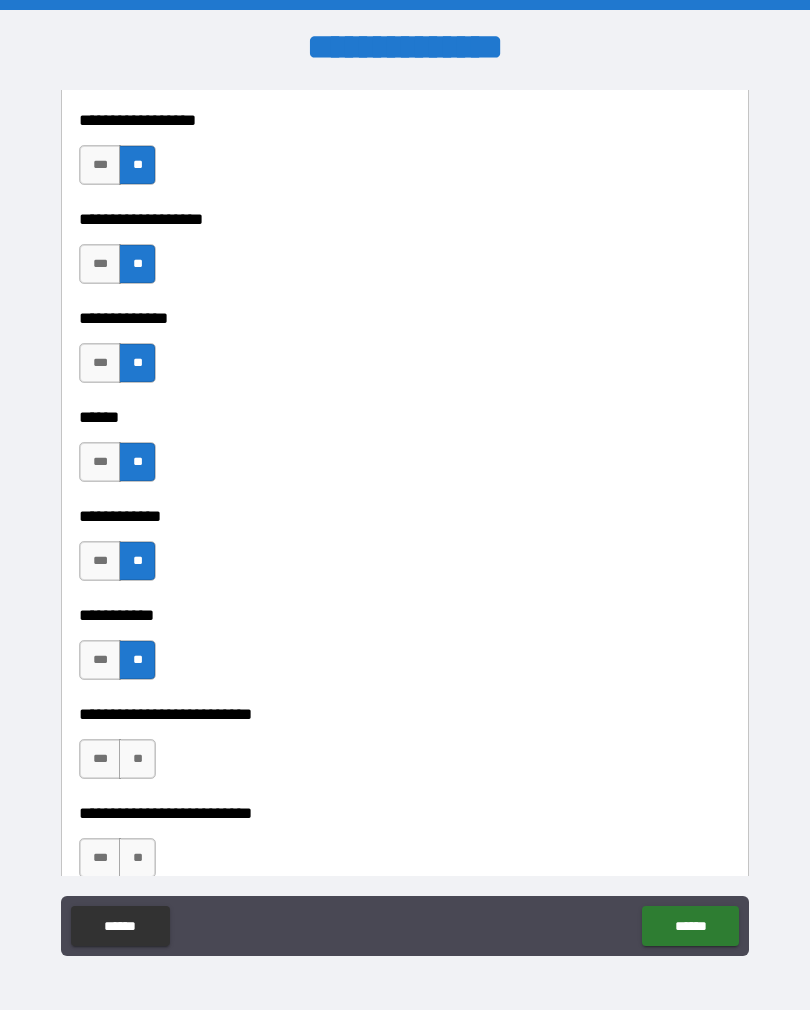 scroll, scrollTop: 4056, scrollLeft: 0, axis: vertical 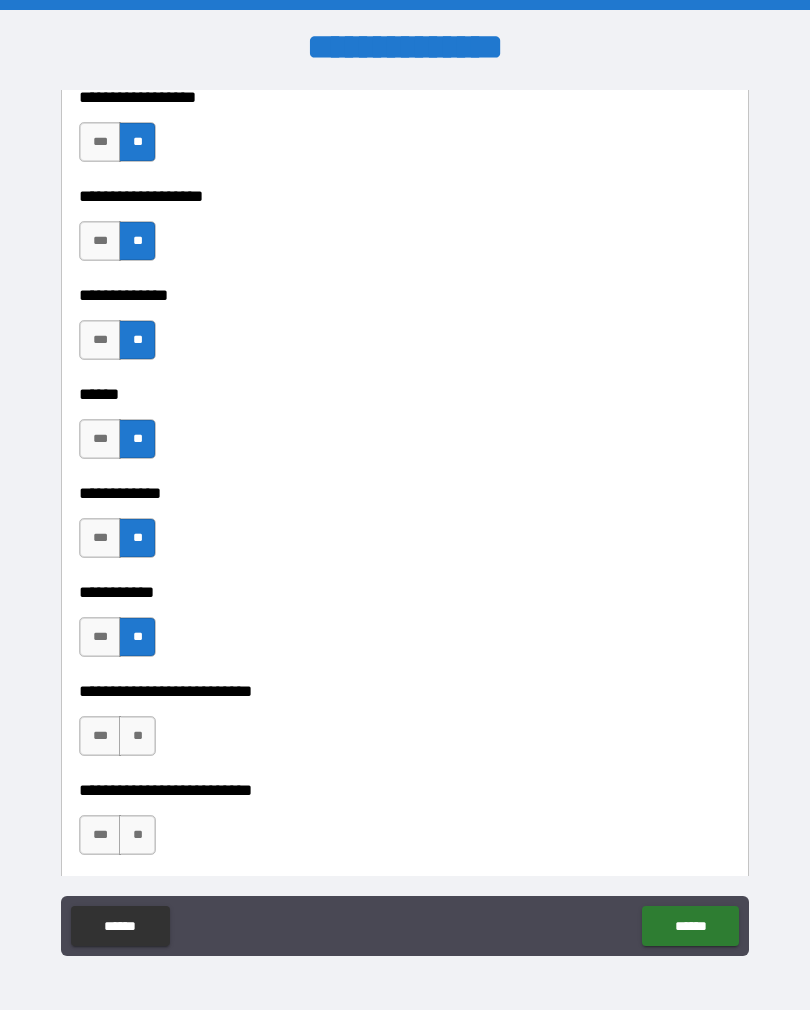 click on "**" at bounding box center [137, 736] 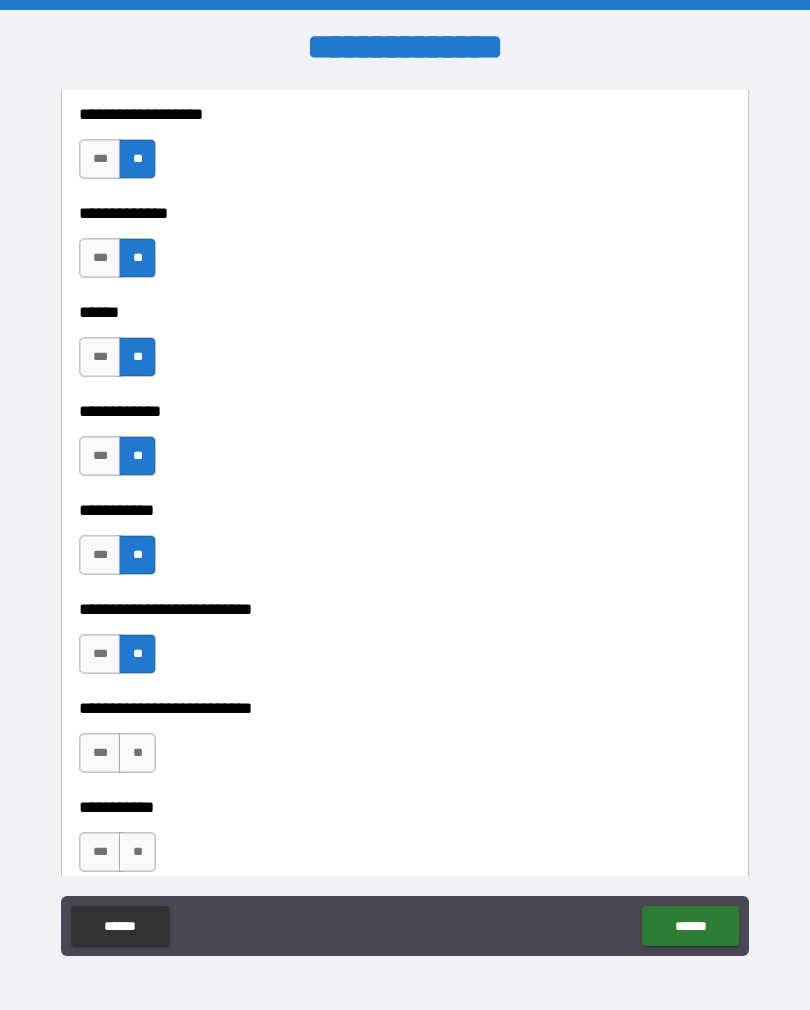 scroll, scrollTop: 4142, scrollLeft: 0, axis: vertical 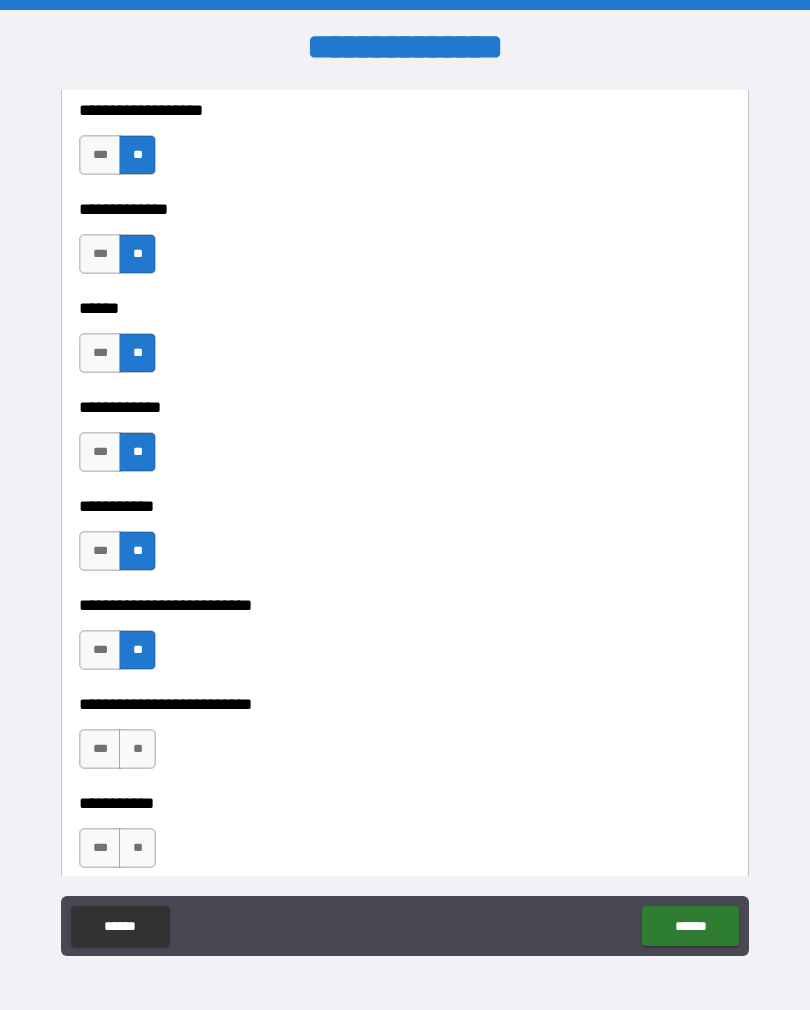 click on "**" at bounding box center [137, 749] 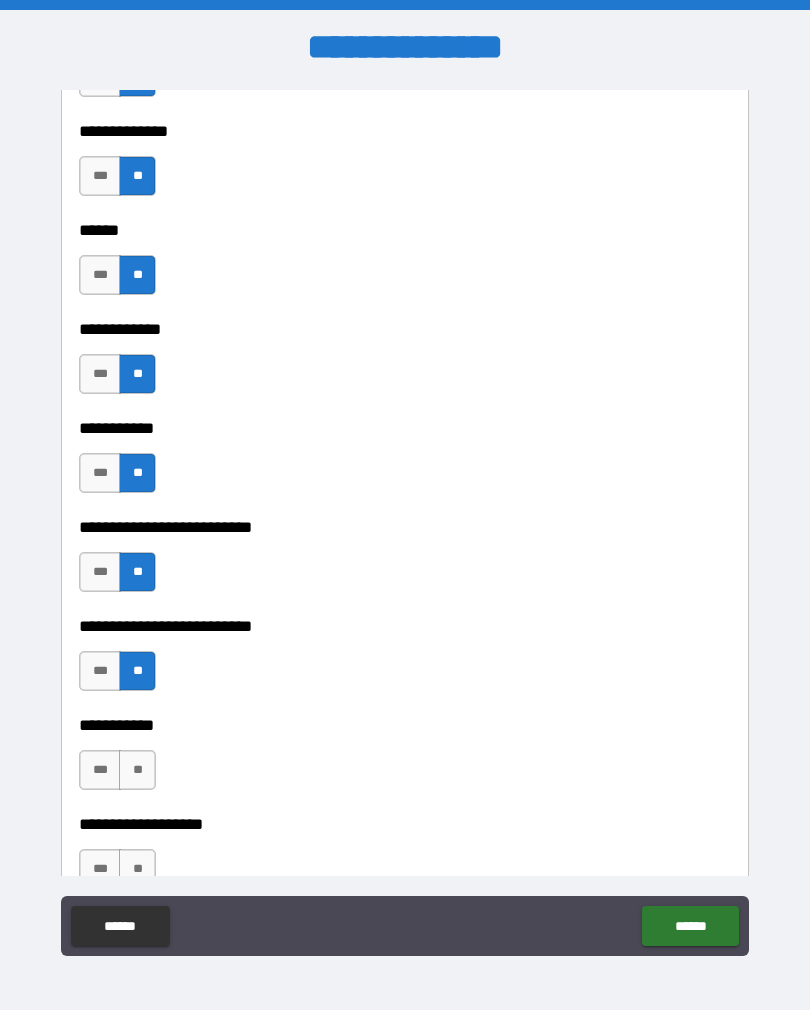 scroll, scrollTop: 4232, scrollLeft: 0, axis: vertical 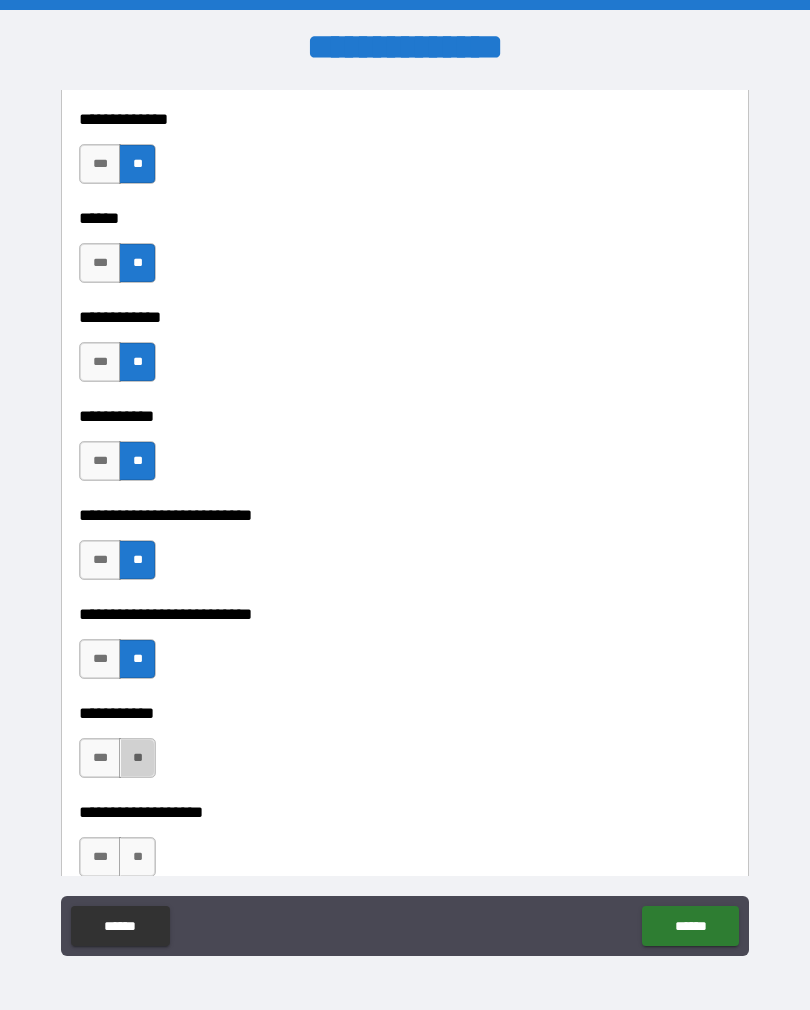 click on "**" at bounding box center [137, 758] 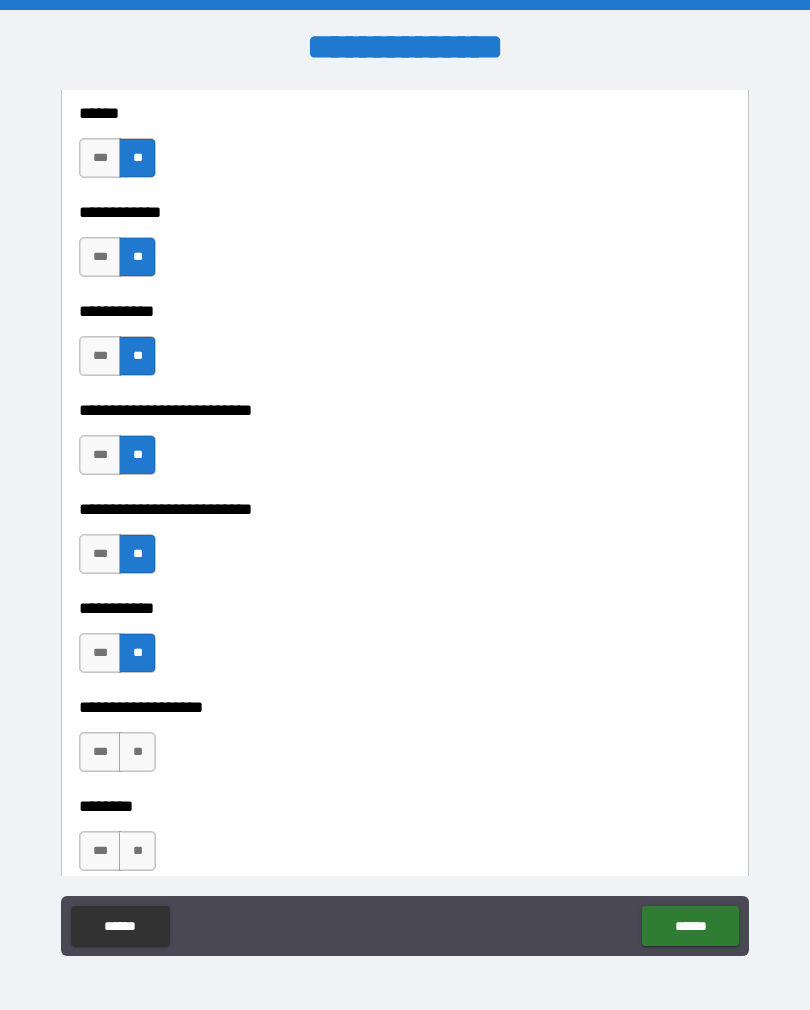 scroll, scrollTop: 4347, scrollLeft: 0, axis: vertical 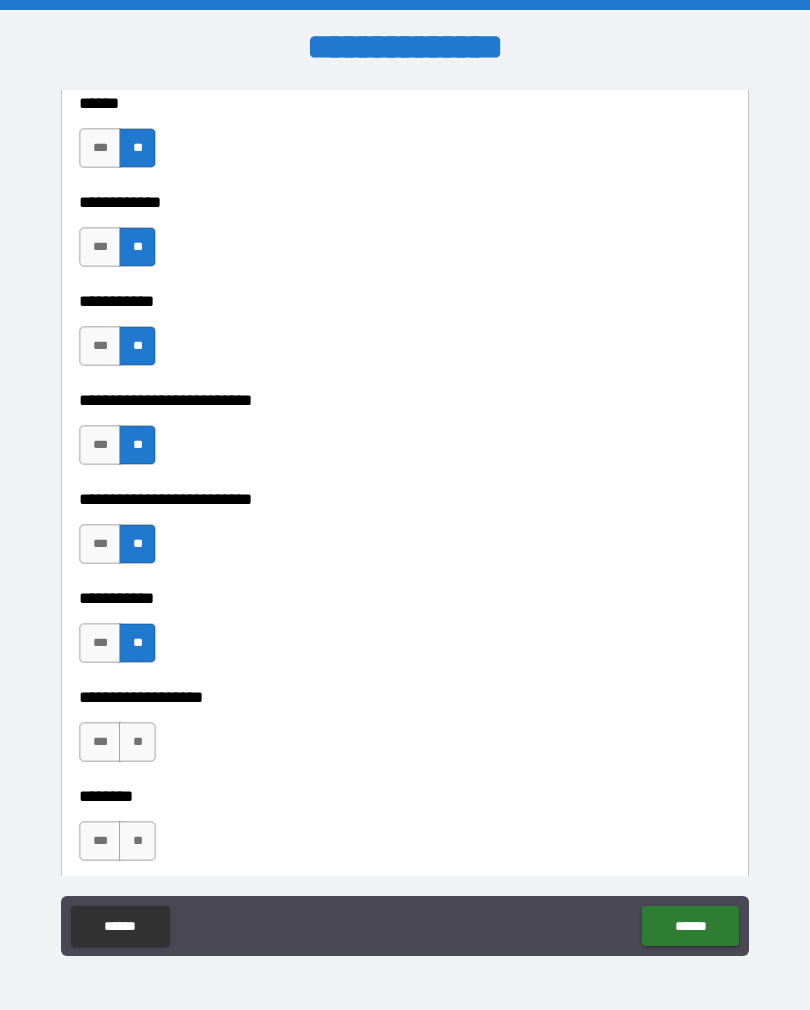 click on "***" at bounding box center [100, 643] 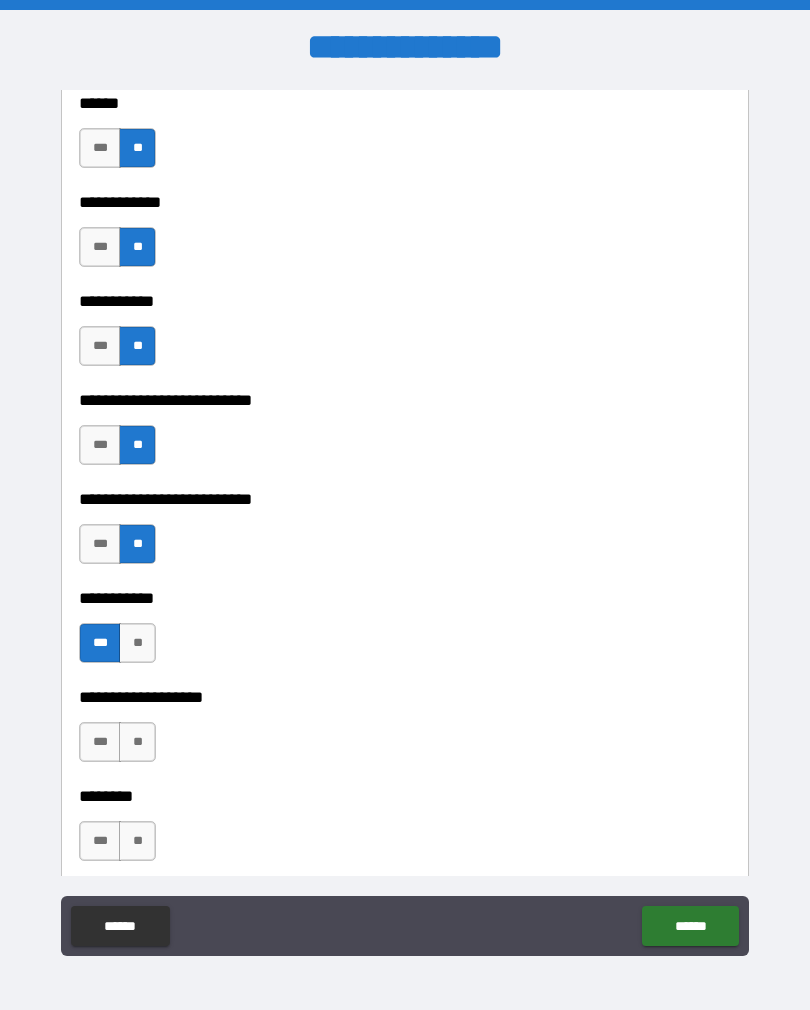 click on "**" at bounding box center [137, 643] 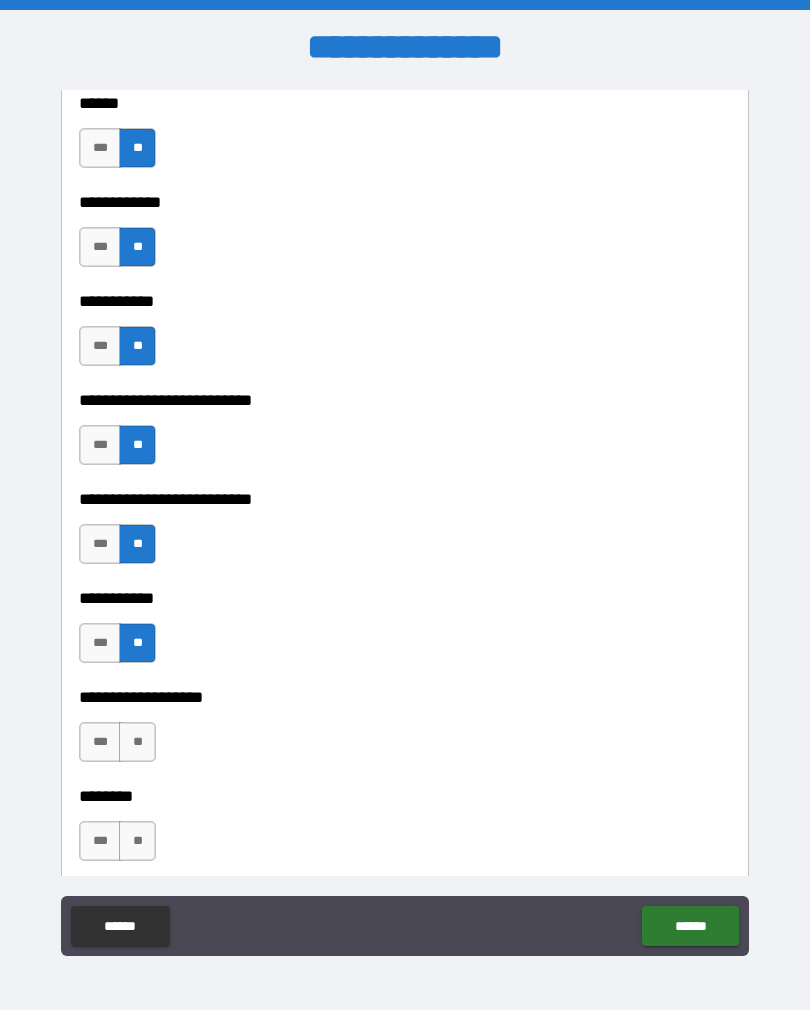 click on "**" at bounding box center [137, 742] 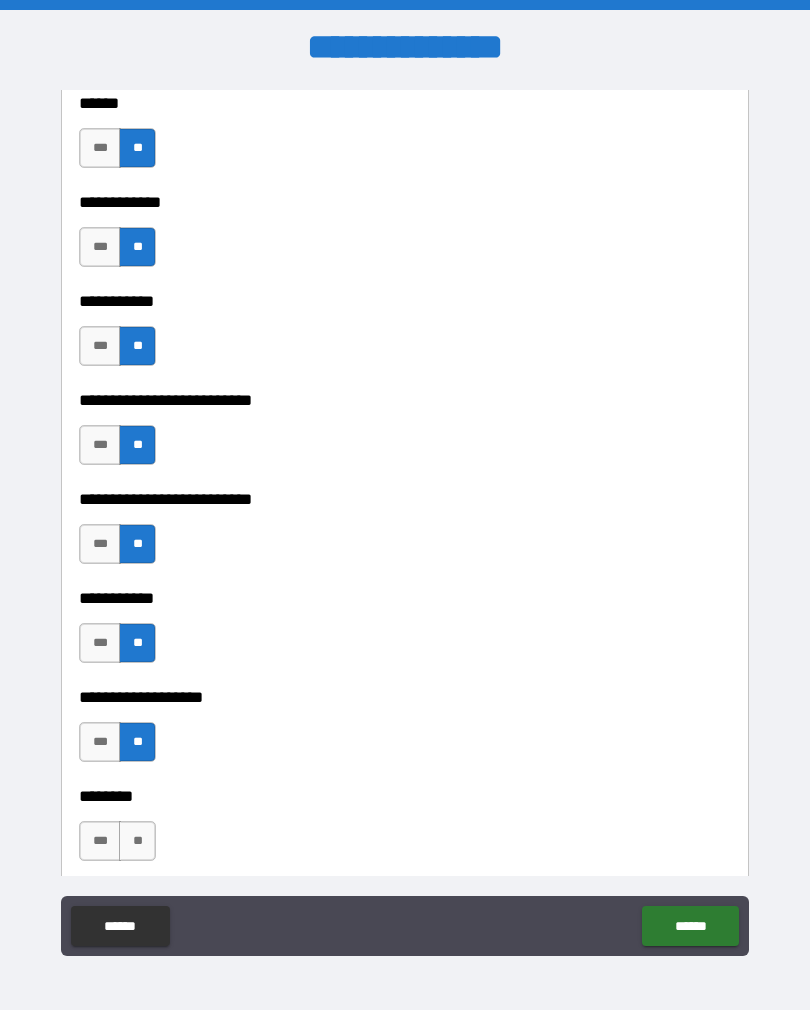 click on "***" at bounding box center [100, 841] 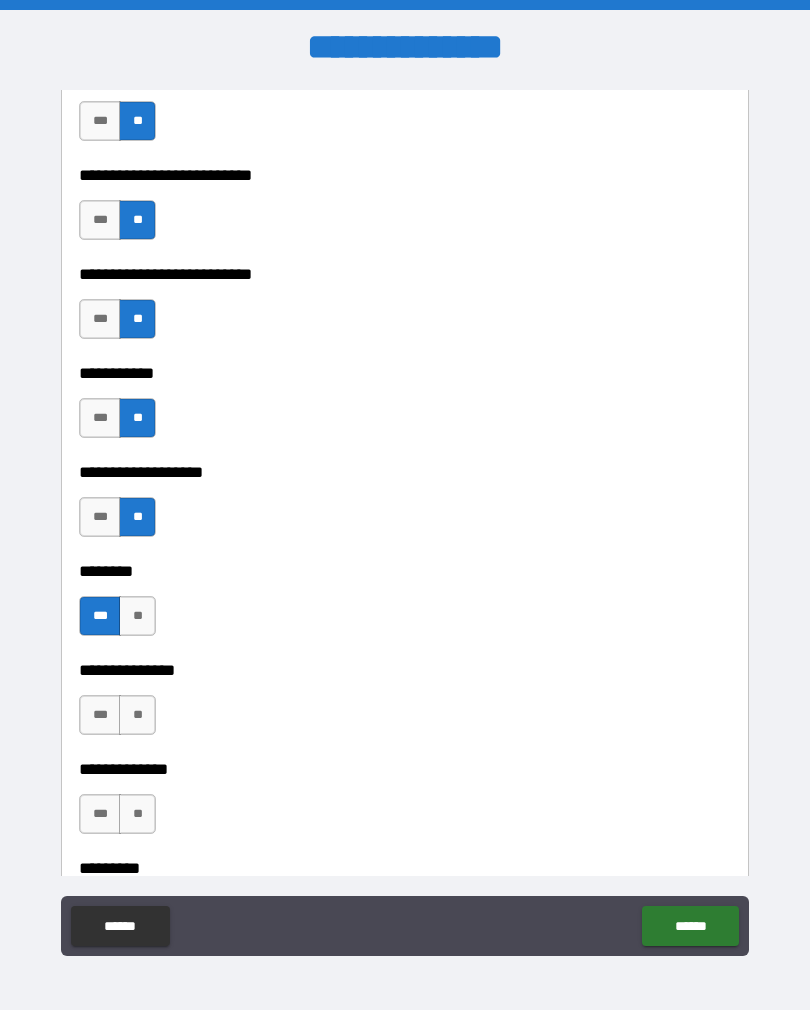 scroll, scrollTop: 4573, scrollLeft: 0, axis: vertical 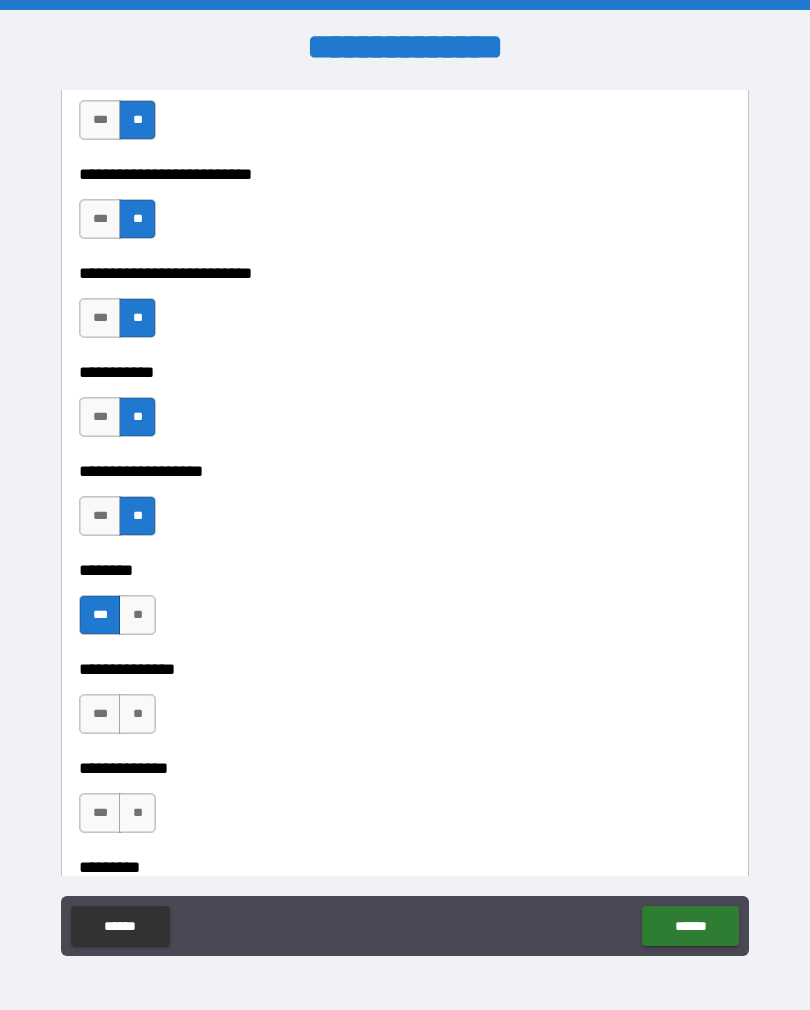 click on "**" at bounding box center (137, 714) 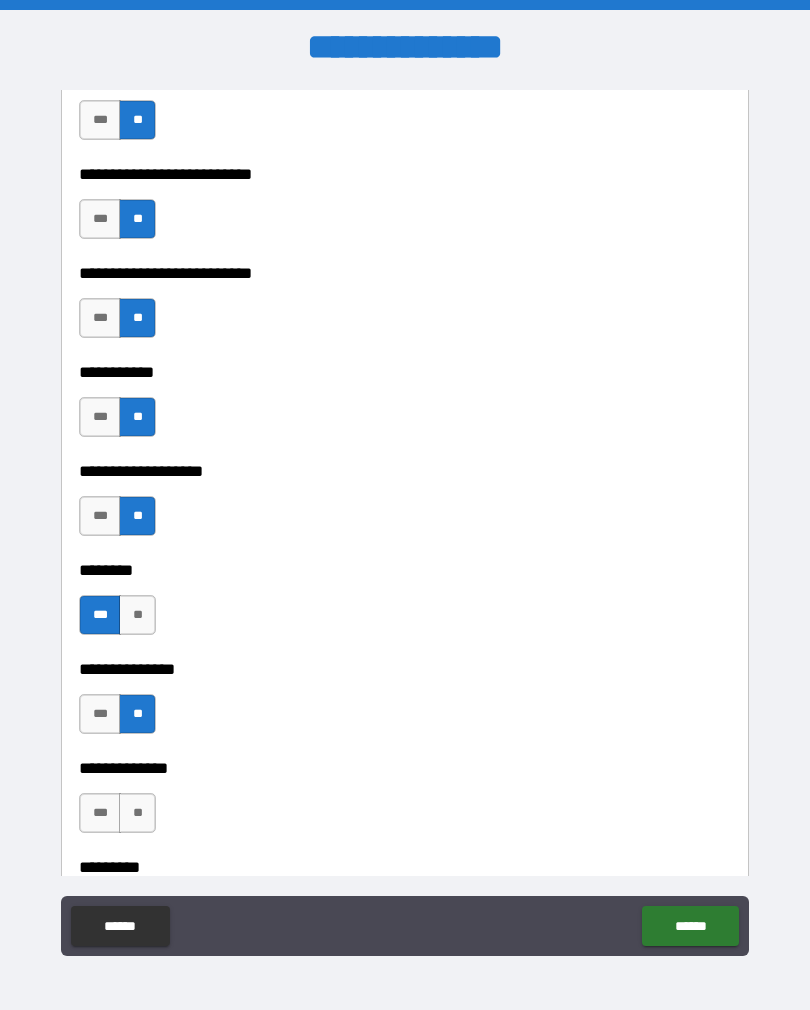click on "**" at bounding box center (137, 813) 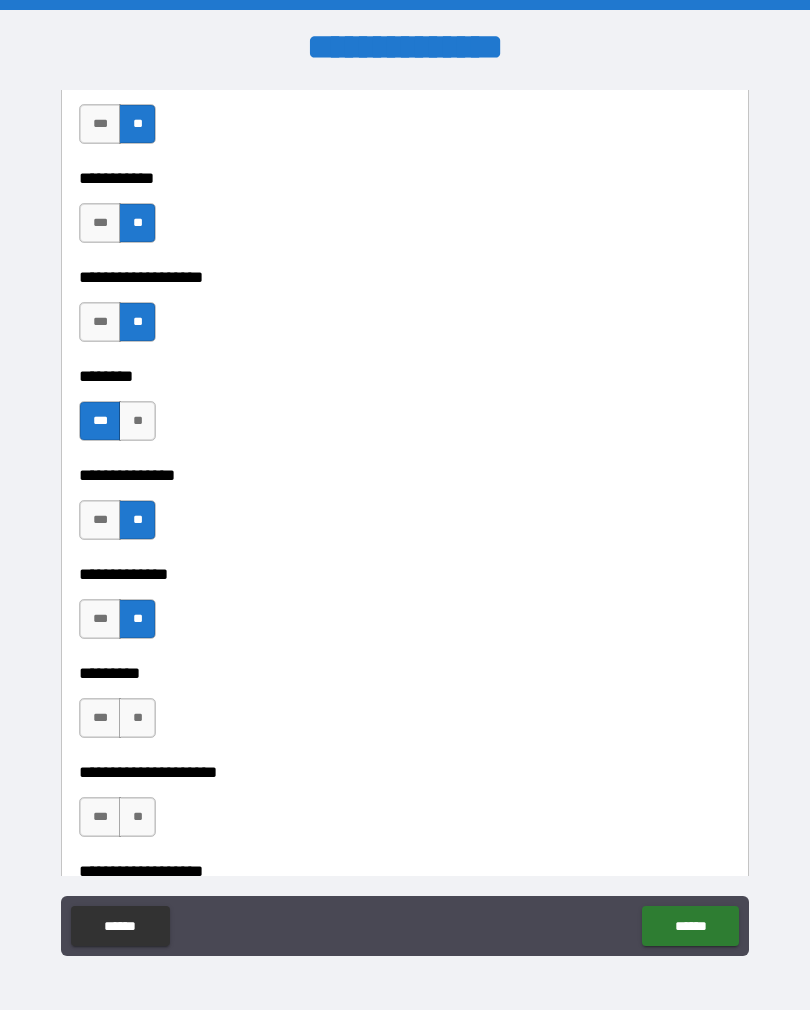 scroll, scrollTop: 4771, scrollLeft: 0, axis: vertical 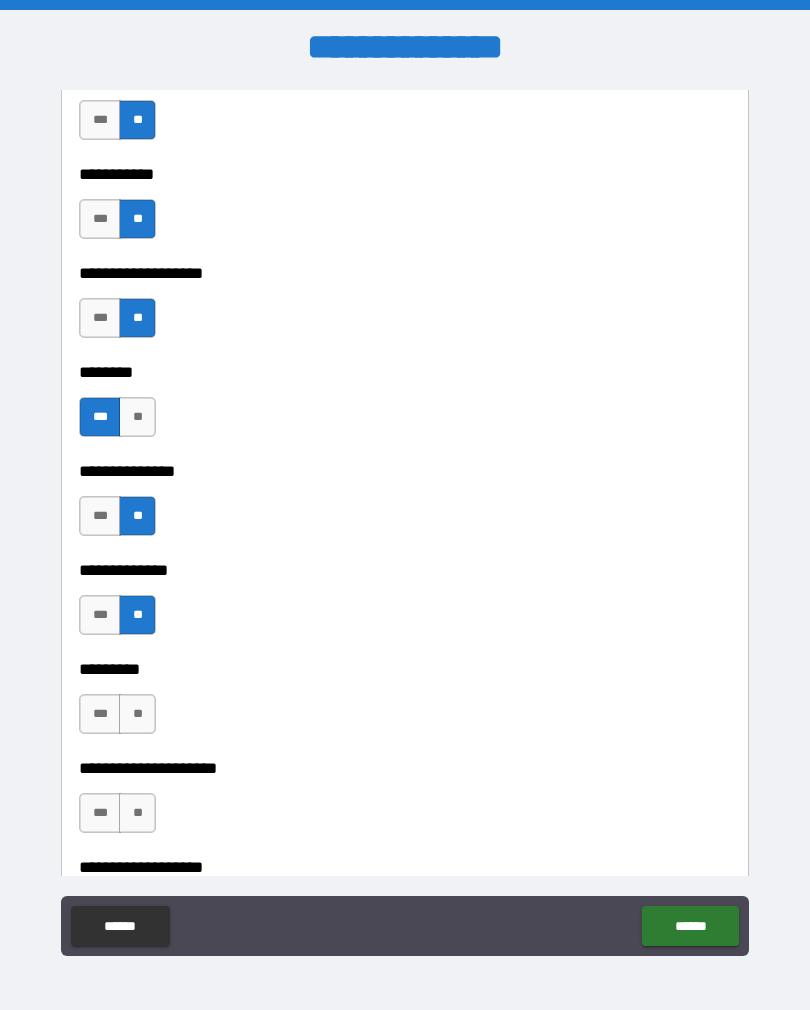 click on "**" at bounding box center (137, 714) 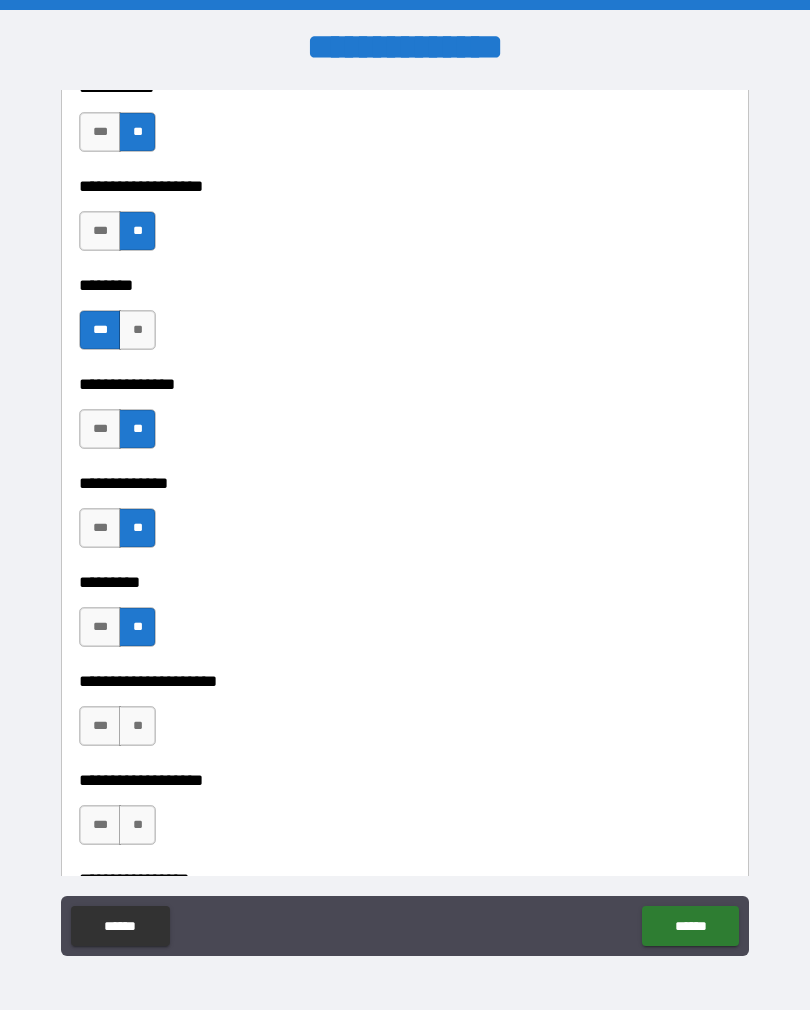 scroll, scrollTop: 4867, scrollLeft: 0, axis: vertical 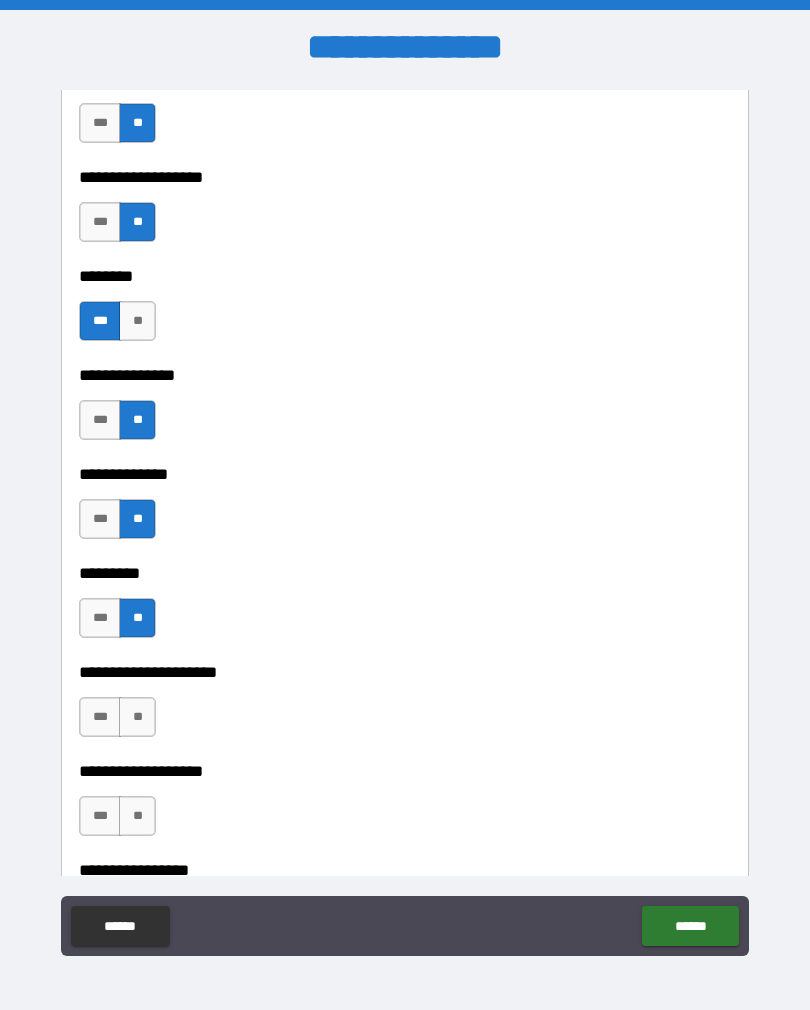 click on "**" at bounding box center (137, 717) 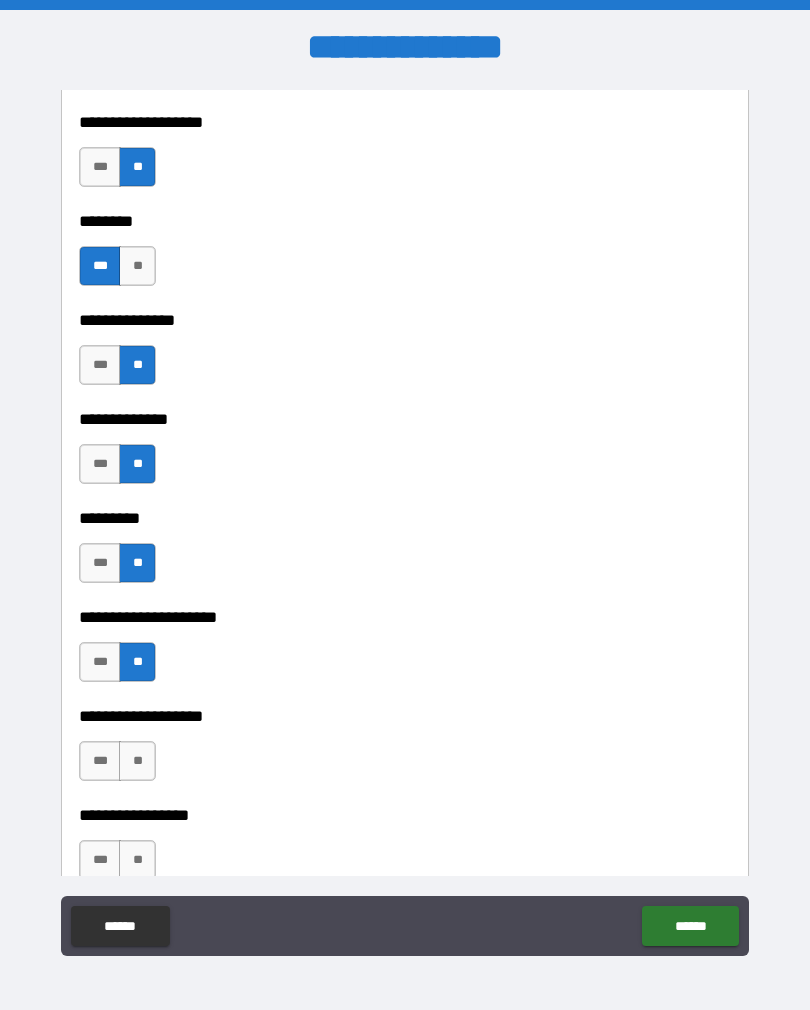 scroll, scrollTop: 4948, scrollLeft: 0, axis: vertical 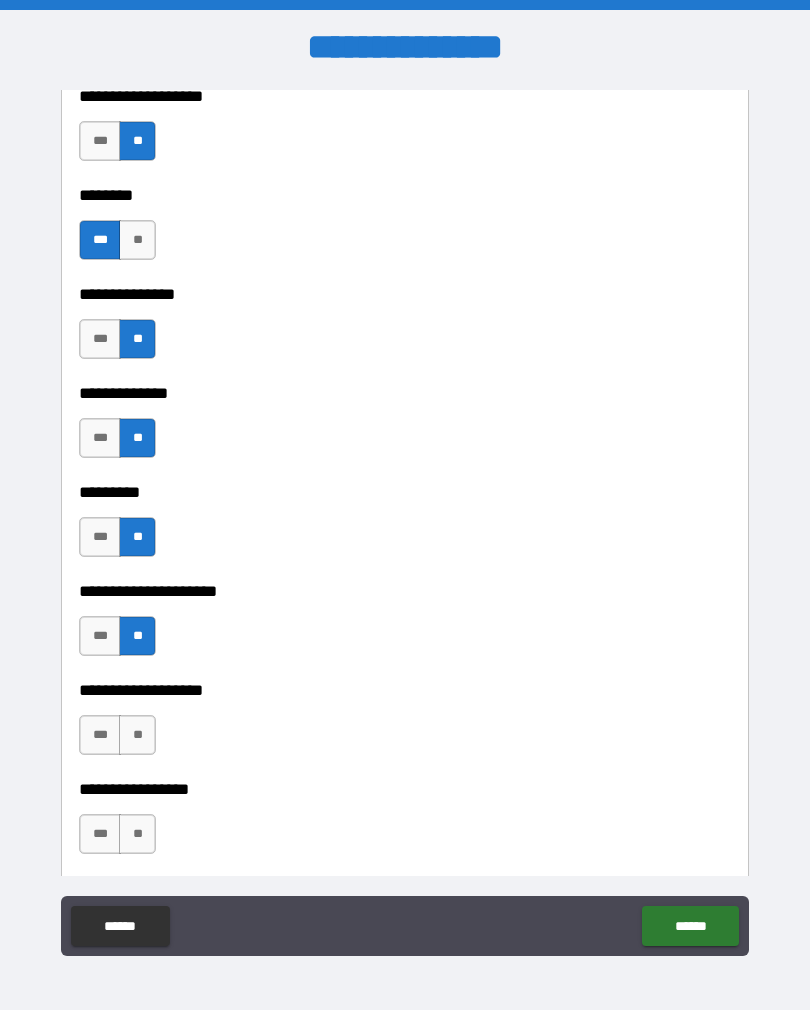 click on "**" at bounding box center (137, 735) 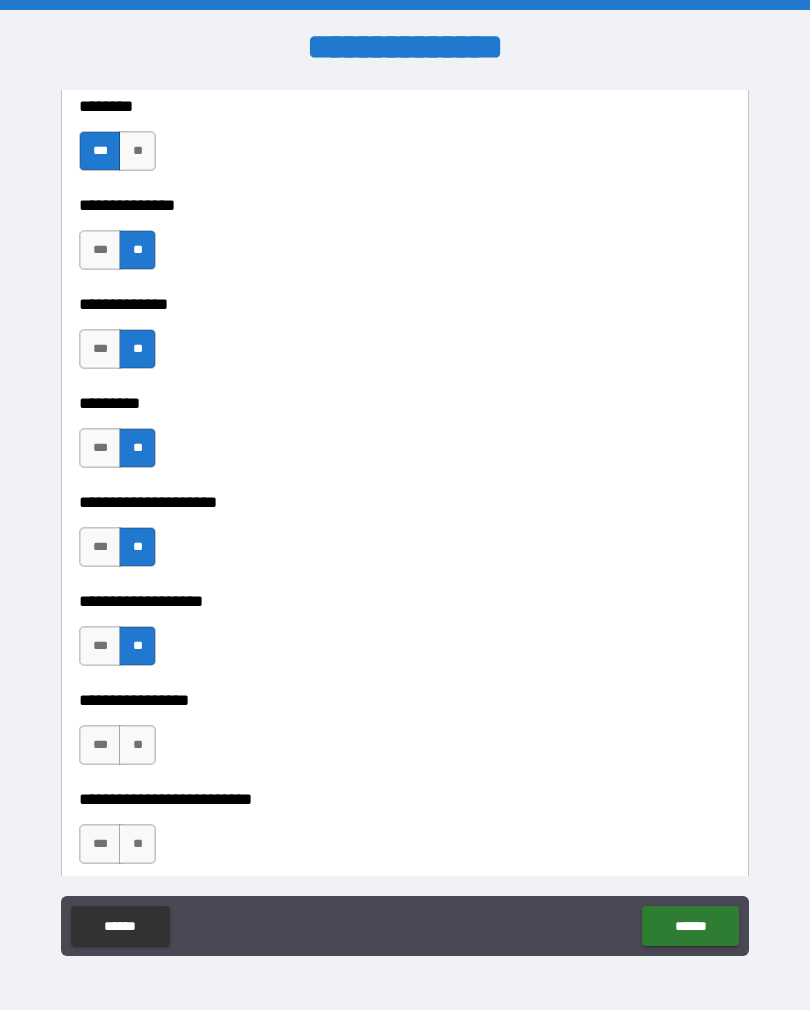 scroll, scrollTop: 5050, scrollLeft: 0, axis: vertical 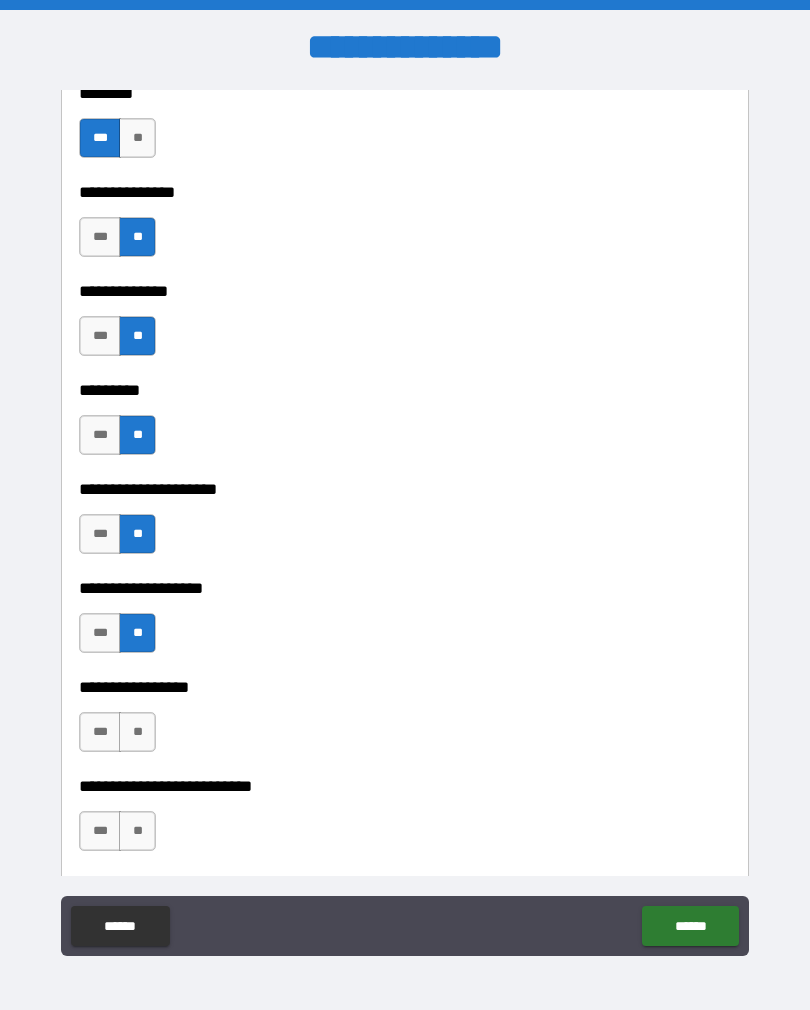 click on "**" at bounding box center (137, 732) 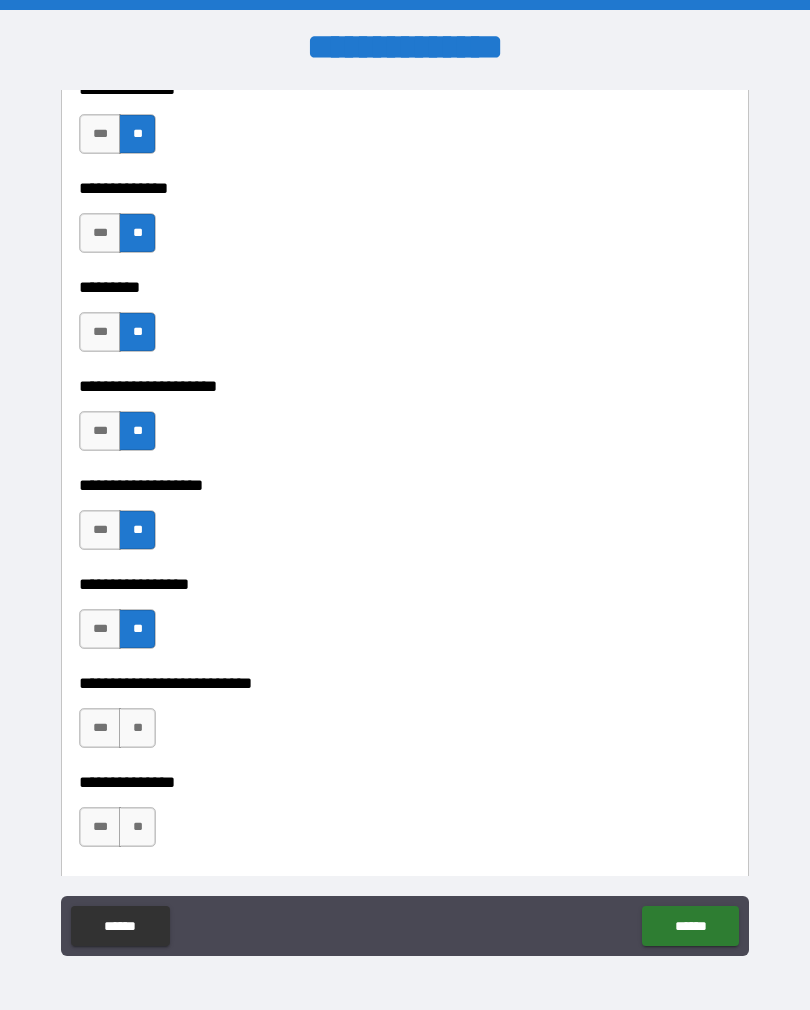 scroll, scrollTop: 5160, scrollLeft: 0, axis: vertical 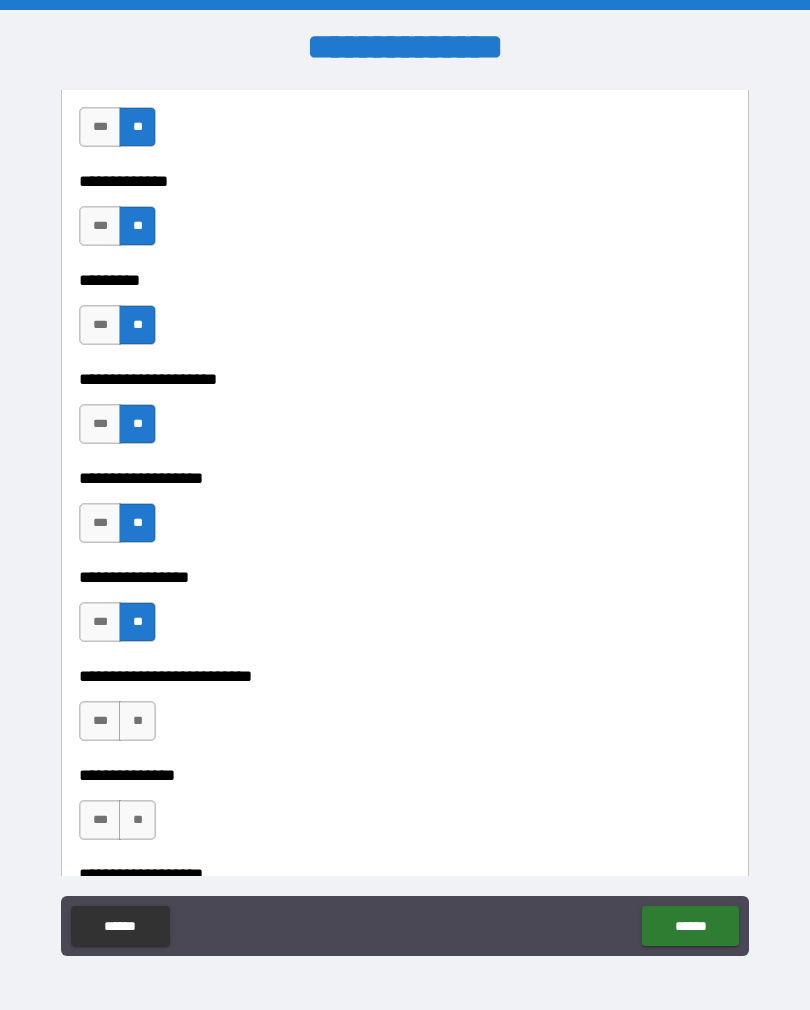 click on "**" at bounding box center [137, 721] 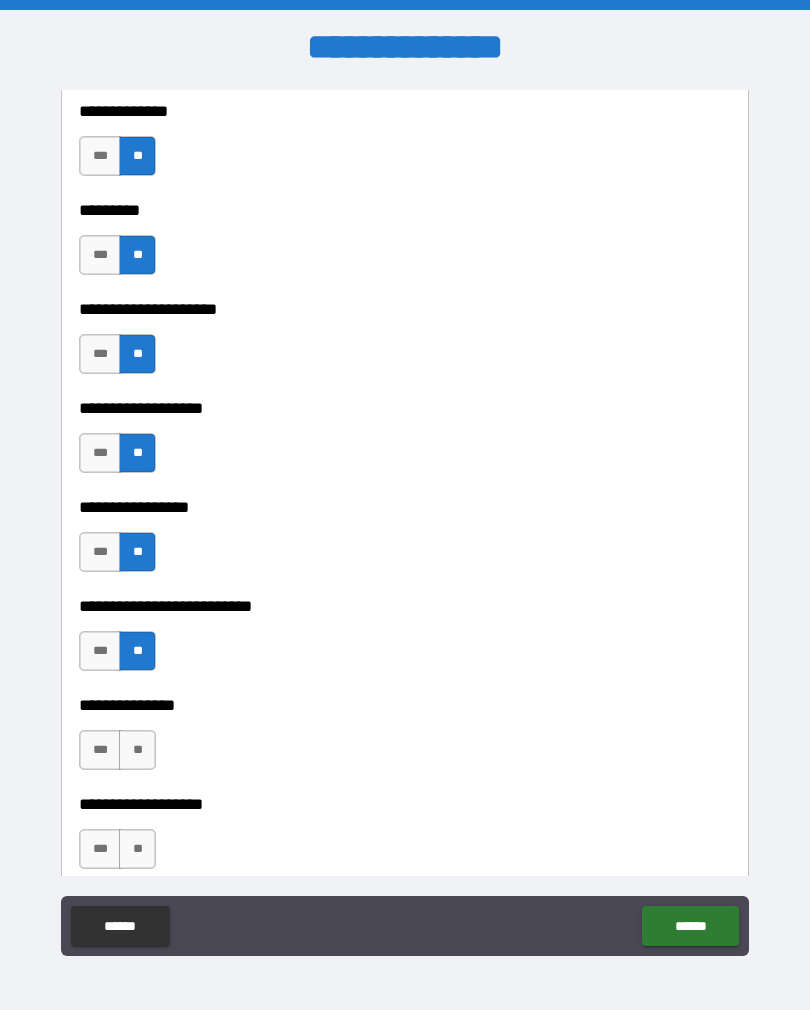 scroll, scrollTop: 5251, scrollLeft: 0, axis: vertical 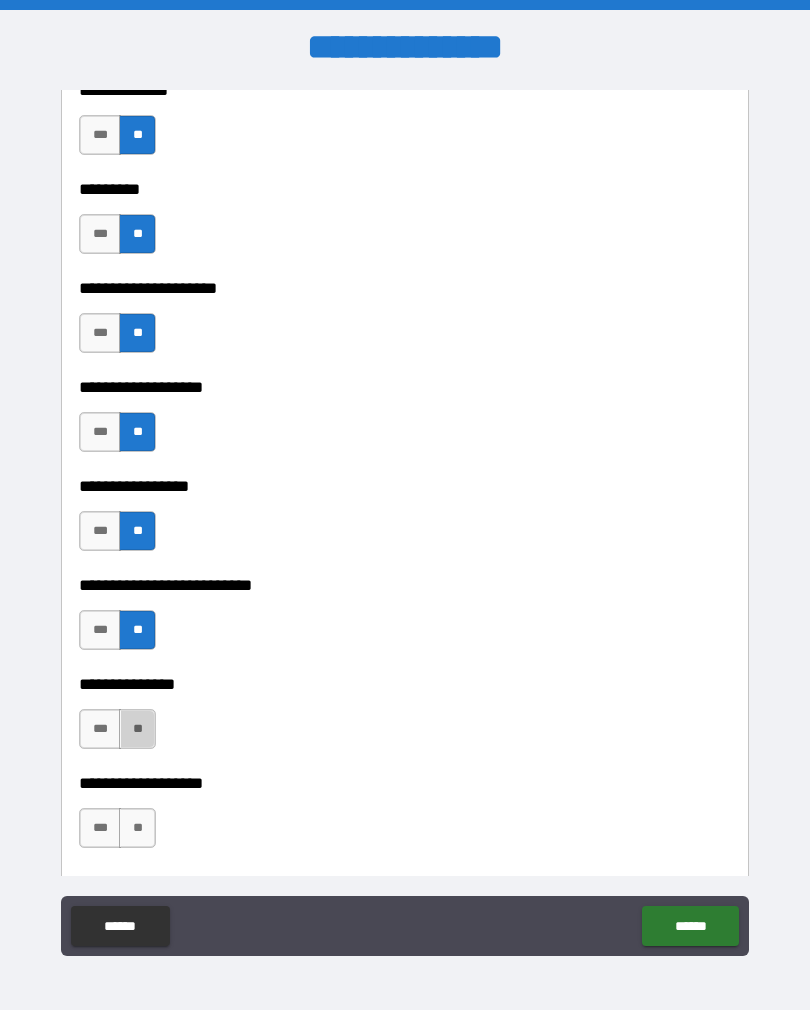 click on "**" at bounding box center [137, 729] 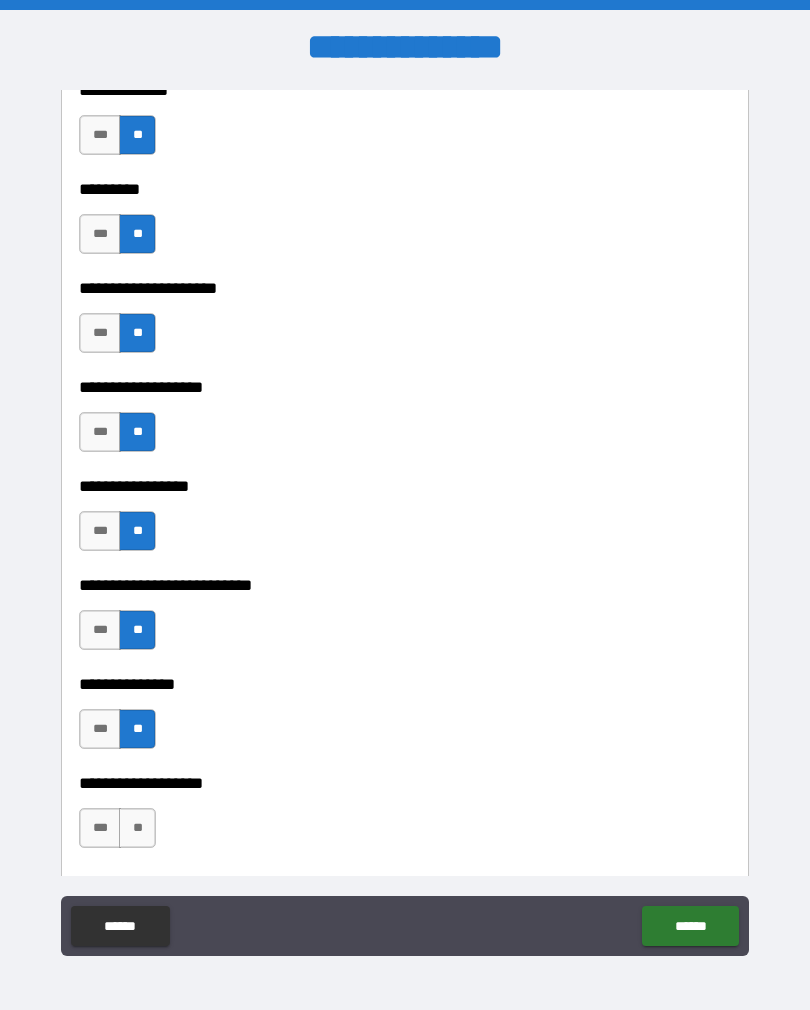click on "**" at bounding box center (137, 828) 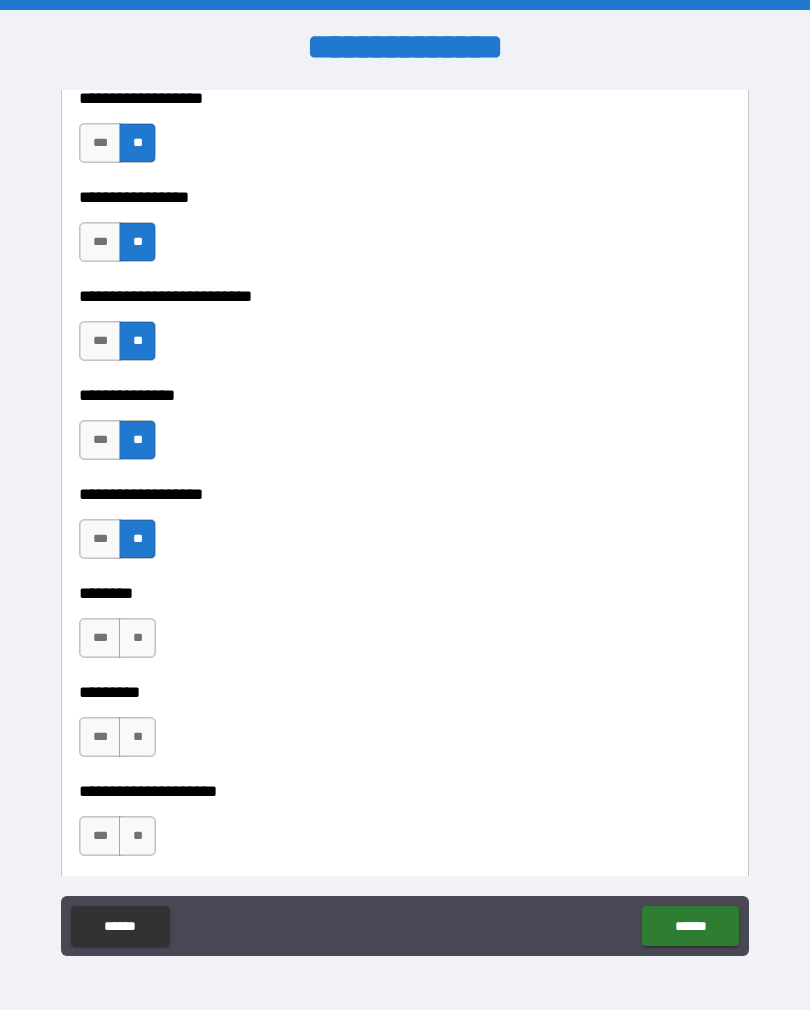 scroll, scrollTop: 5547, scrollLeft: 0, axis: vertical 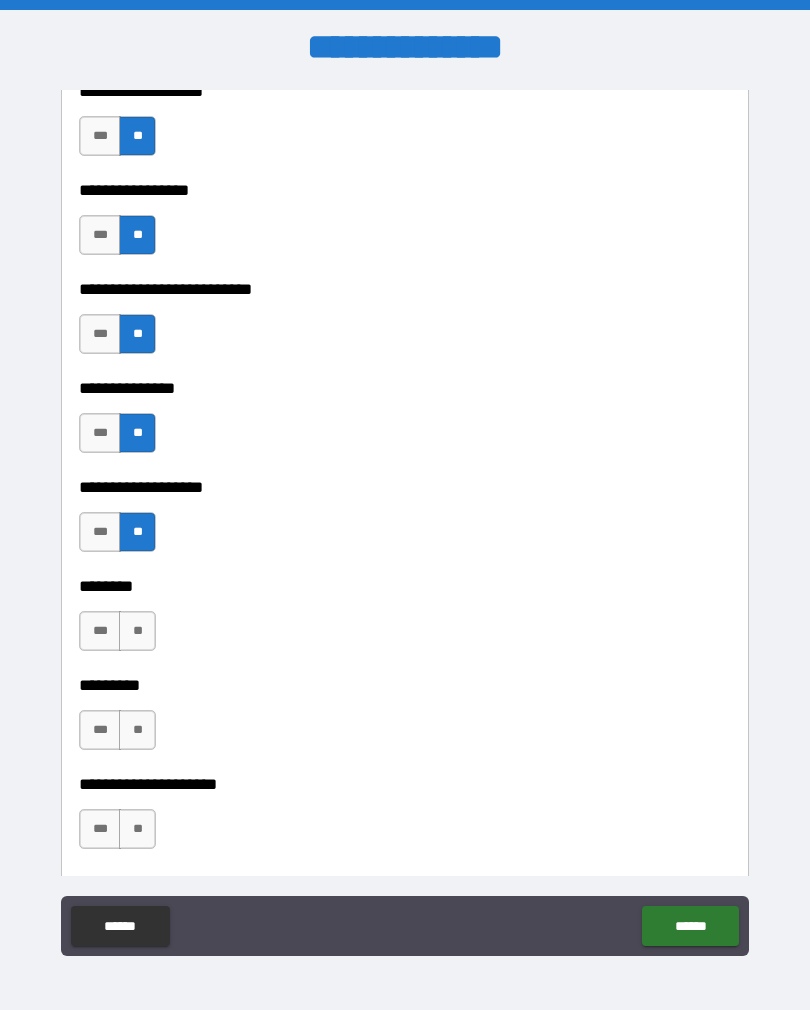 click on "**" at bounding box center (137, 631) 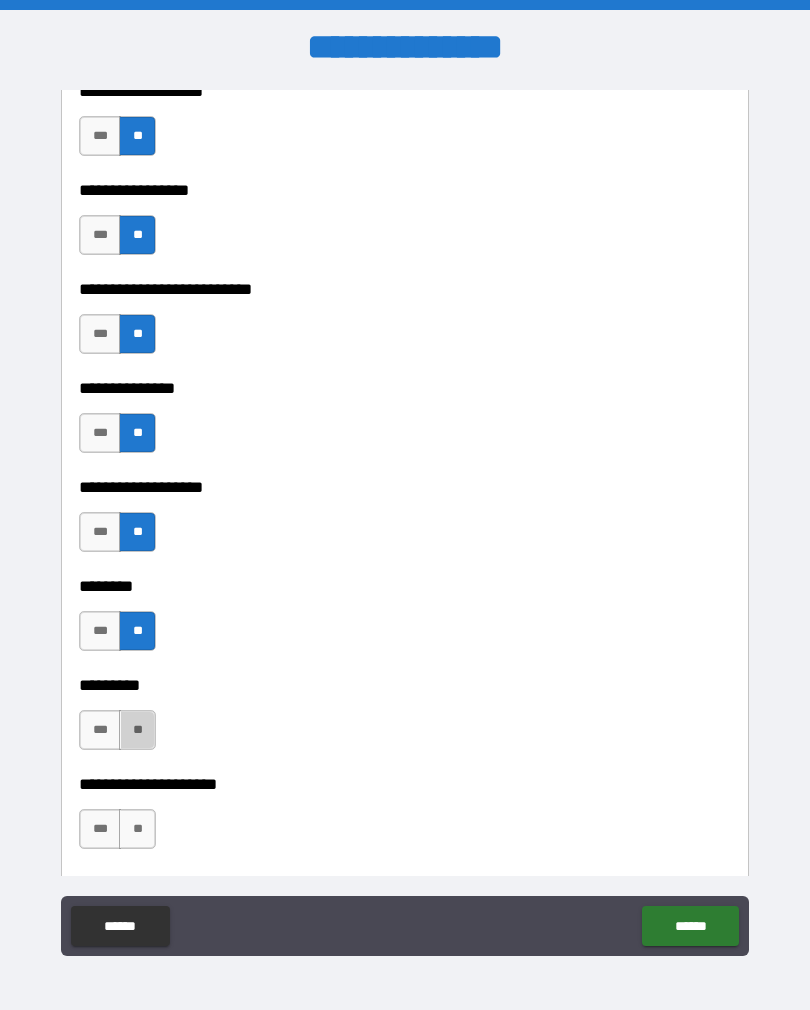 click on "**" at bounding box center (137, 730) 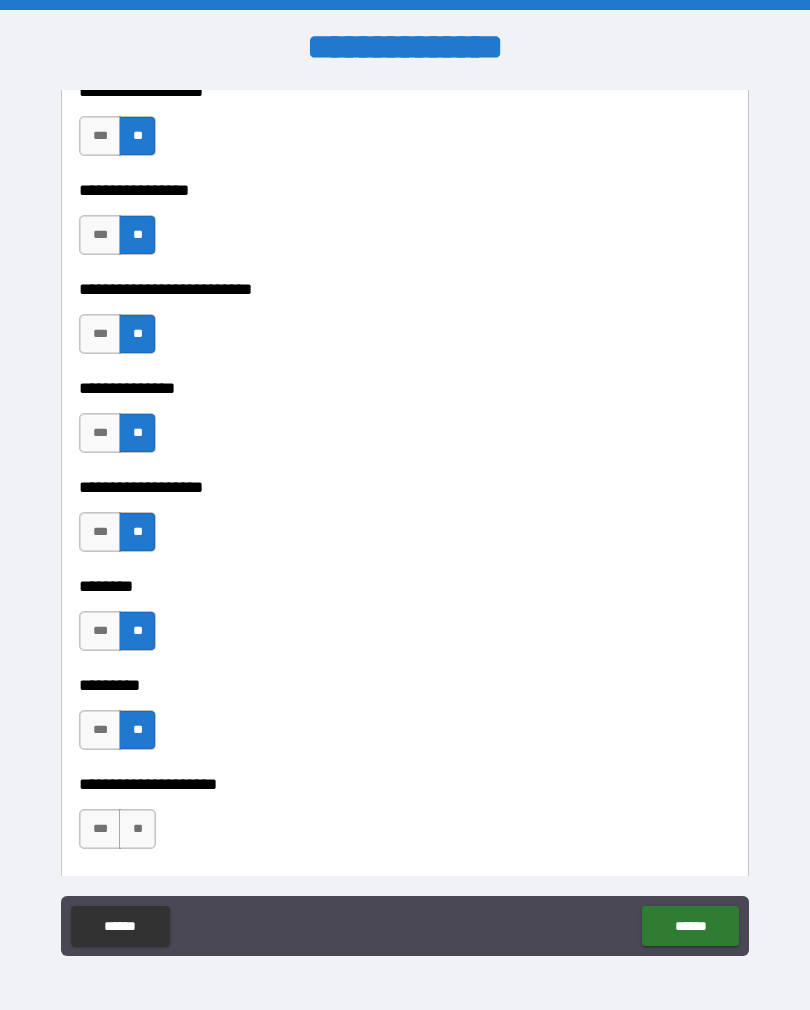 click on "***" at bounding box center [100, 829] 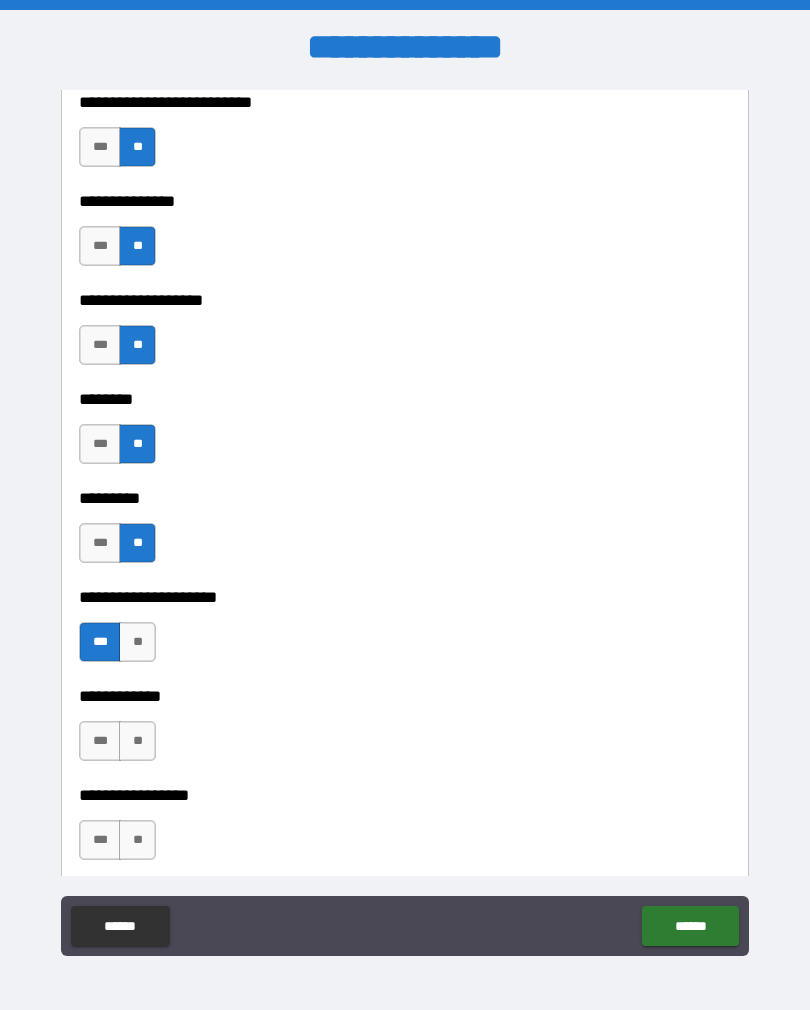 scroll, scrollTop: 5744, scrollLeft: 0, axis: vertical 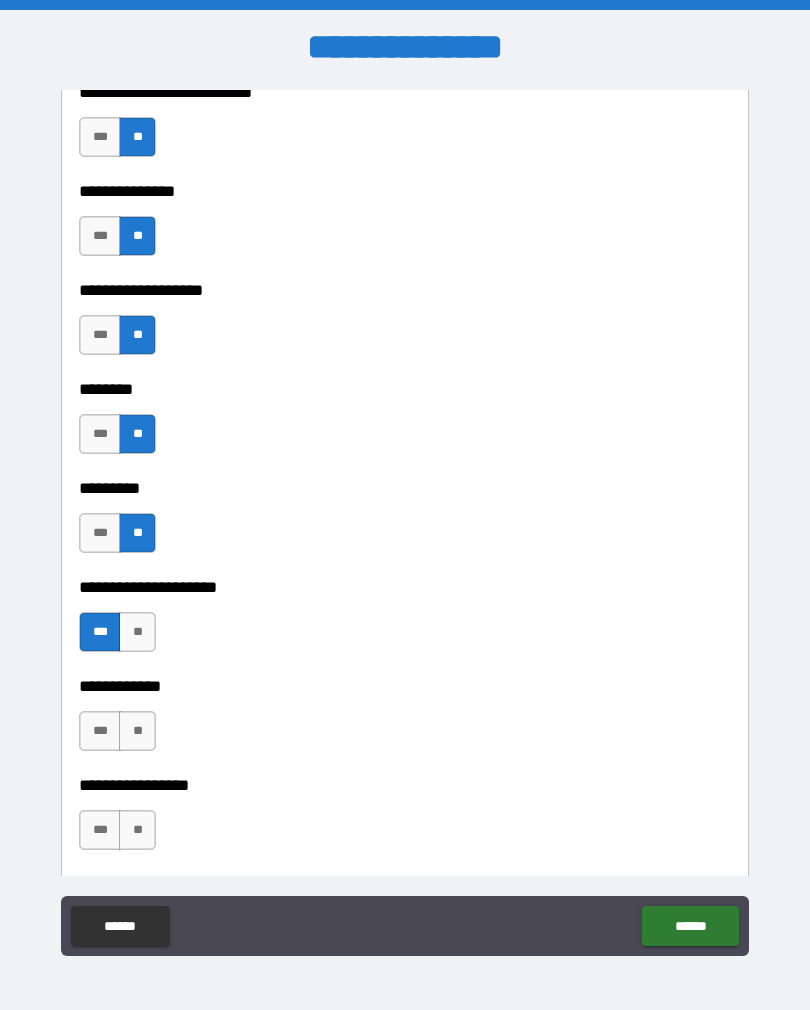 click on "**" at bounding box center [137, 731] 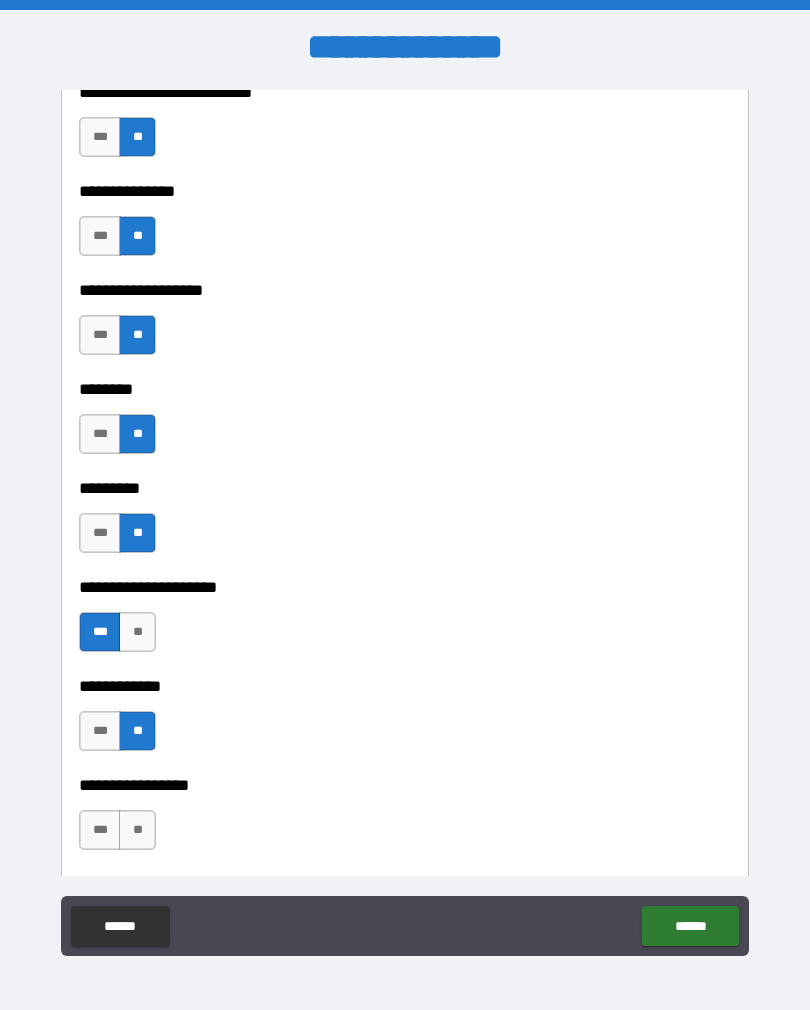 click on "**" at bounding box center [137, 830] 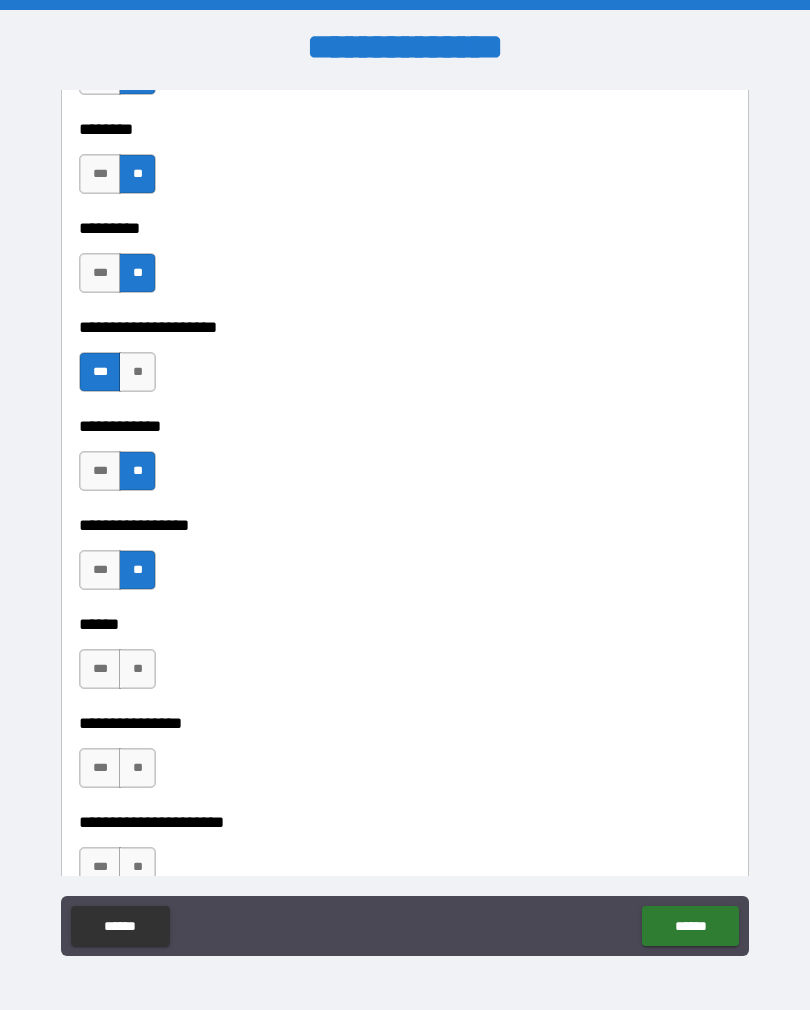 scroll, scrollTop: 6008, scrollLeft: 0, axis: vertical 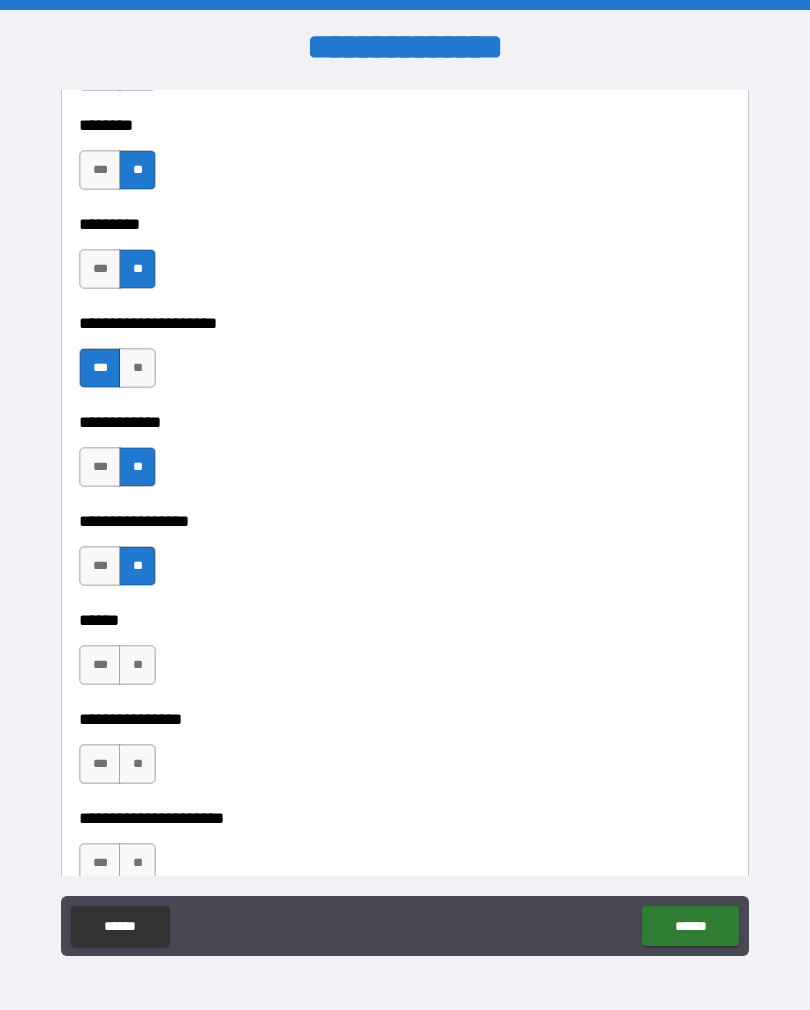 click on "**" at bounding box center [137, 665] 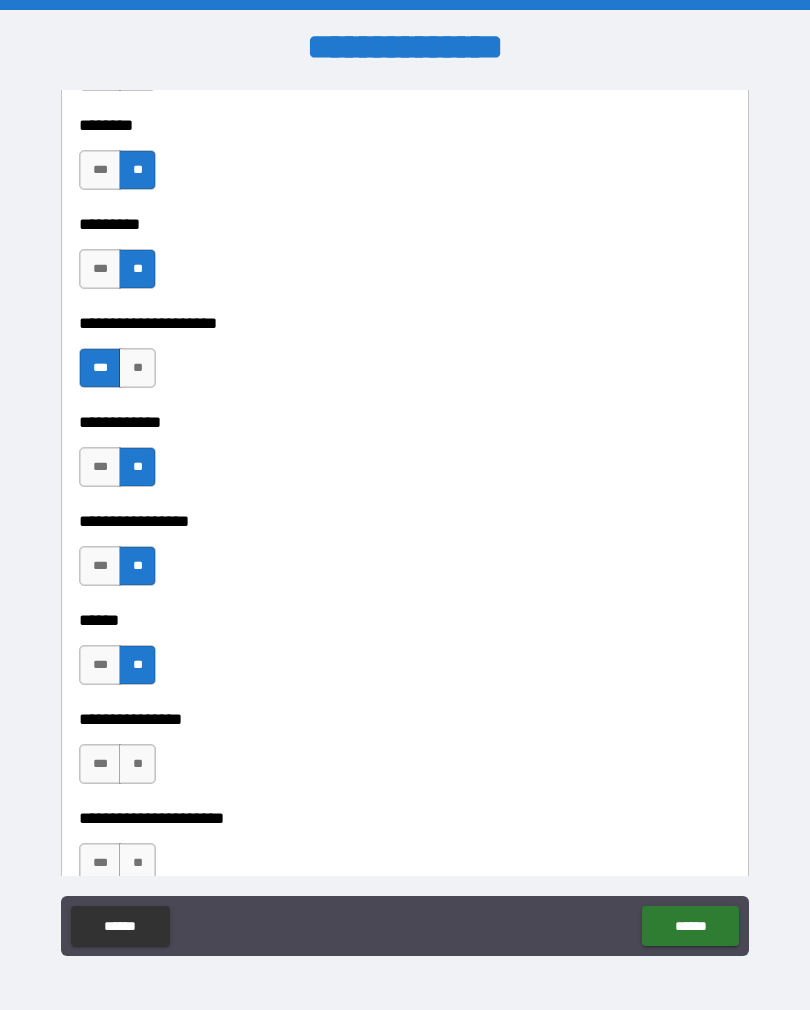 click on "**" at bounding box center [137, 764] 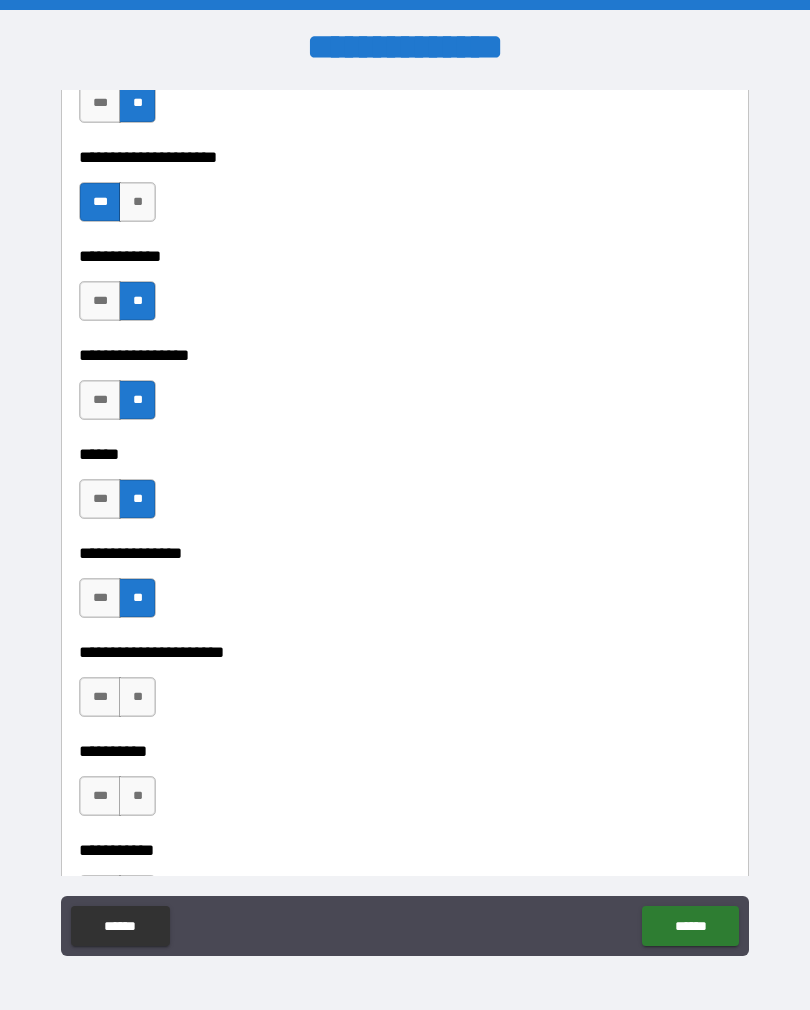 scroll, scrollTop: 6181, scrollLeft: 0, axis: vertical 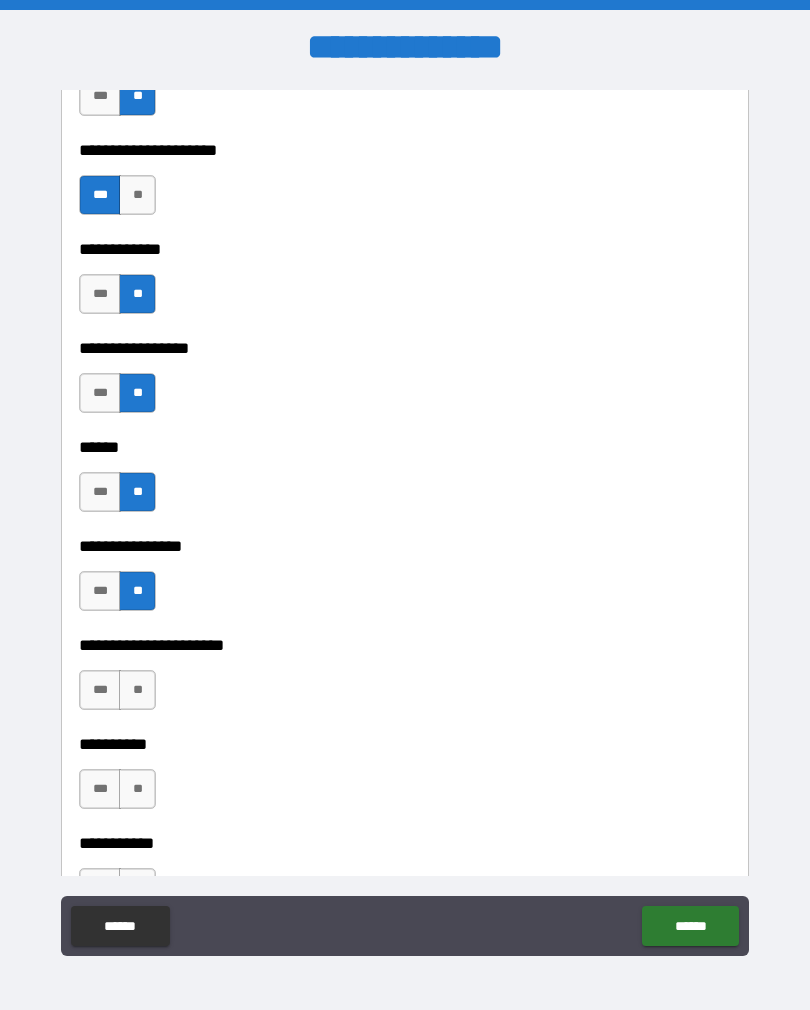 click on "***" at bounding box center (100, 690) 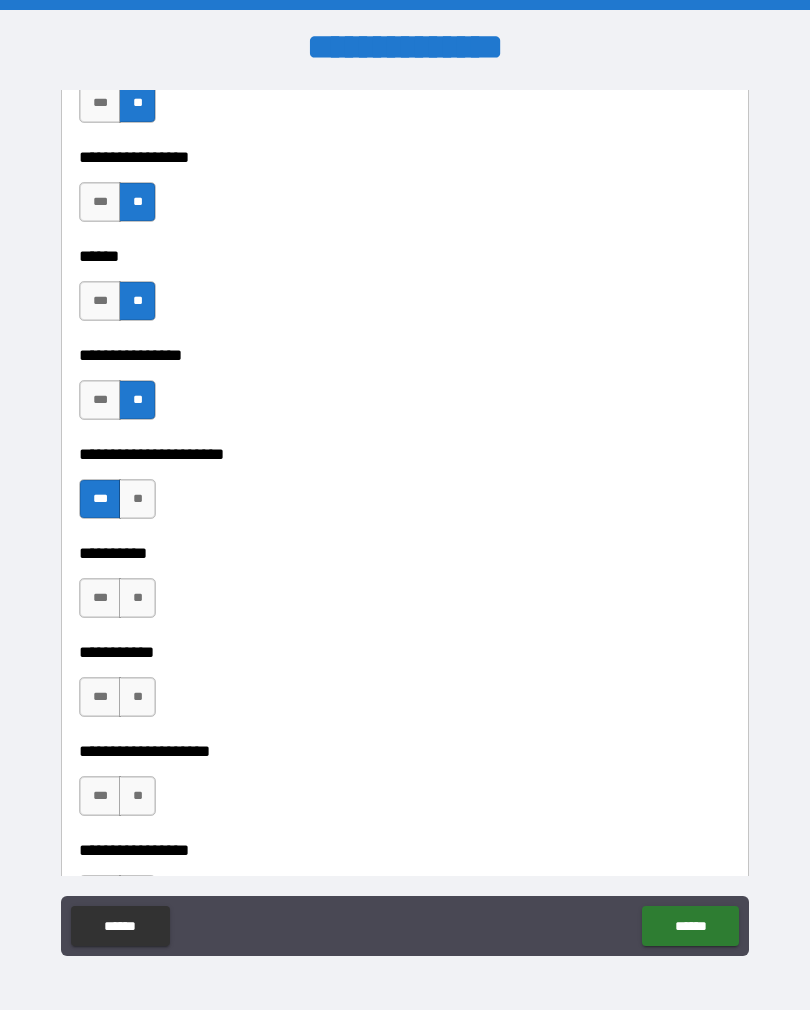 scroll, scrollTop: 6372, scrollLeft: 0, axis: vertical 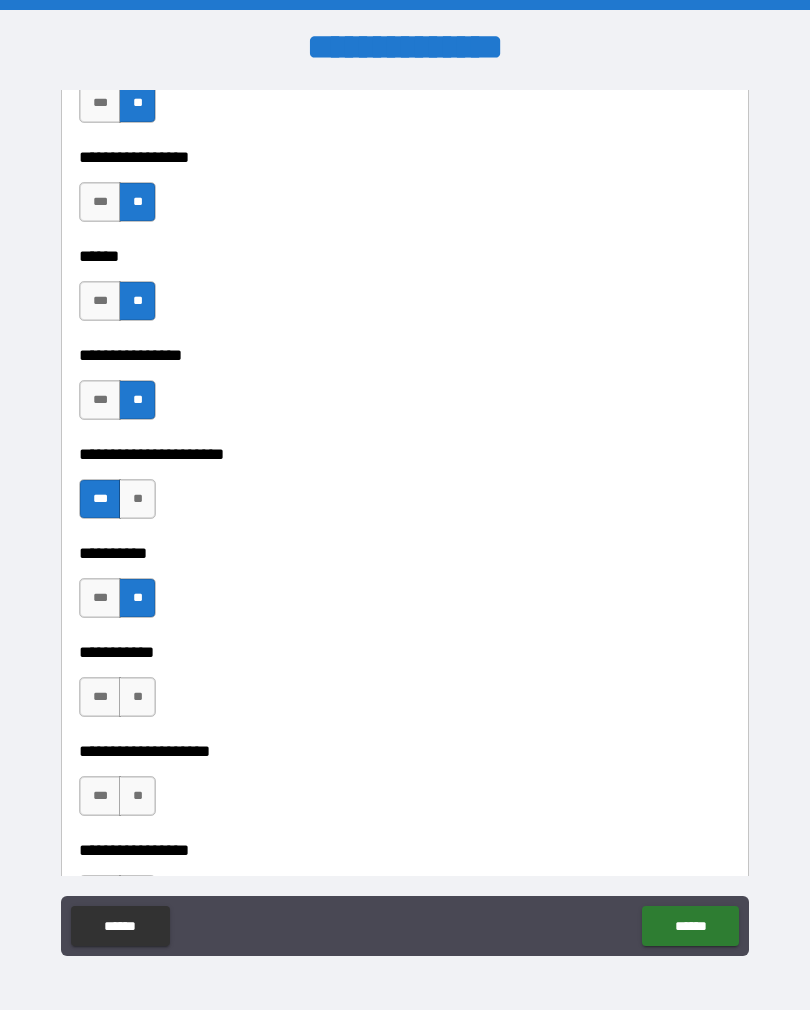 click on "**" at bounding box center [137, 697] 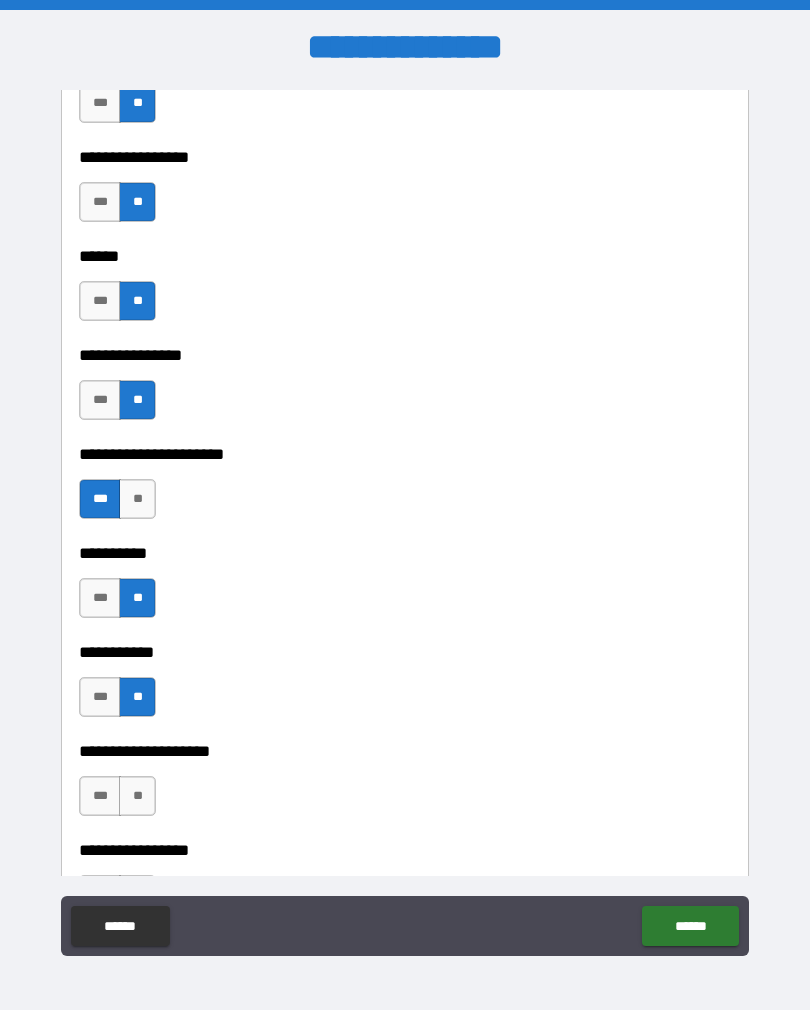 click on "***" at bounding box center (100, 796) 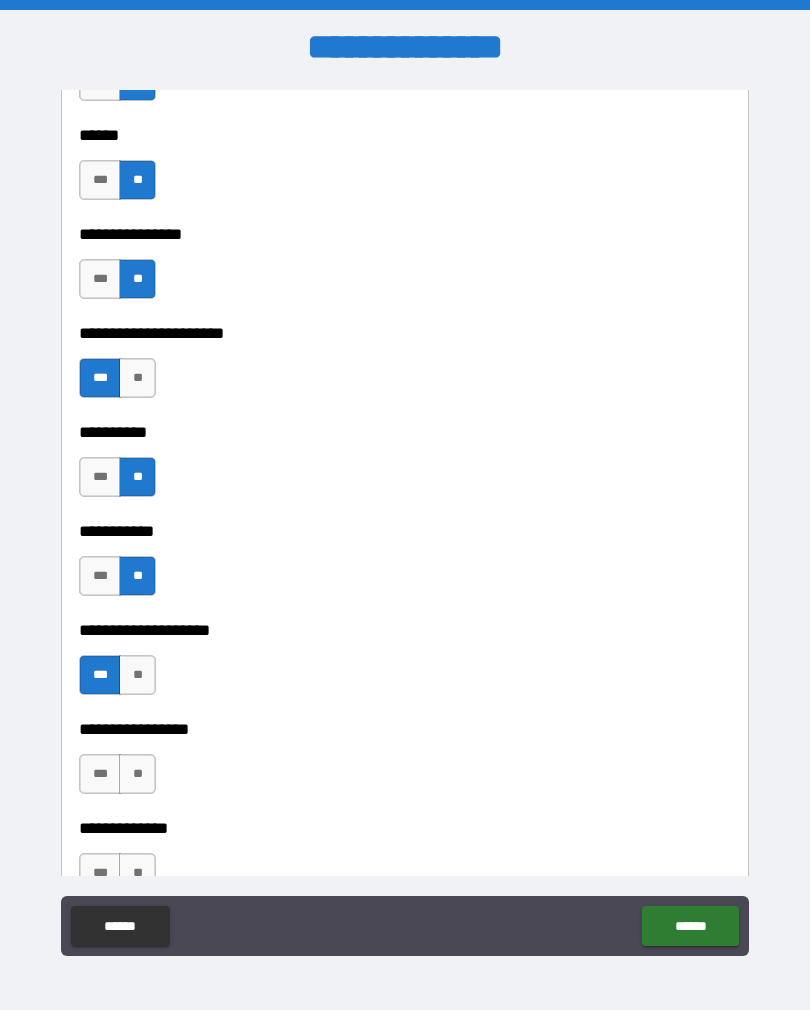 scroll, scrollTop: 6518, scrollLeft: 0, axis: vertical 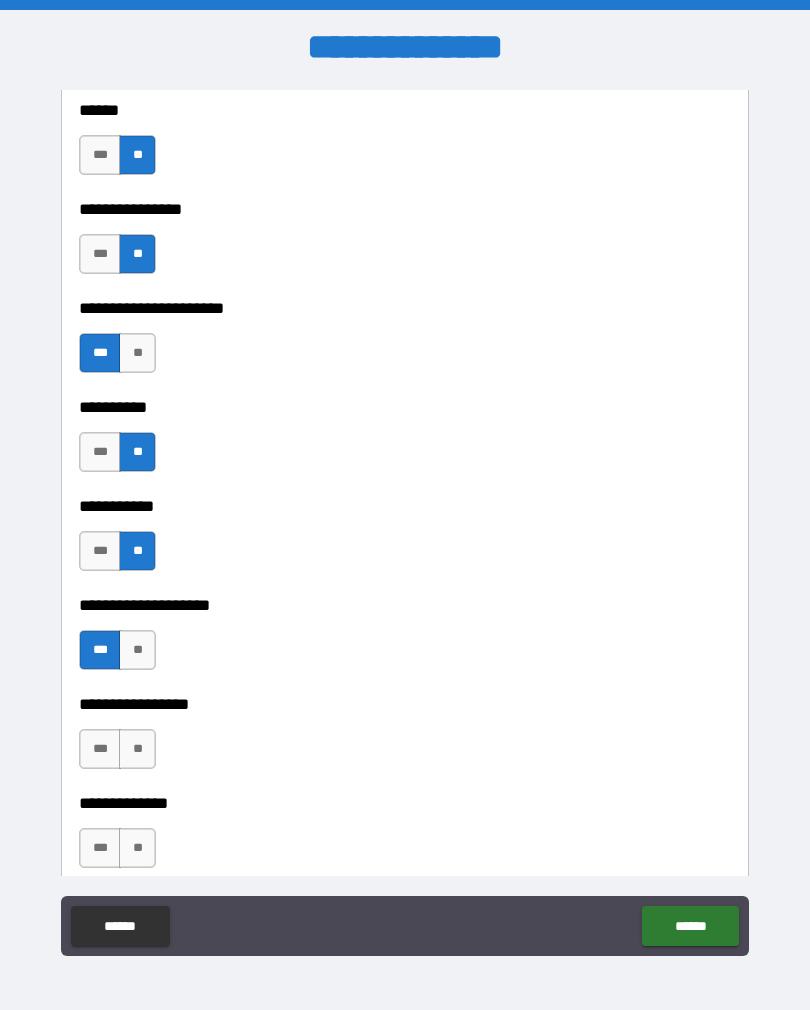 click on "**" at bounding box center (137, 749) 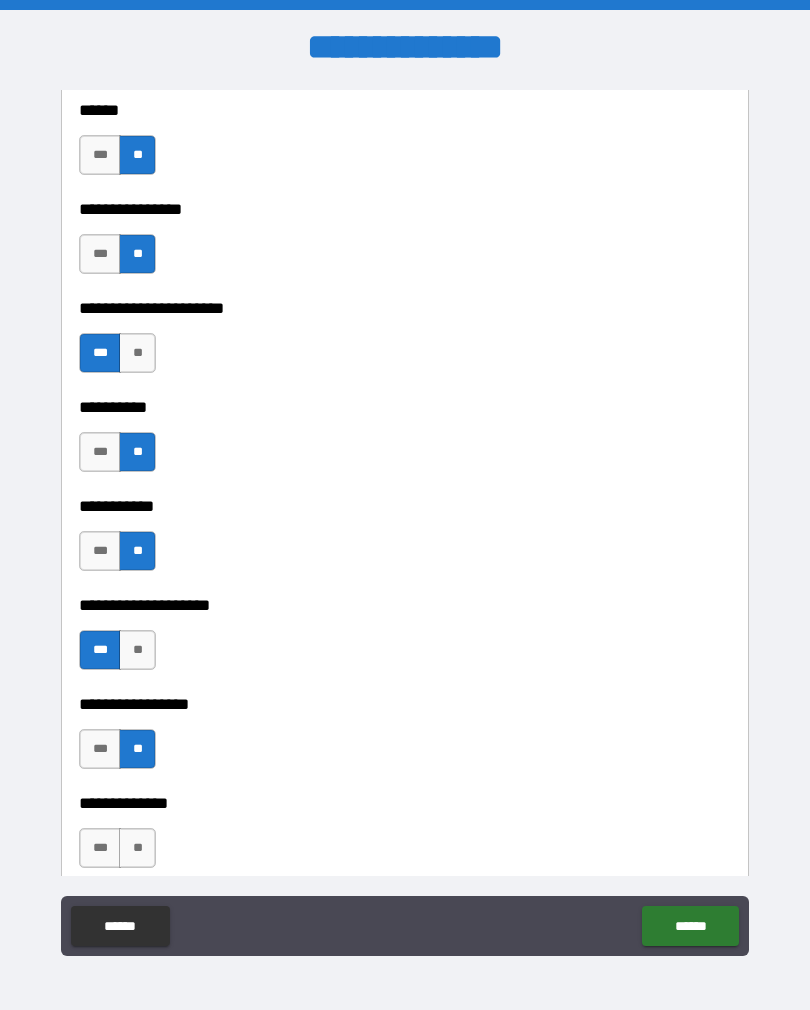 click on "**" at bounding box center (137, 848) 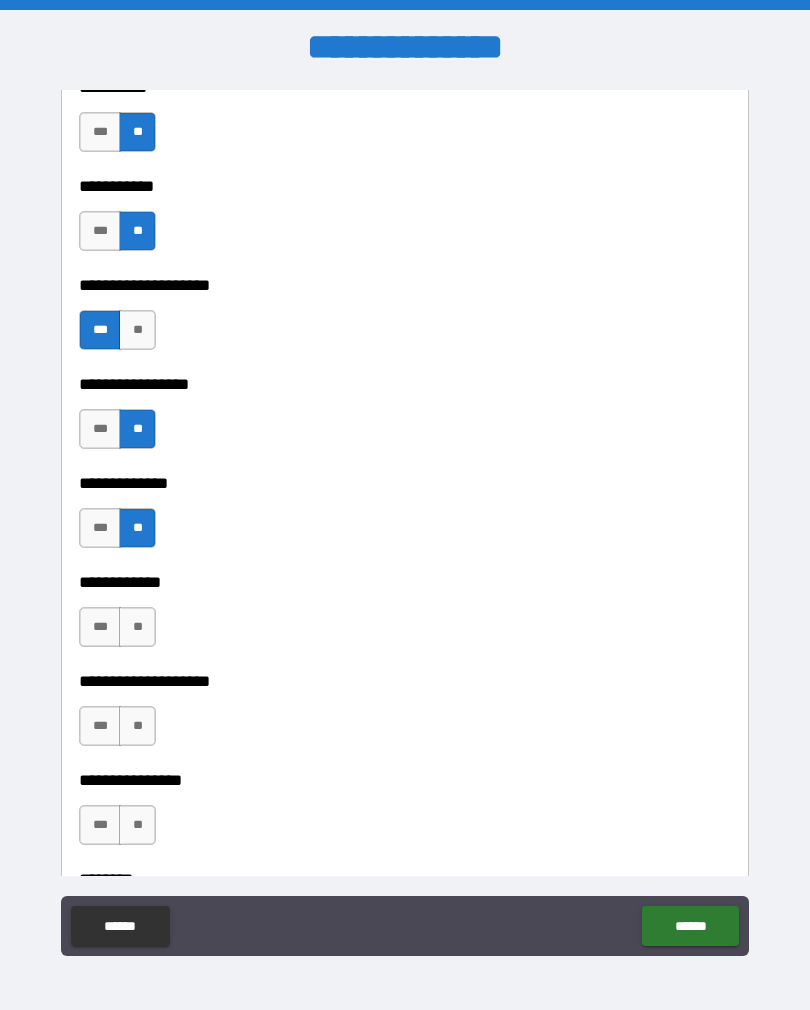scroll, scrollTop: 6839, scrollLeft: 0, axis: vertical 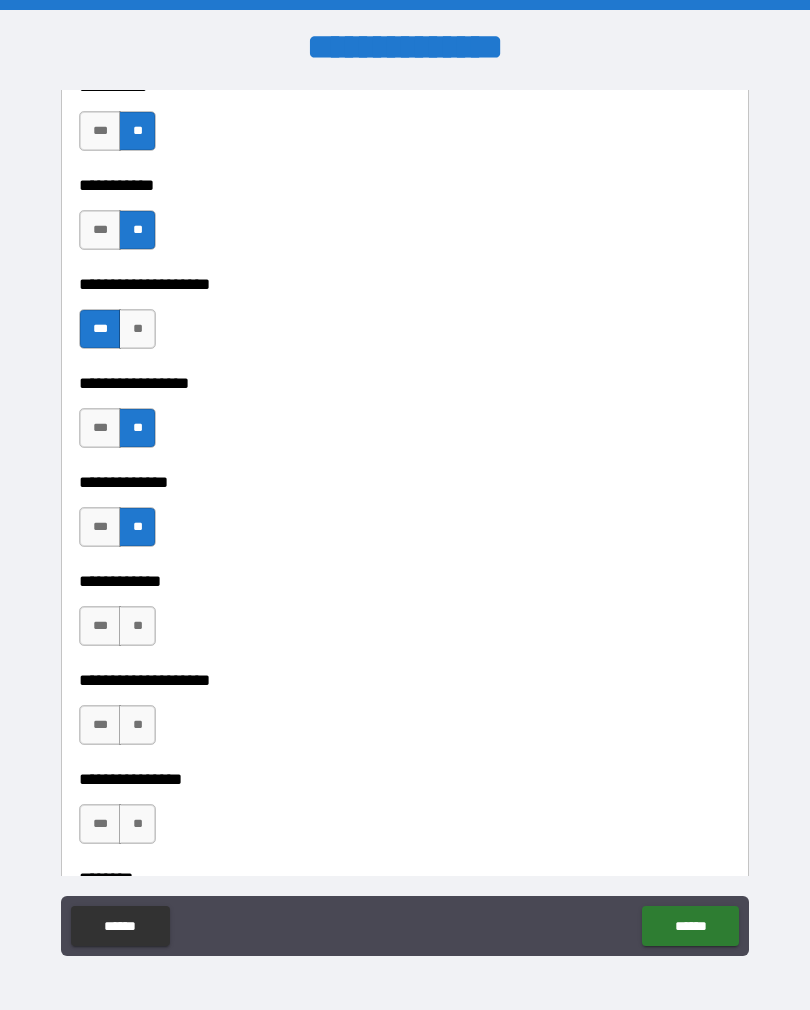 click on "**" at bounding box center [137, 626] 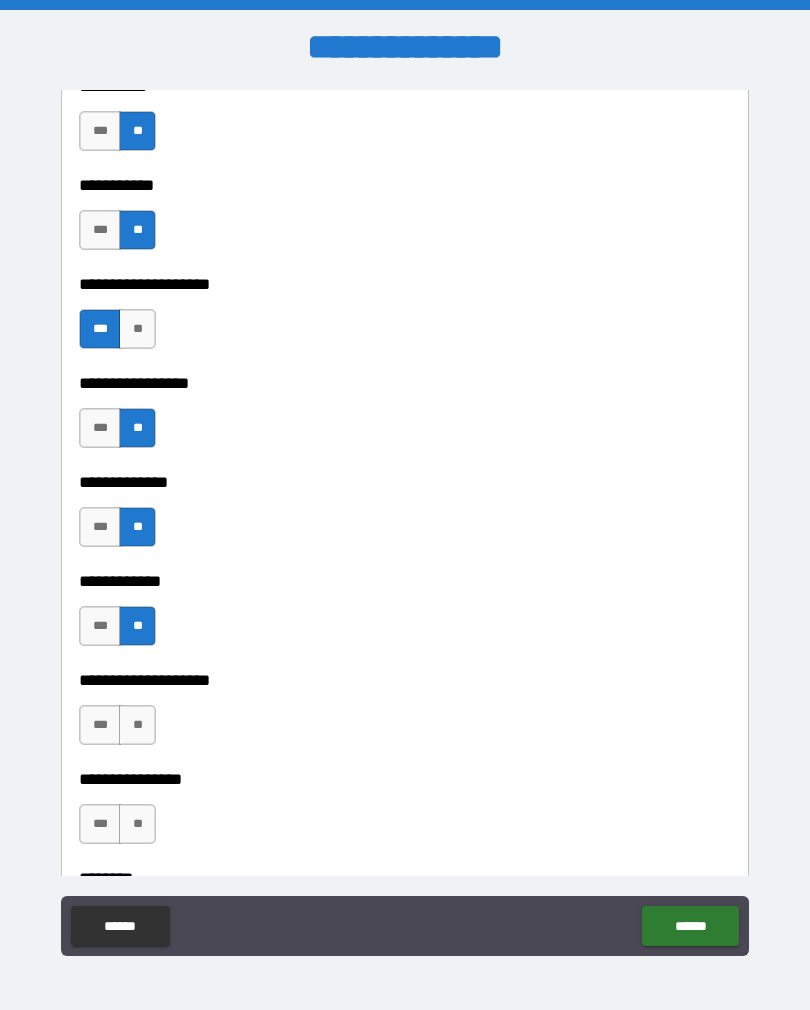 click on "**" at bounding box center [137, 725] 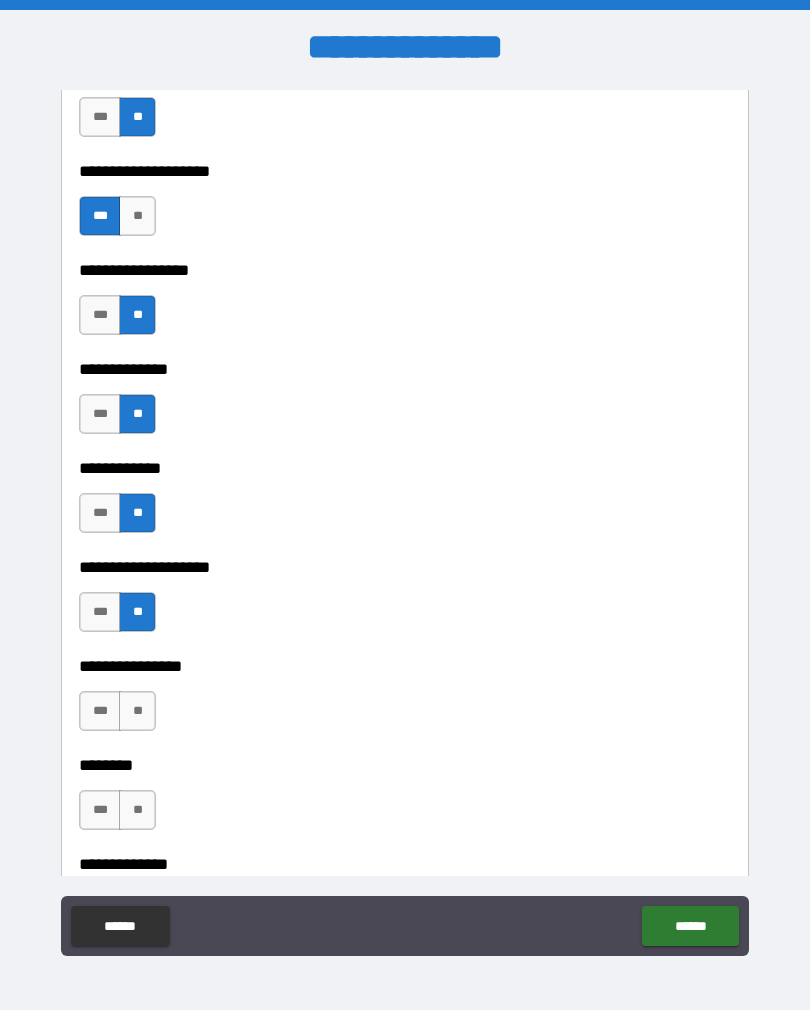 scroll, scrollTop: 6950, scrollLeft: 0, axis: vertical 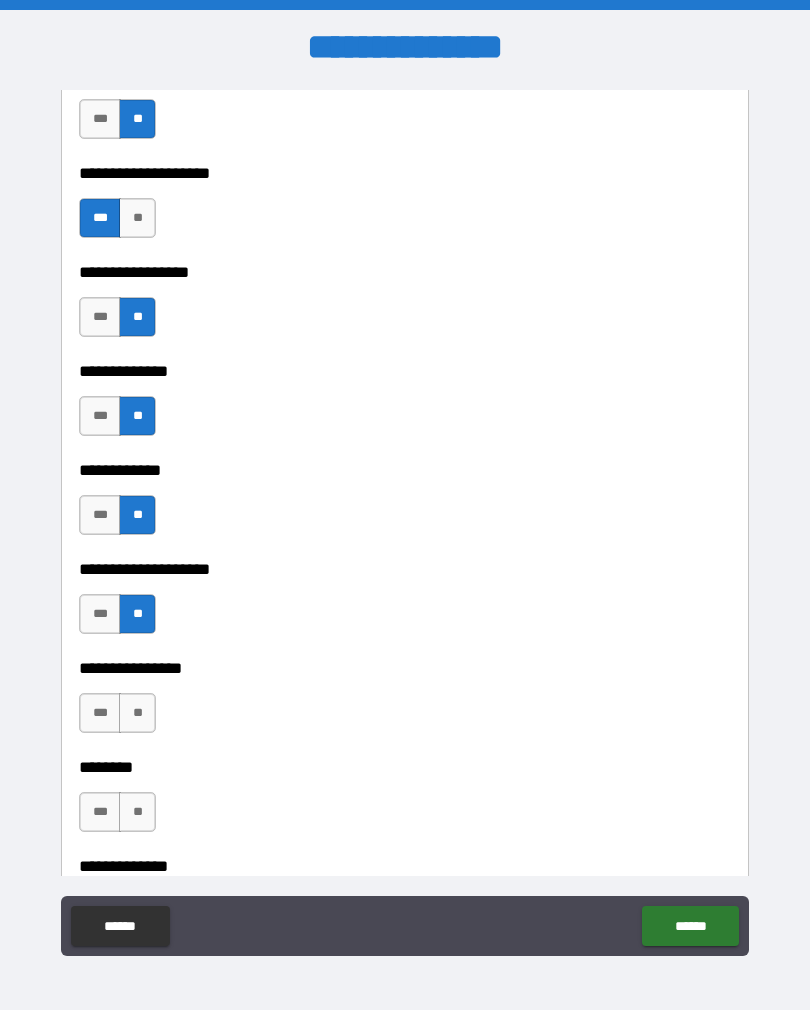 click on "**" at bounding box center [137, 713] 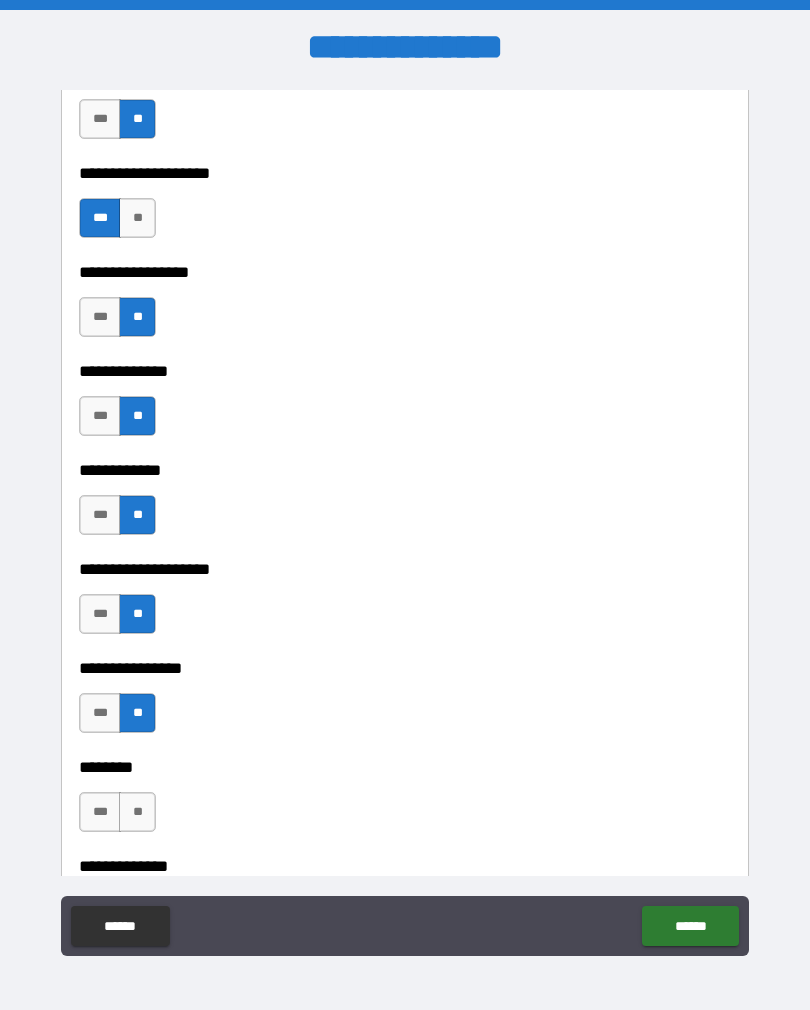 click on "**" at bounding box center (137, 812) 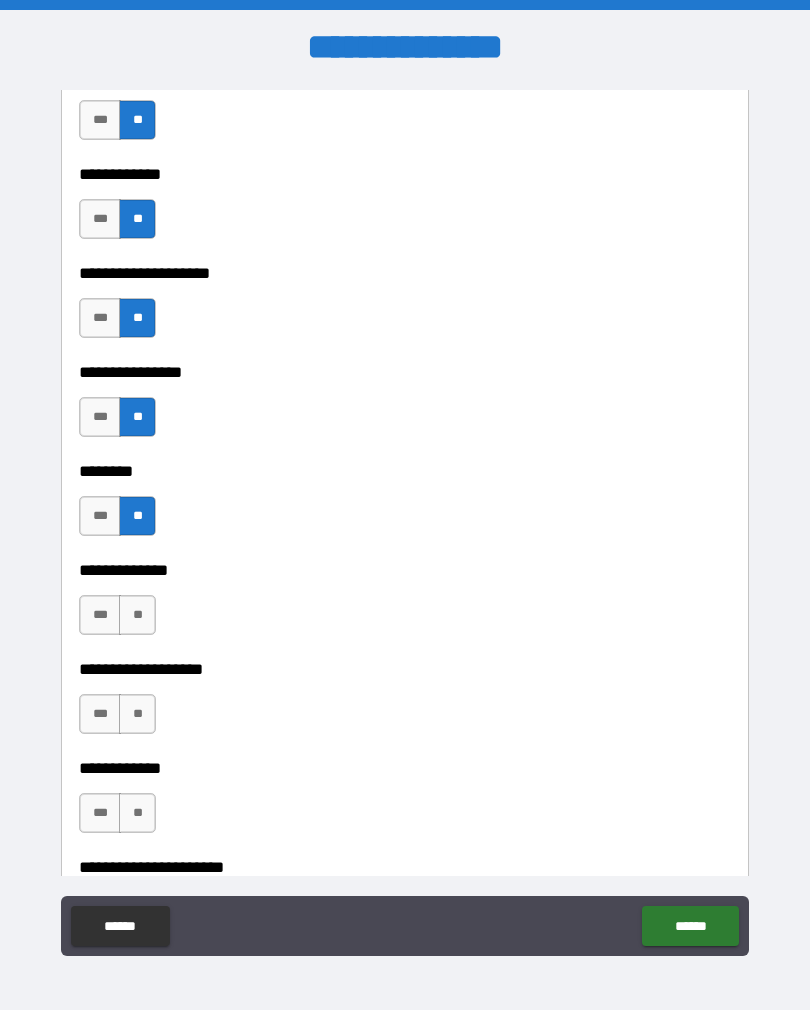 scroll, scrollTop: 7249, scrollLeft: 0, axis: vertical 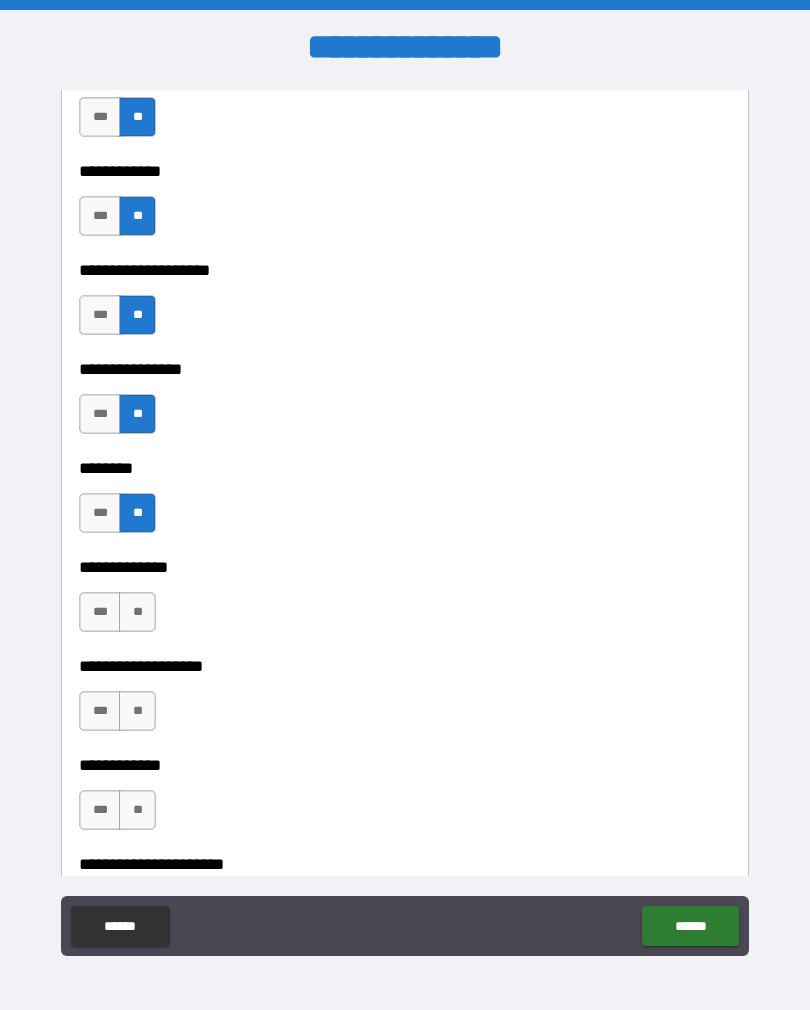 click on "**" at bounding box center (137, 612) 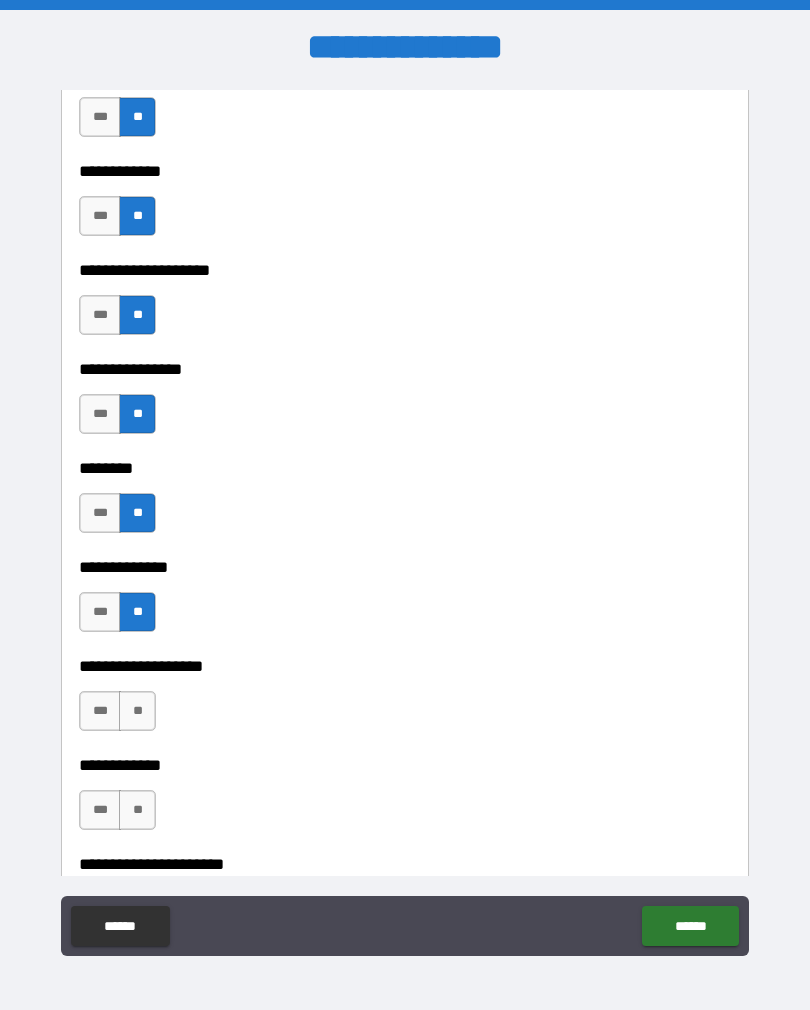 click on "**" at bounding box center [137, 711] 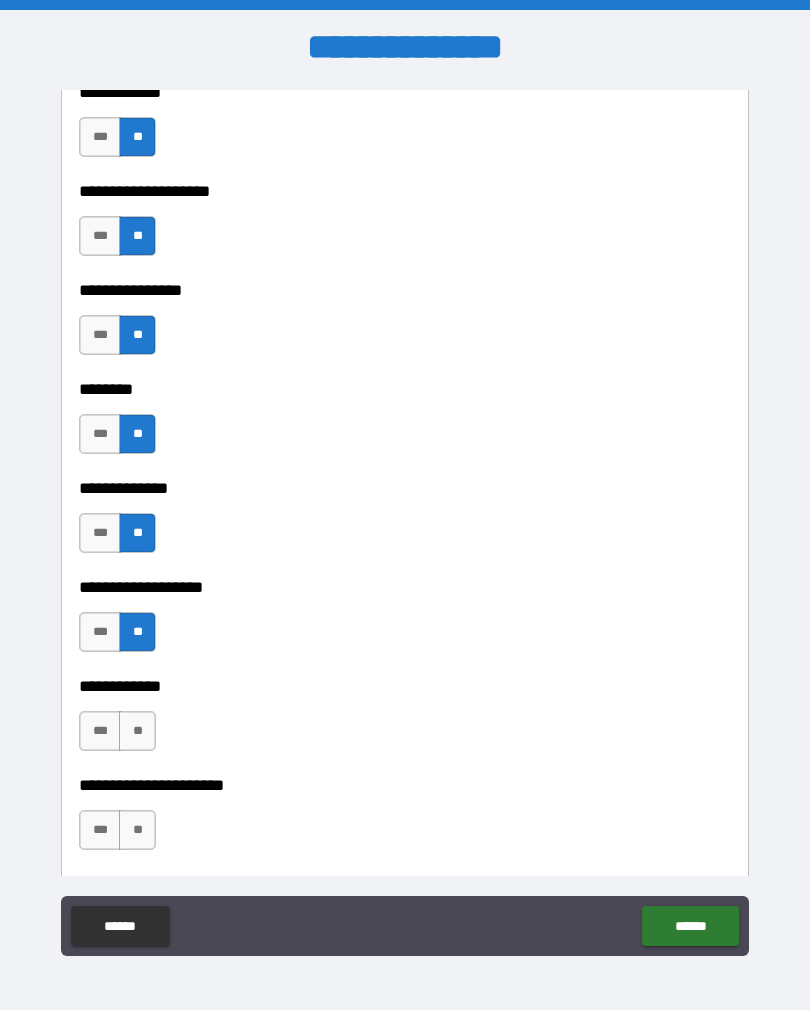 scroll, scrollTop: 7349, scrollLeft: 0, axis: vertical 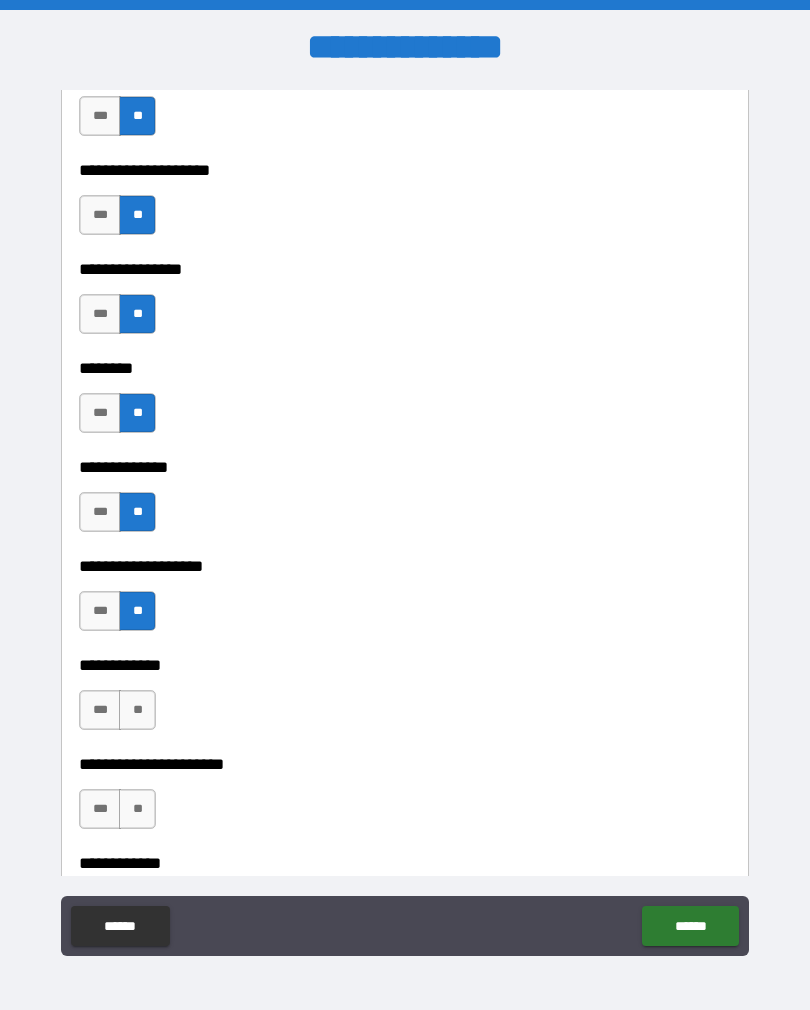 click on "**" at bounding box center [137, 710] 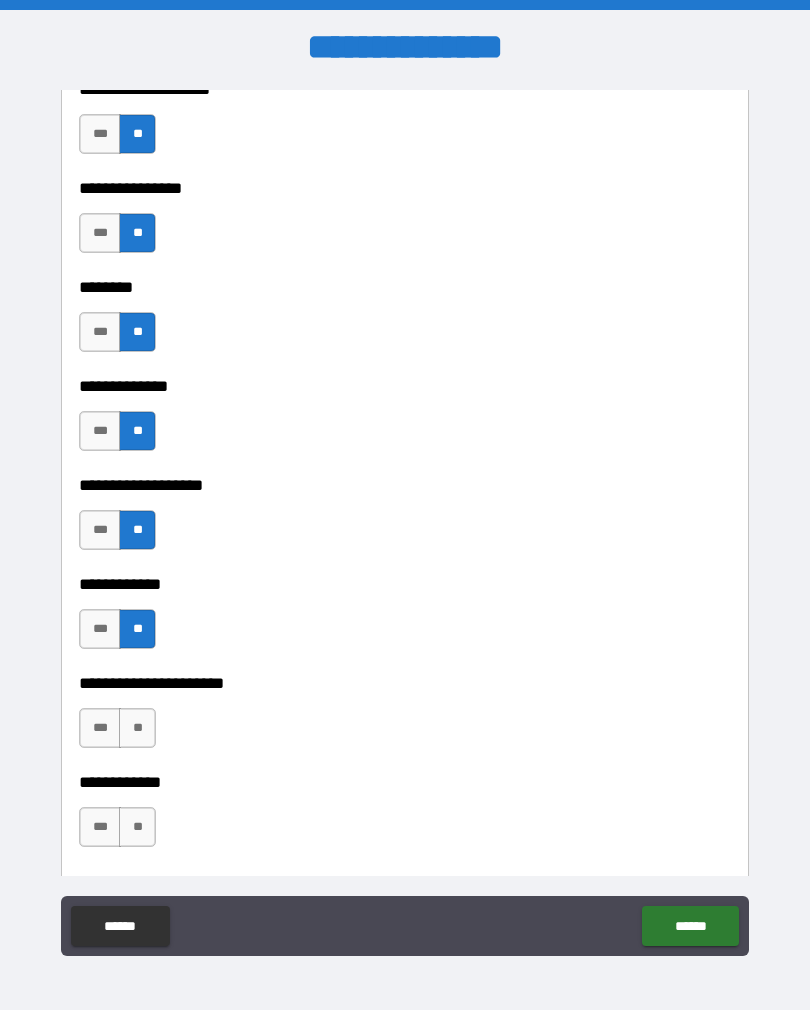 scroll, scrollTop: 7456, scrollLeft: 0, axis: vertical 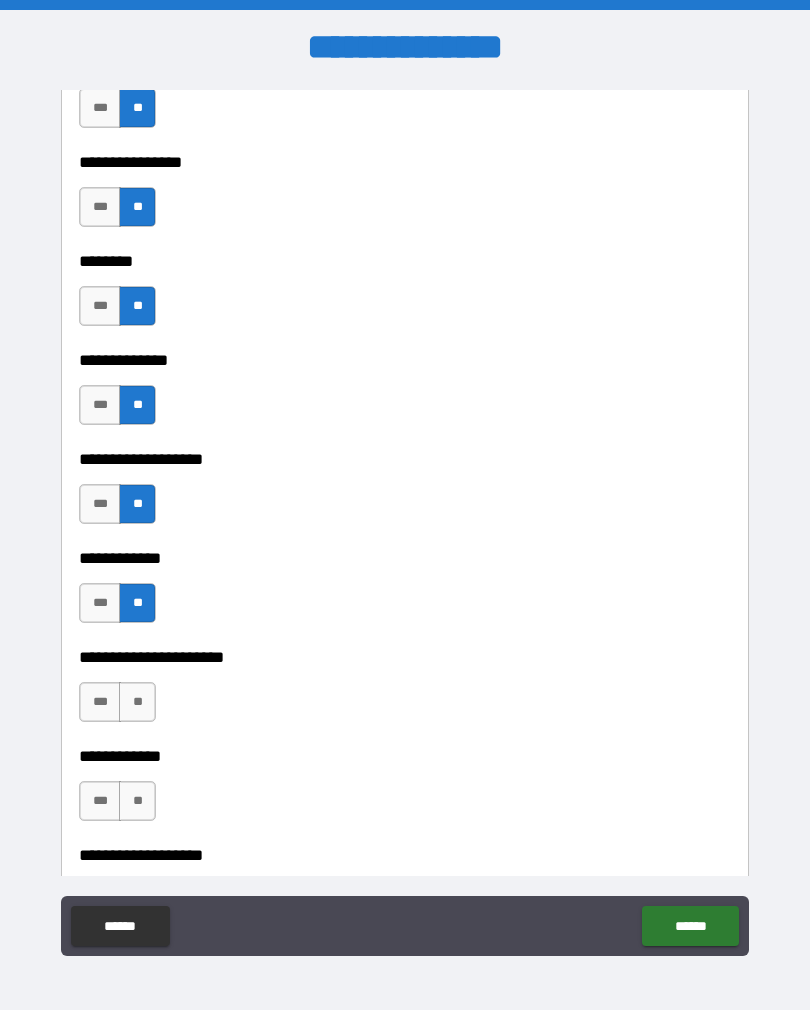 click on "**" at bounding box center [137, 702] 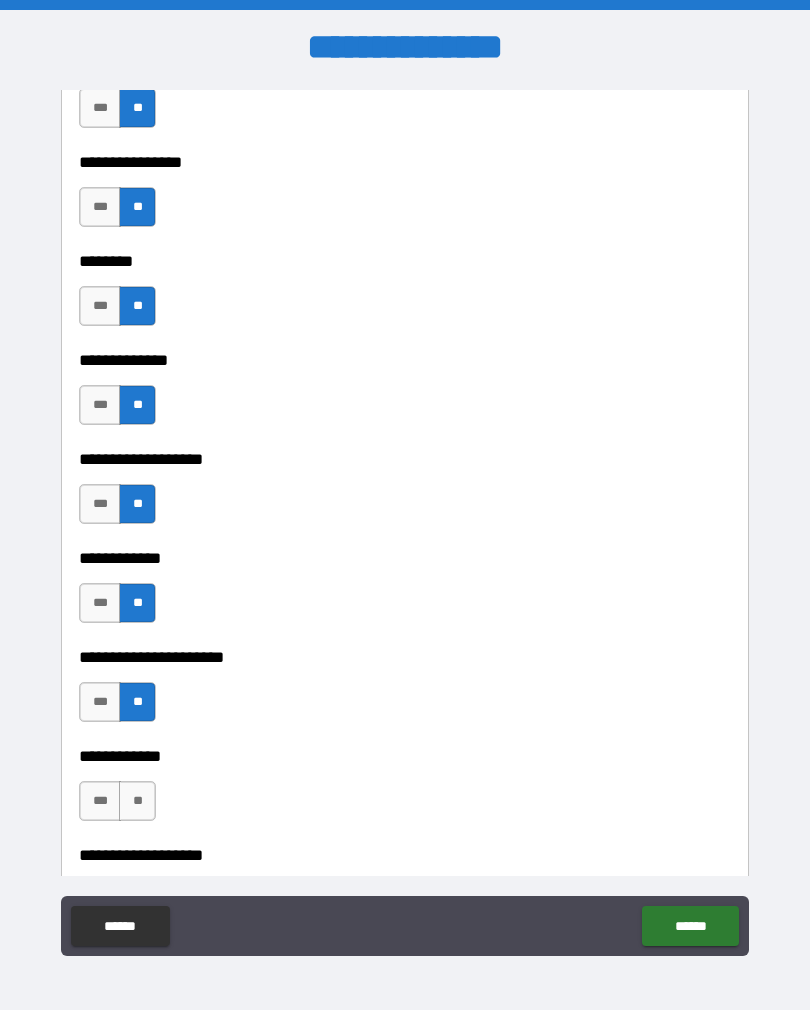 click on "**" at bounding box center [137, 801] 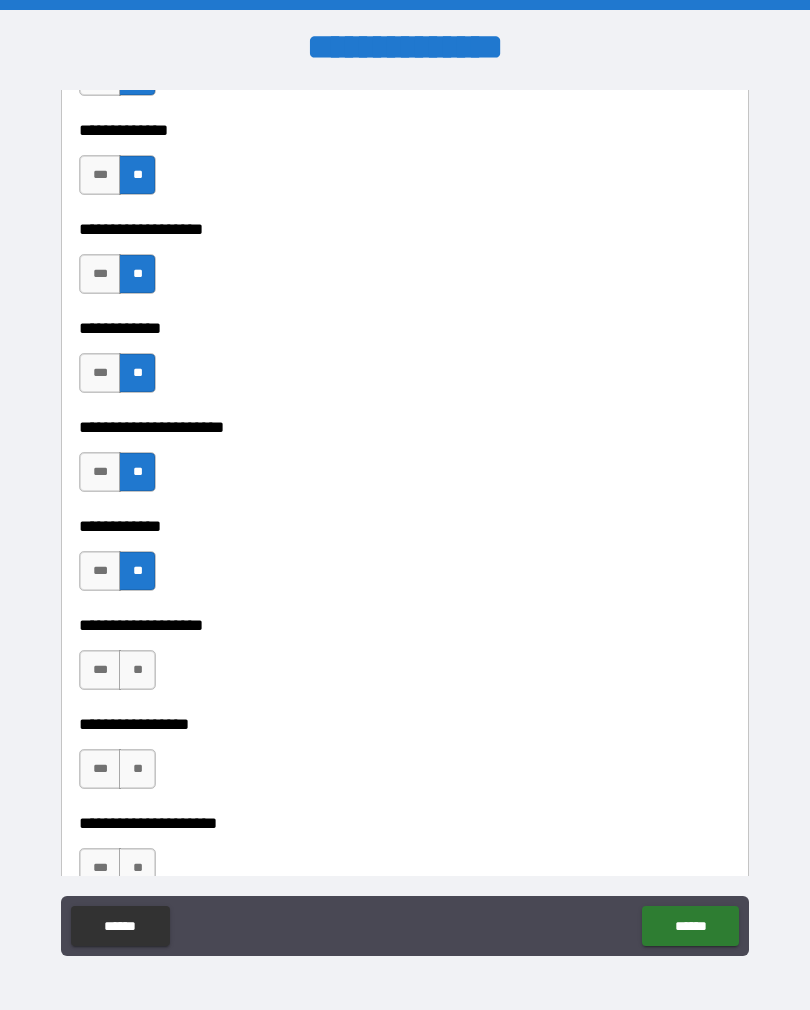 scroll, scrollTop: 7695, scrollLeft: 0, axis: vertical 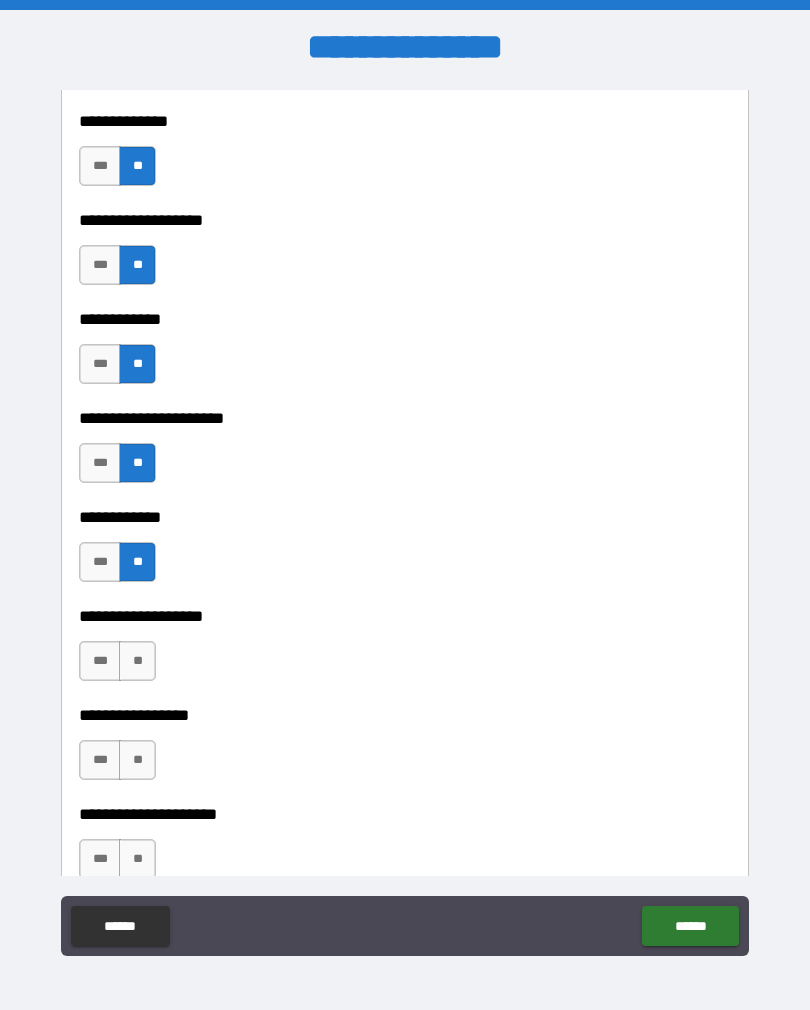 click on "**" at bounding box center (137, 661) 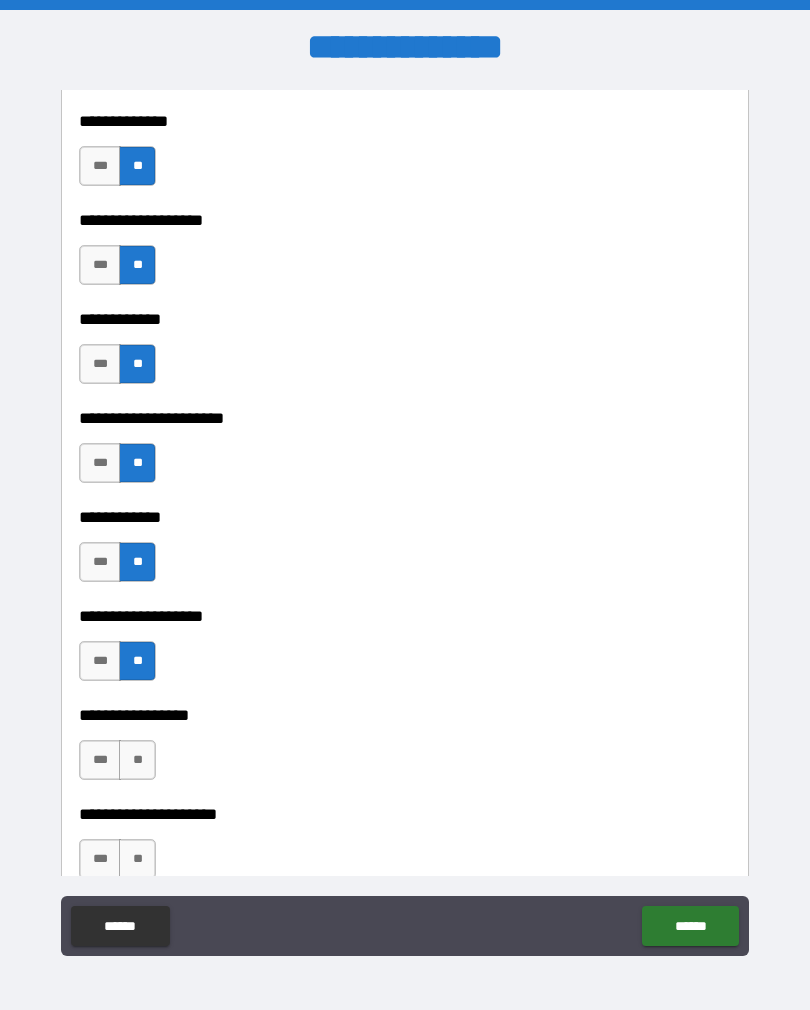click on "**" at bounding box center [137, 760] 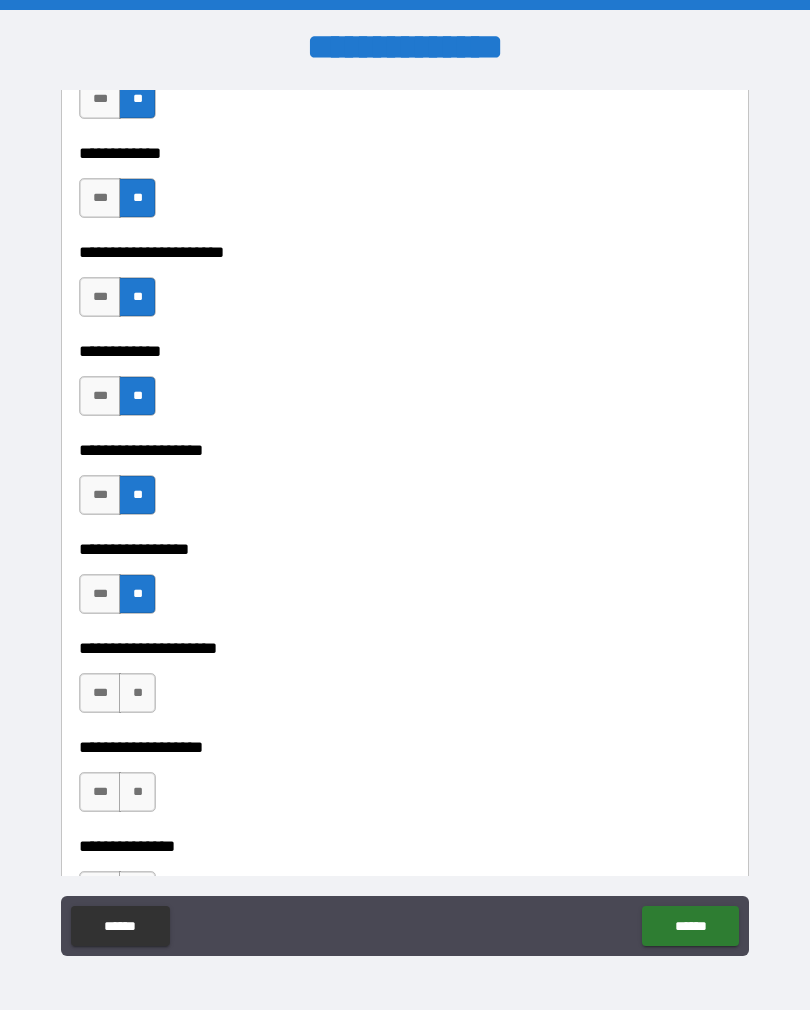scroll, scrollTop: 7883, scrollLeft: 0, axis: vertical 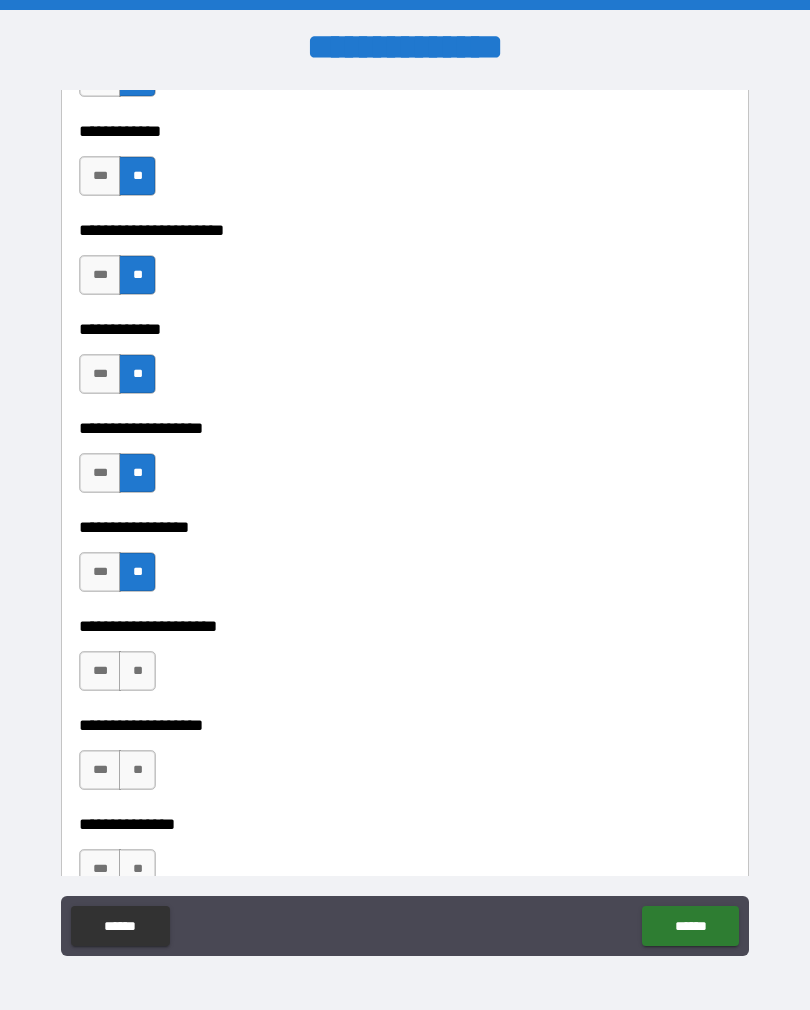 click on "**" at bounding box center [137, 671] 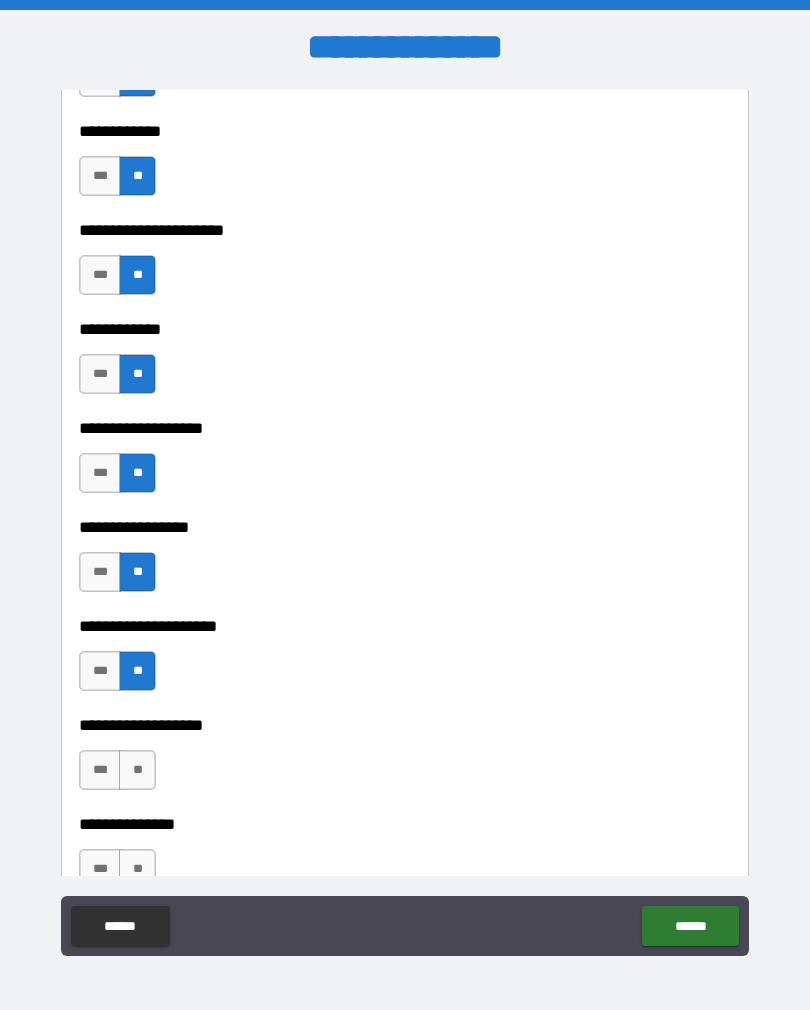 click on "**" at bounding box center [137, 770] 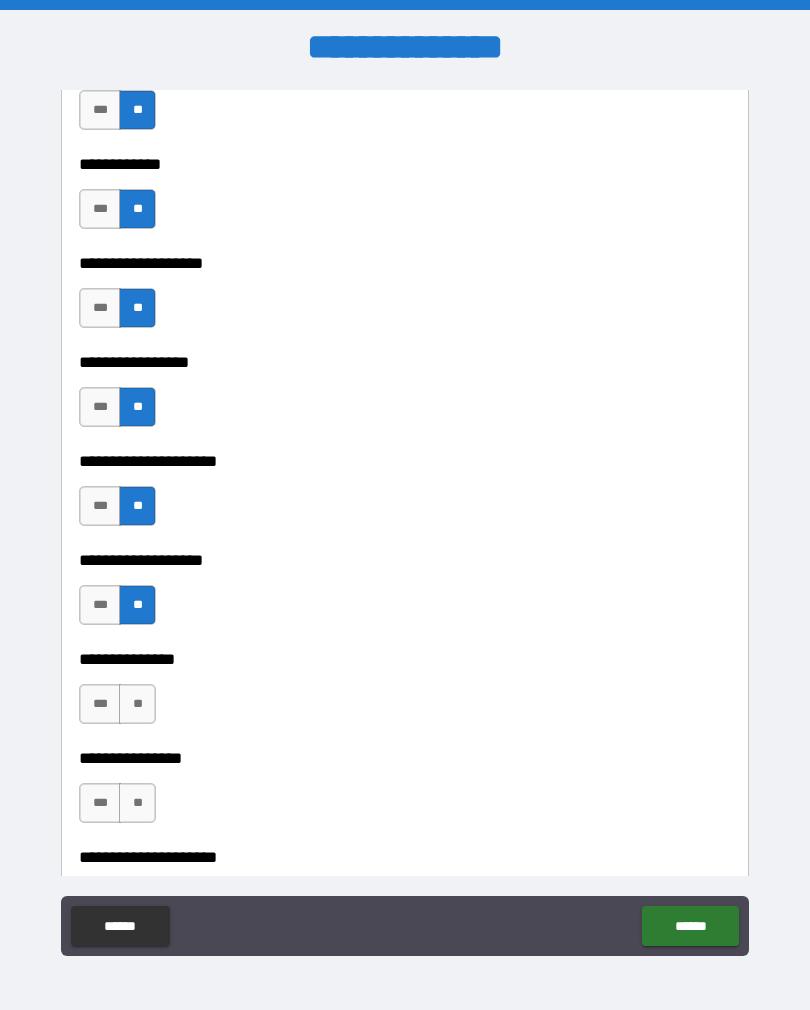 scroll, scrollTop: 8049, scrollLeft: 0, axis: vertical 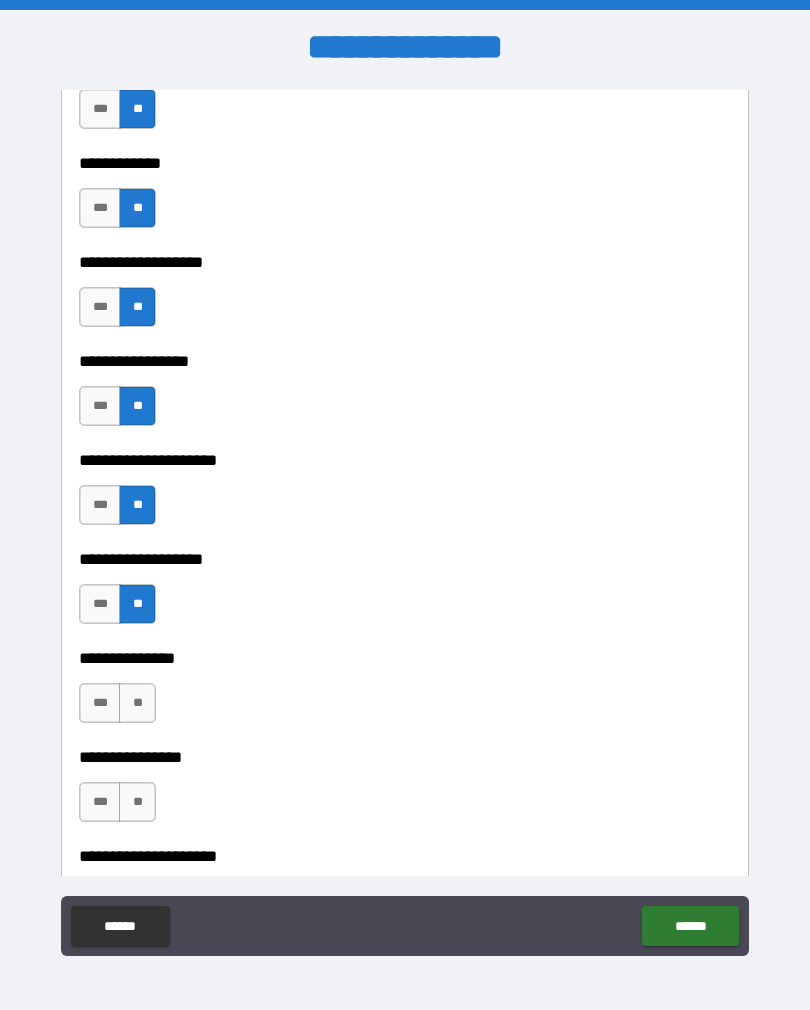 click on "**" at bounding box center [137, 703] 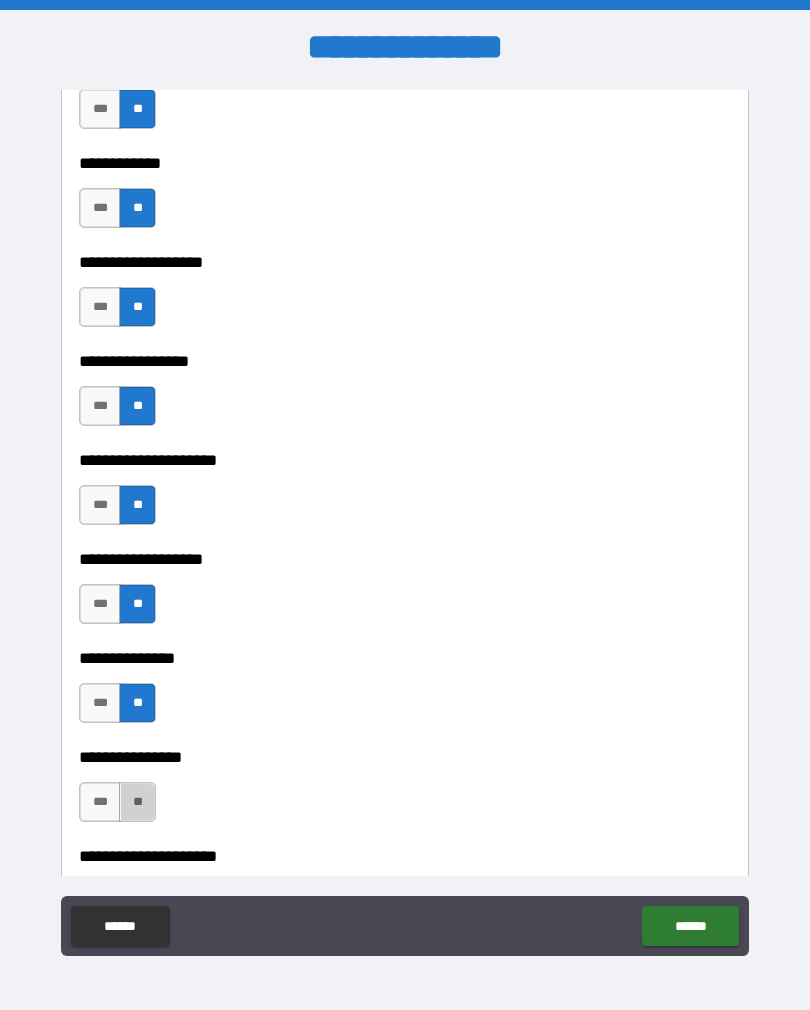 click on "**" at bounding box center (137, 802) 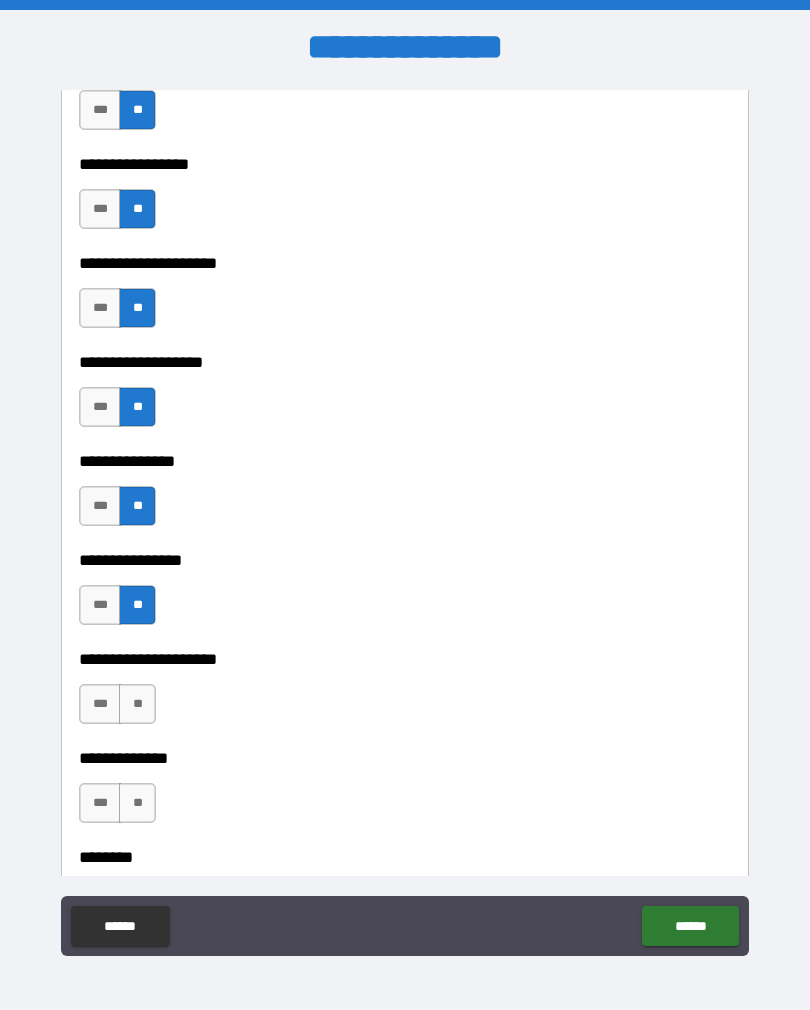 scroll, scrollTop: 8245, scrollLeft: 0, axis: vertical 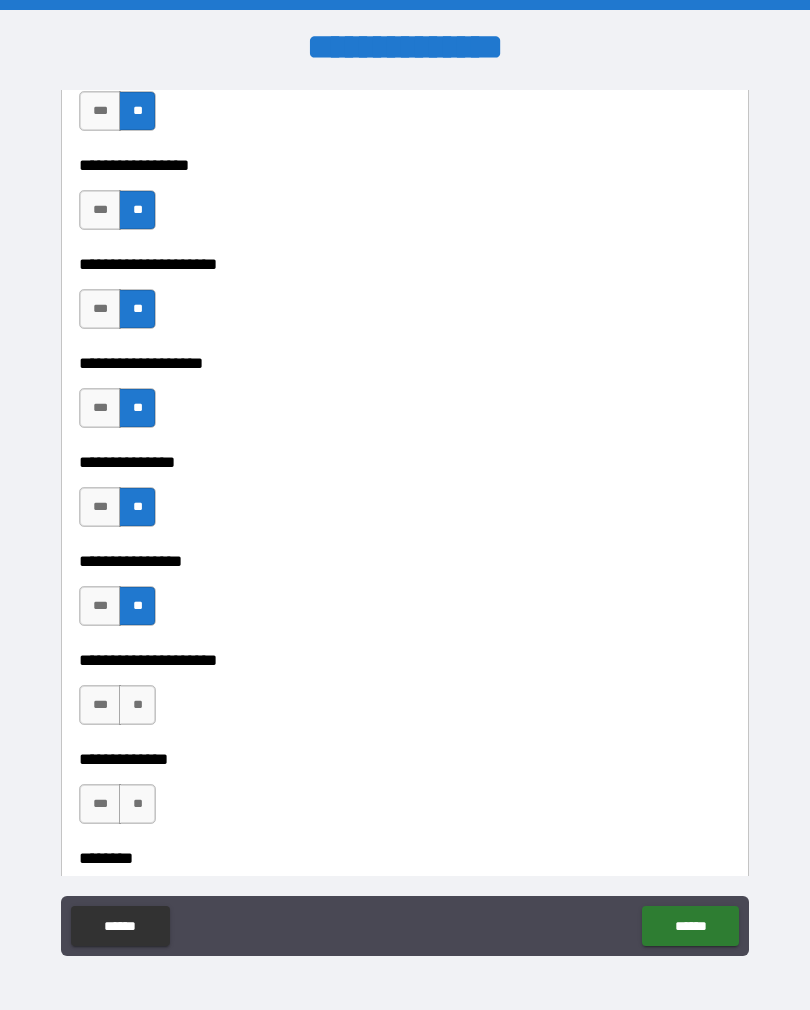 click on "**" at bounding box center [137, 705] 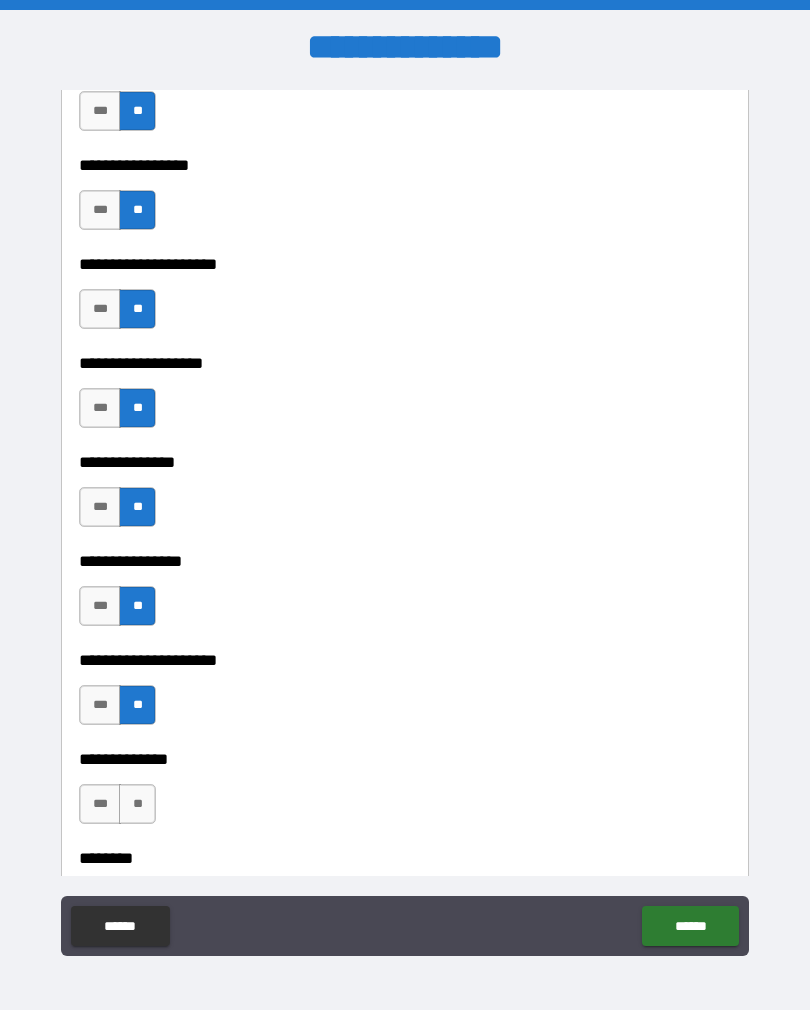 click on "**" at bounding box center [137, 804] 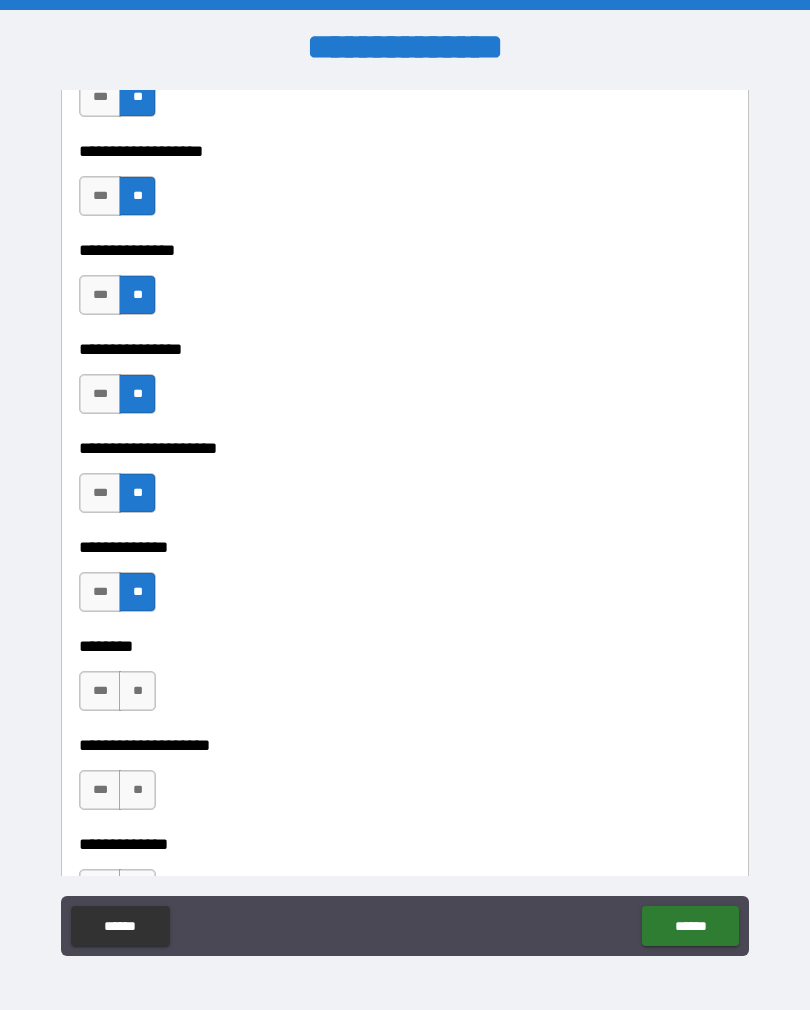 scroll, scrollTop: 8458, scrollLeft: 0, axis: vertical 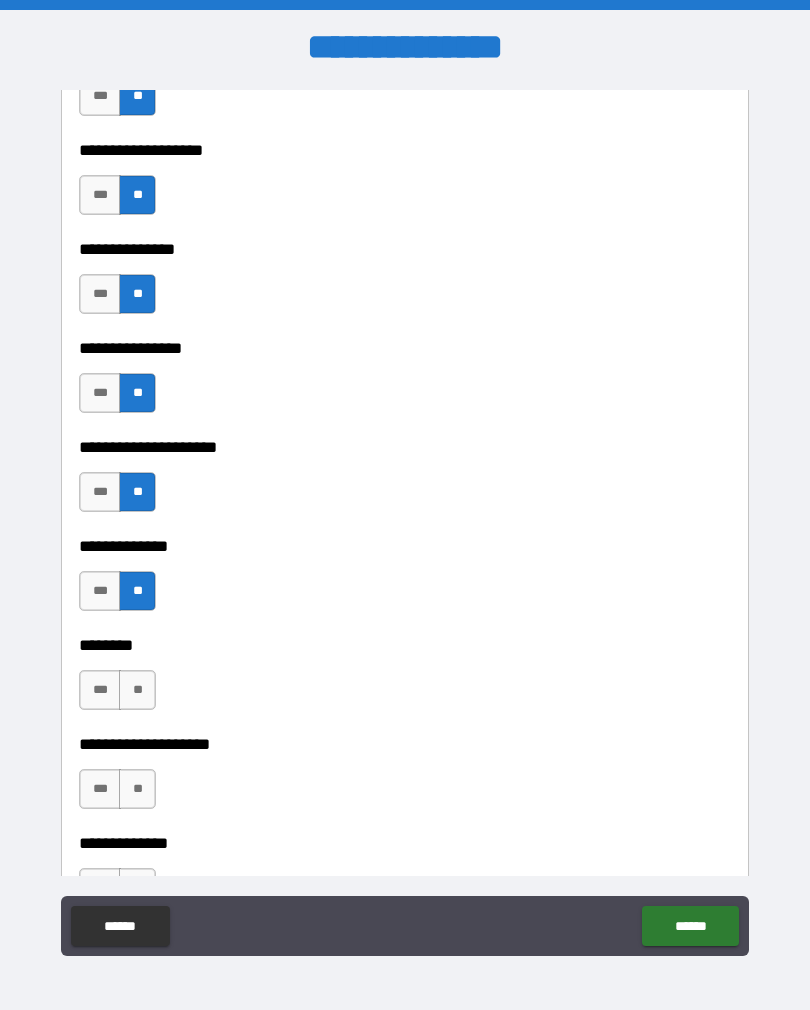 click on "**" at bounding box center (137, 690) 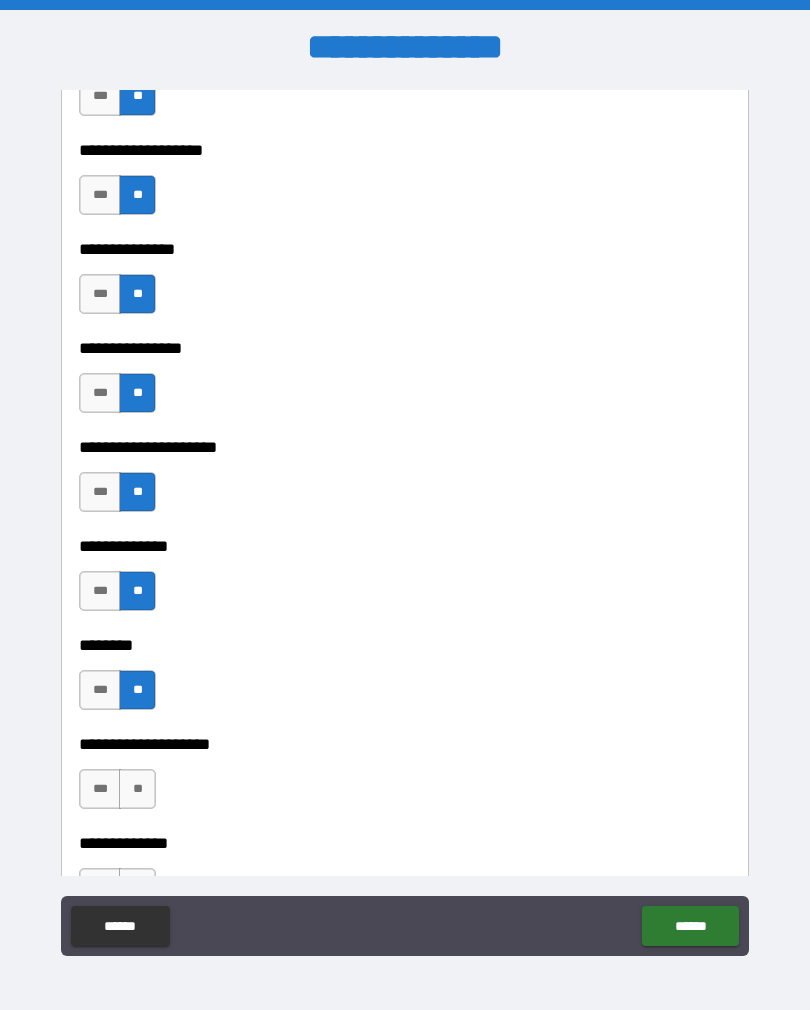click on "**" at bounding box center (137, 789) 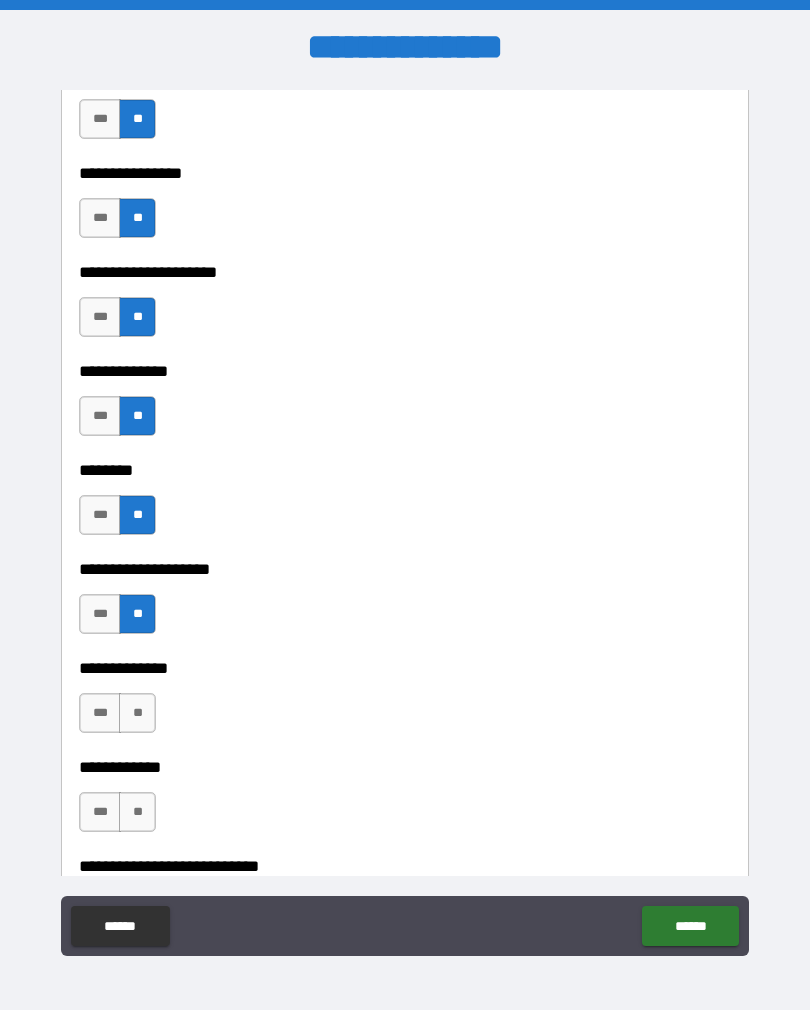 scroll, scrollTop: 8637, scrollLeft: 0, axis: vertical 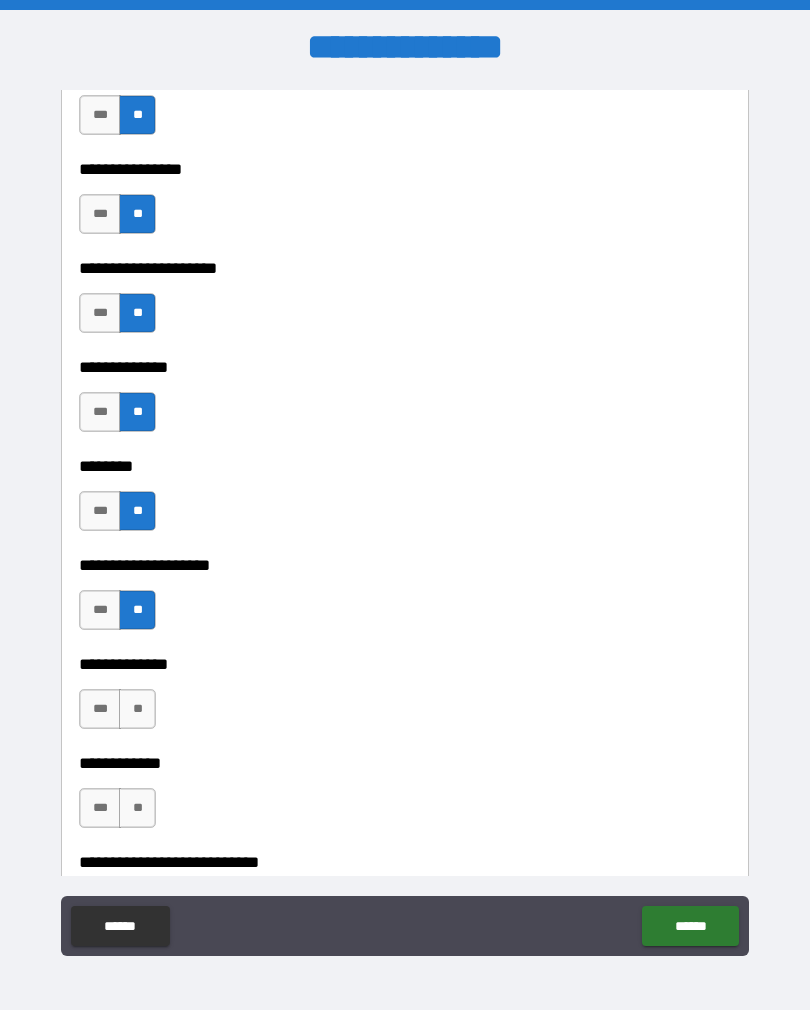 click on "**" at bounding box center [137, 709] 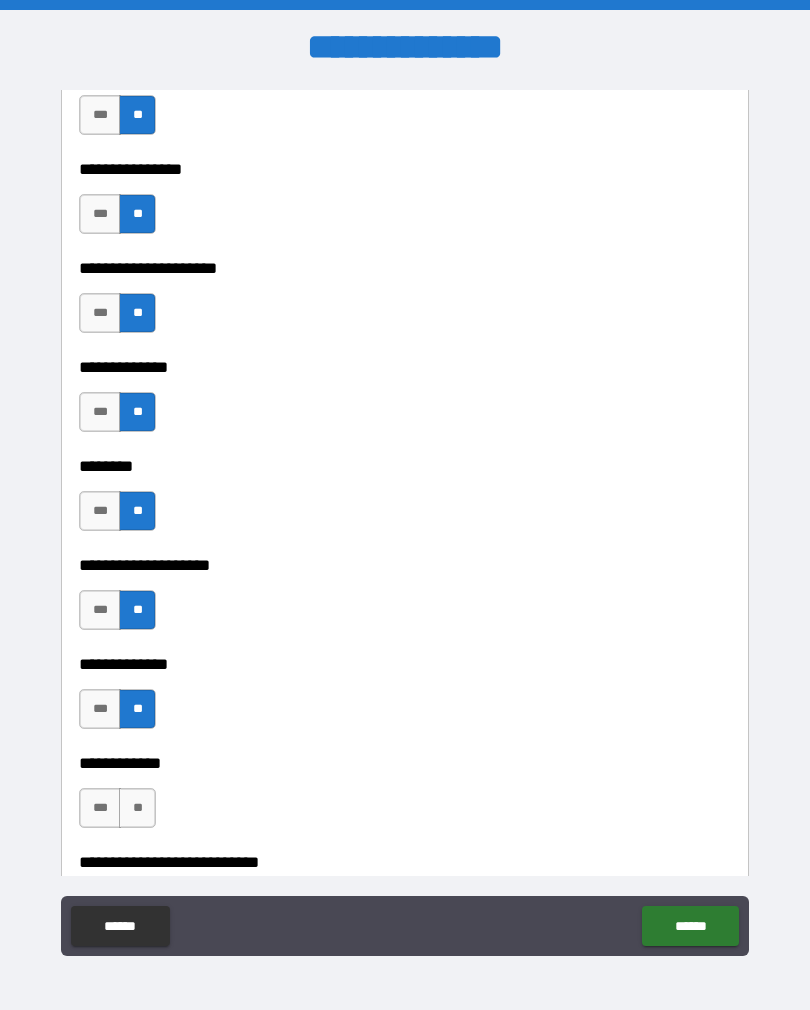 click on "**" at bounding box center (137, 808) 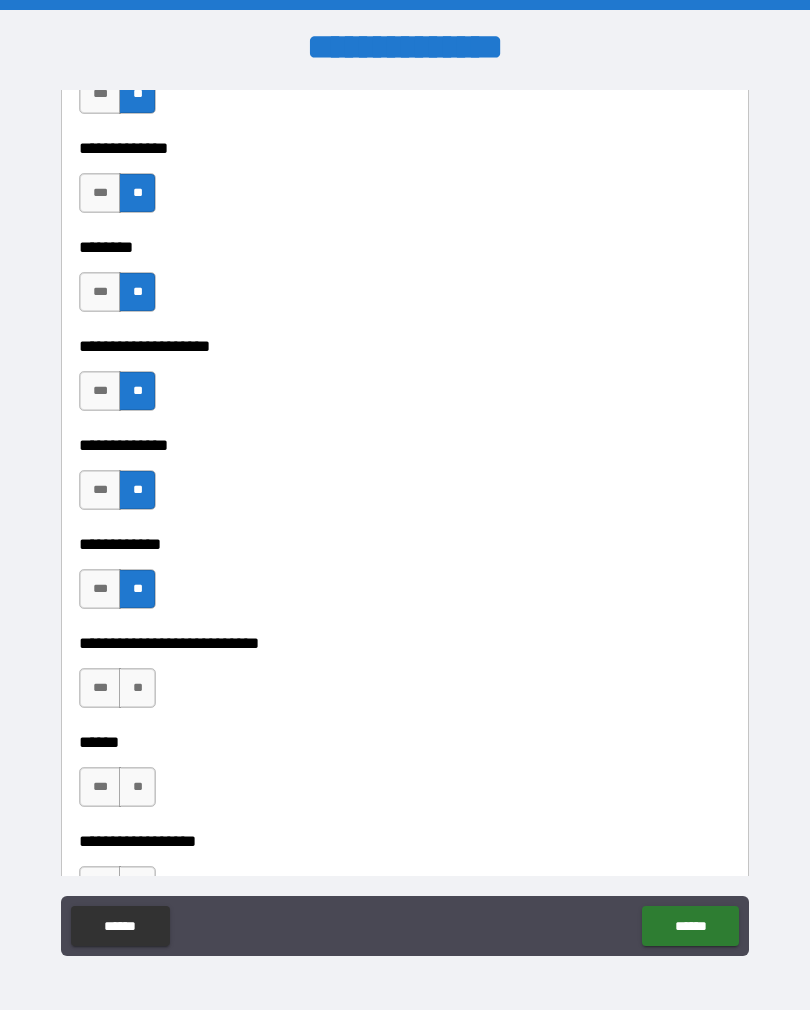 scroll, scrollTop: 8858, scrollLeft: 0, axis: vertical 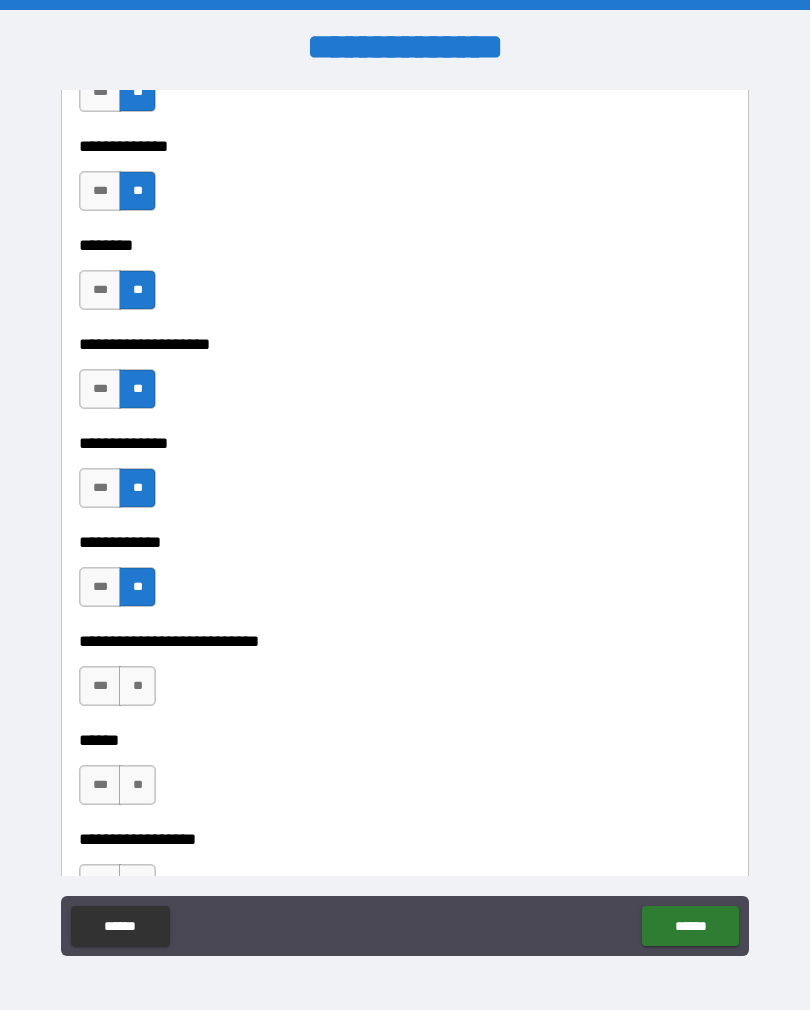 click on "**" at bounding box center [137, 686] 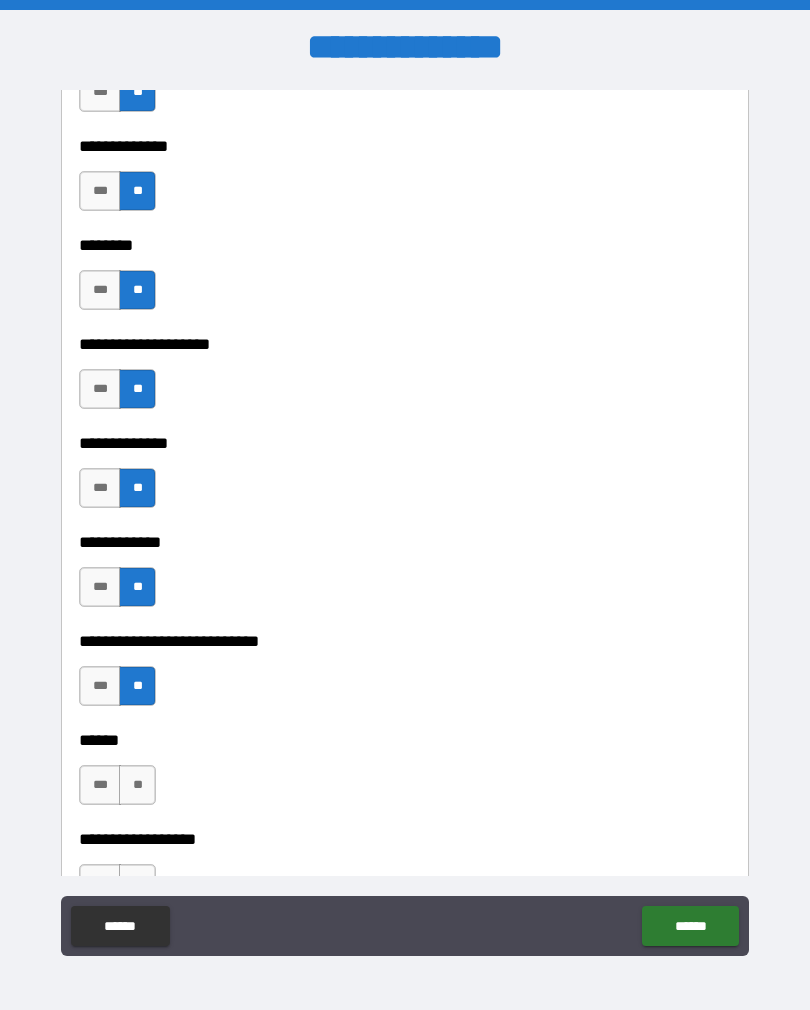 click on "**" at bounding box center [137, 785] 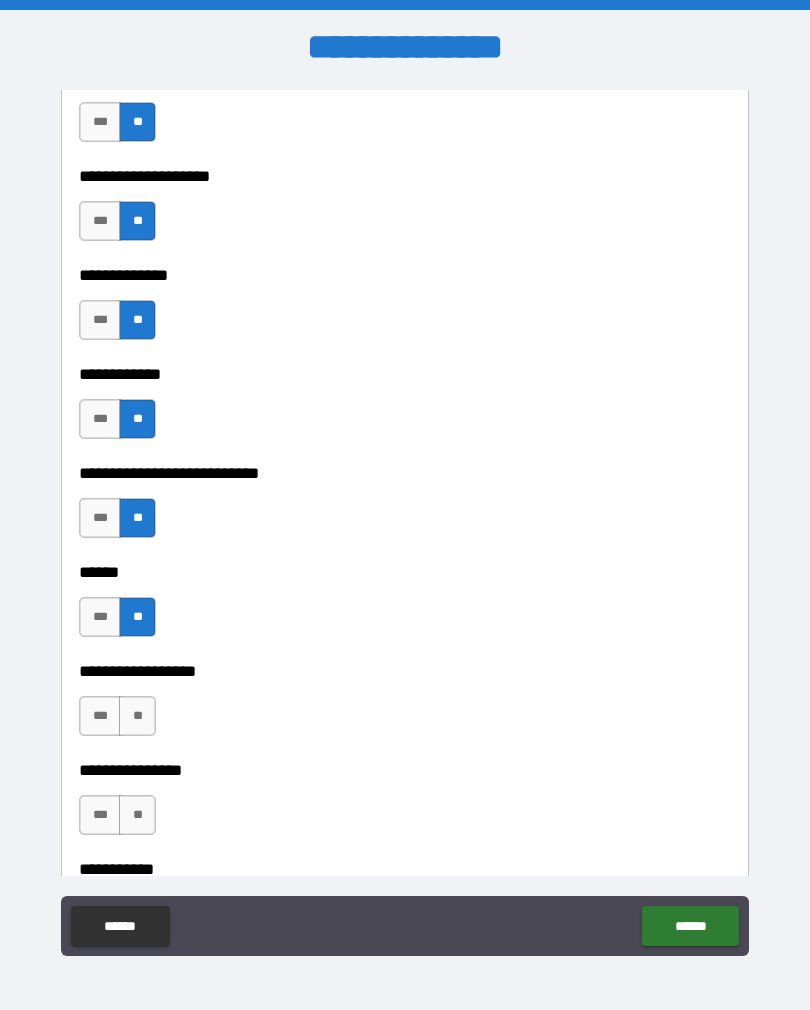 scroll, scrollTop: 9027, scrollLeft: 0, axis: vertical 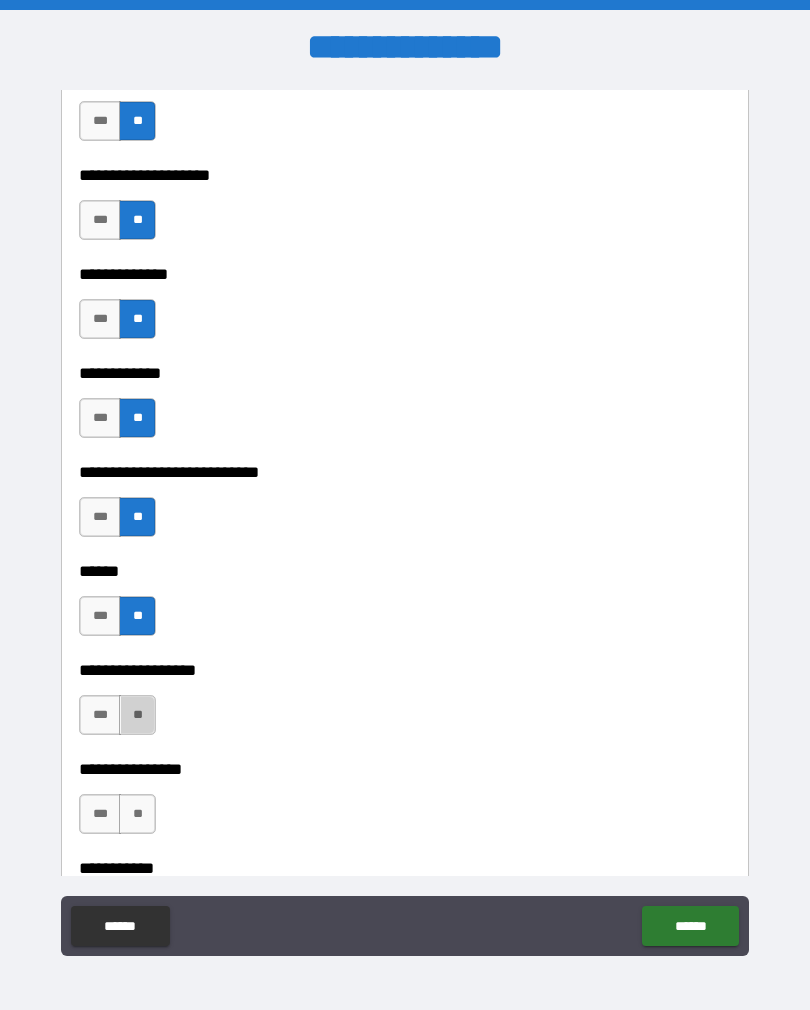 click on "**" at bounding box center (137, 715) 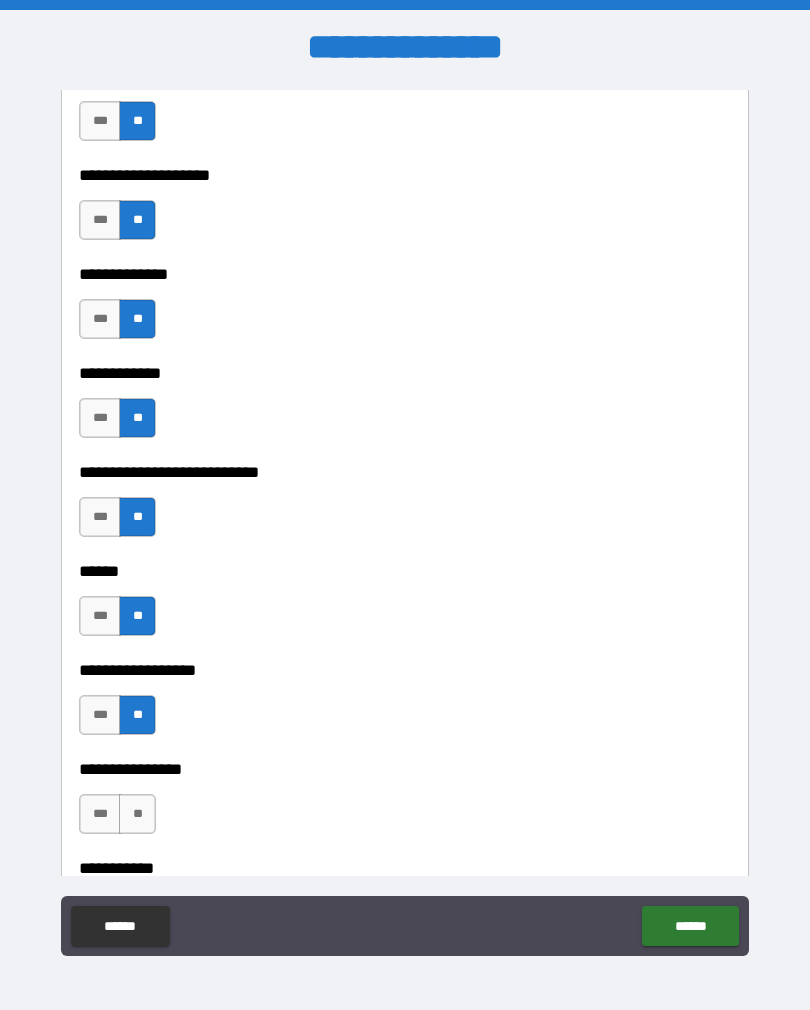 click on "**" at bounding box center (137, 814) 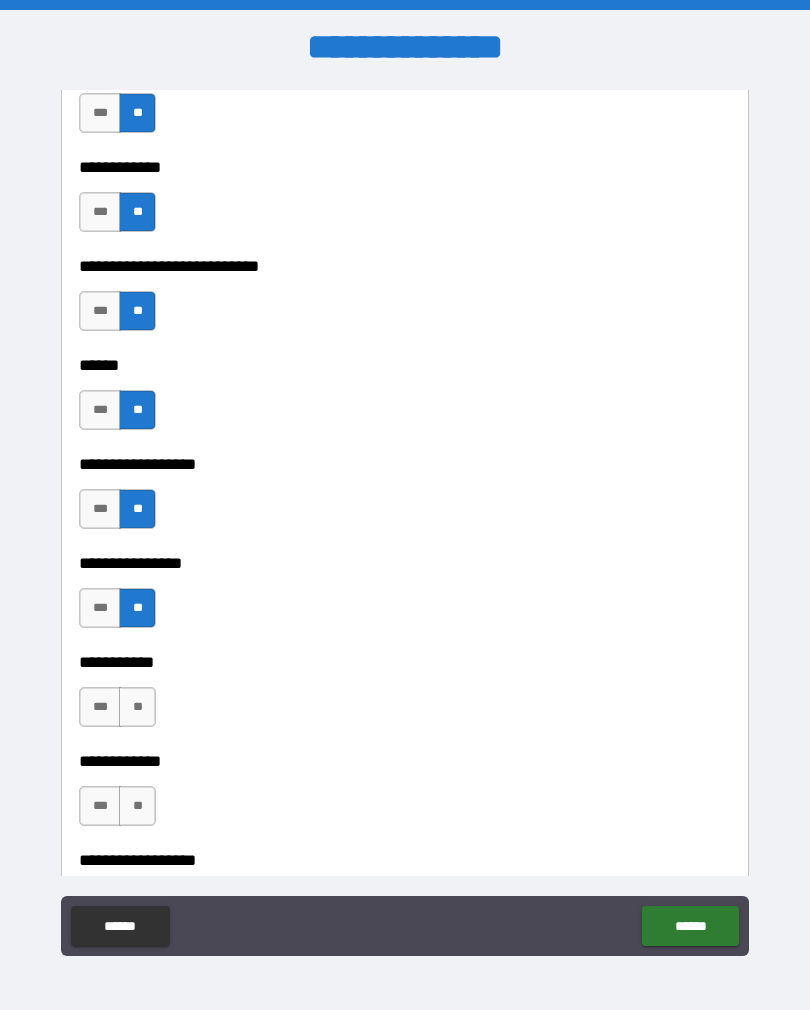 scroll, scrollTop: 9235, scrollLeft: 0, axis: vertical 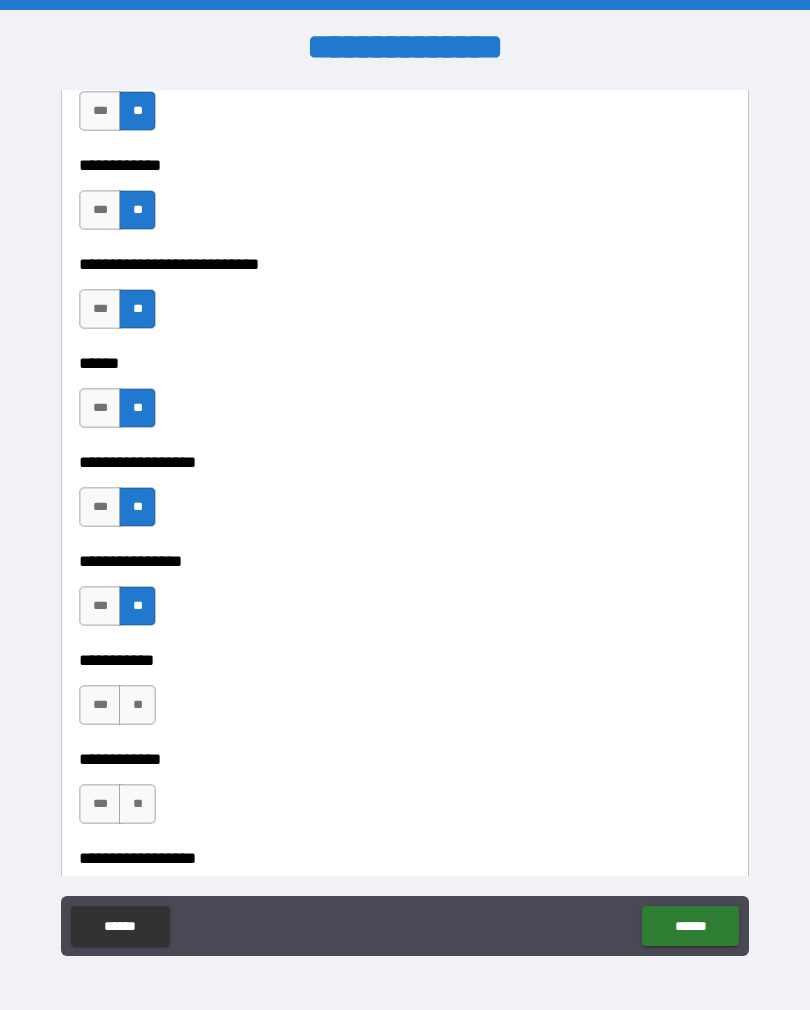 click on "**" at bounding box center (137, 705) 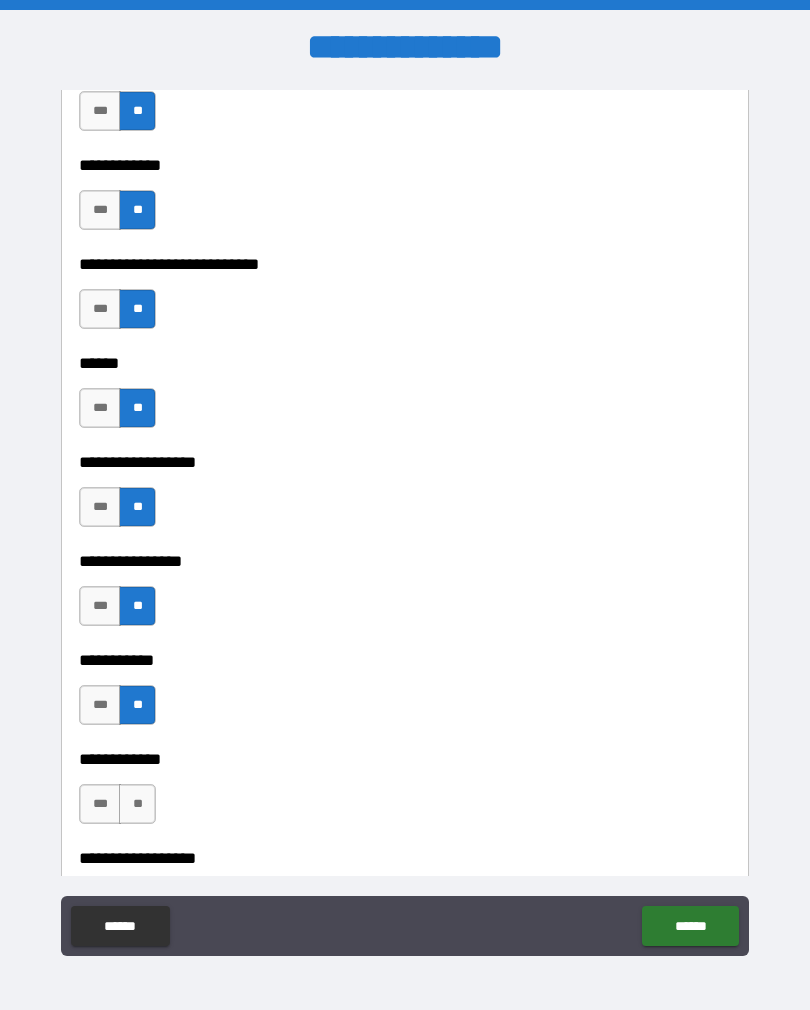 click on "**" at bounding box center (137, 804) 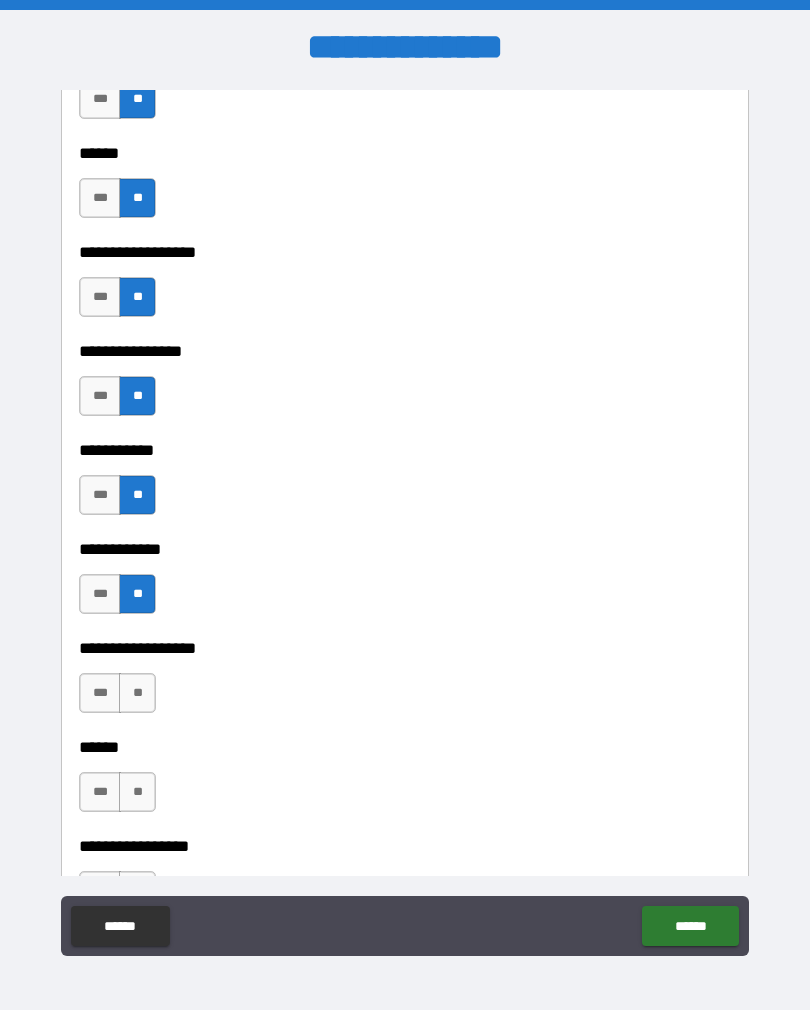 scroll, scrollTop: 9452, scrollLeft: 0, axis: vertical 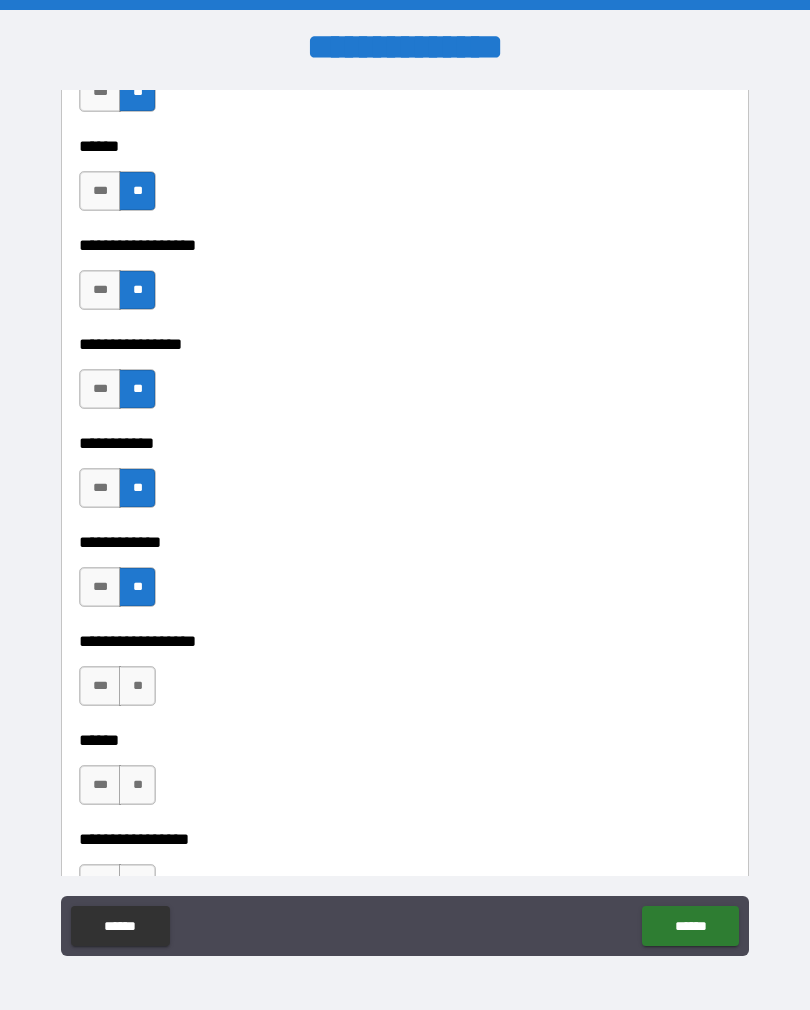 click on "**" at bounding box center [137, 686] 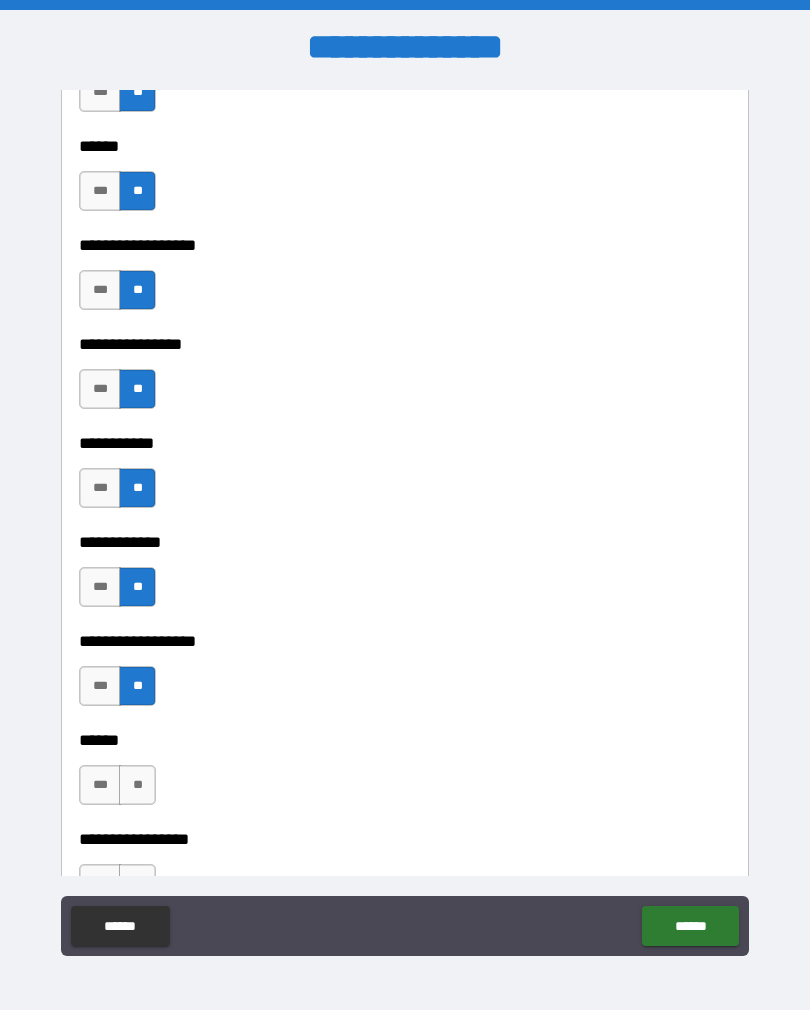 click on "**" at bounding box center (137, 785) 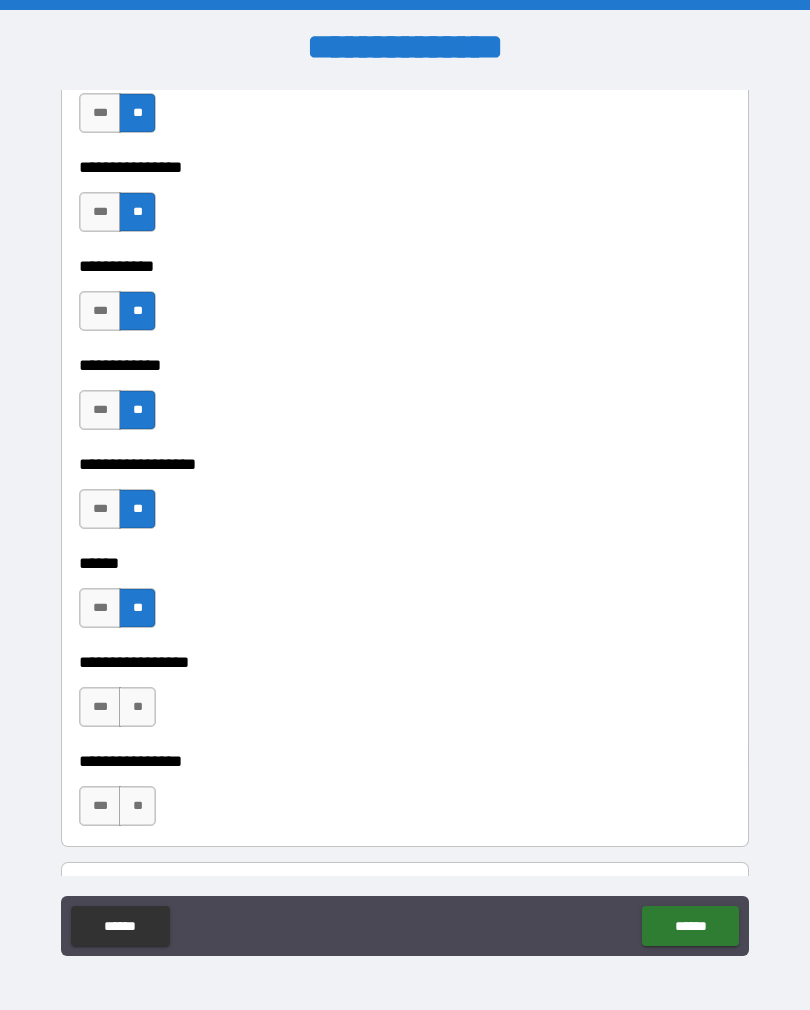 scroll, scrollTop: 9635, scrollLeft: 0, axis: vertical 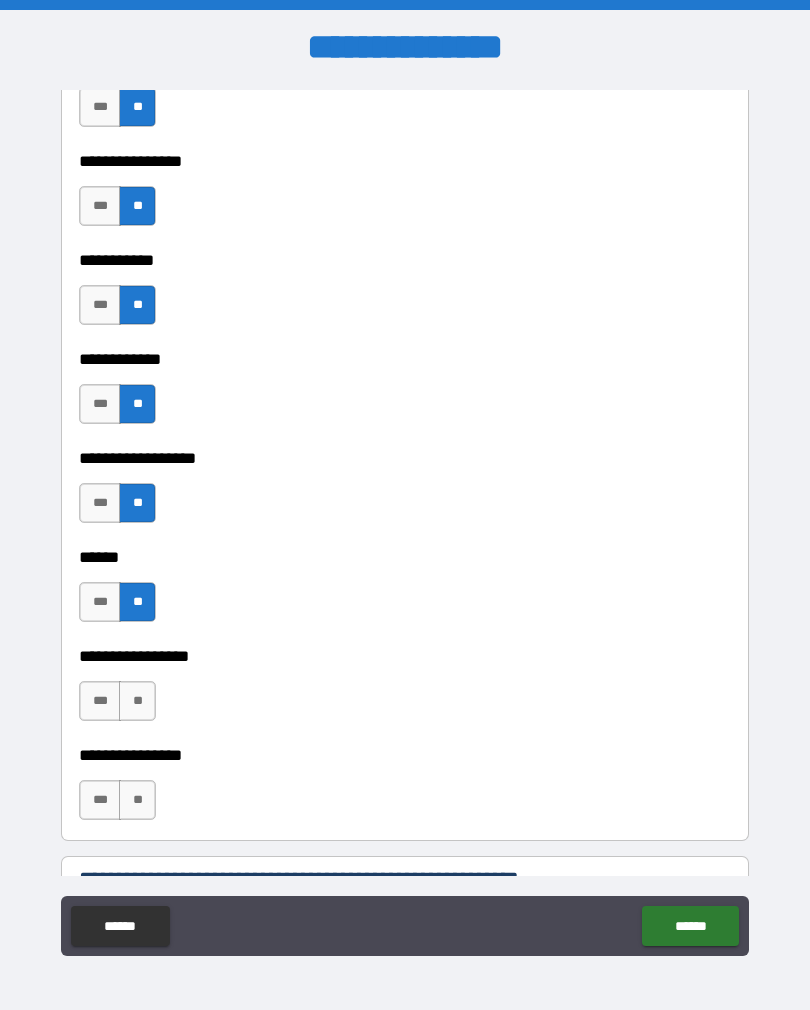 click on "**" at bounding box center [137, 701] 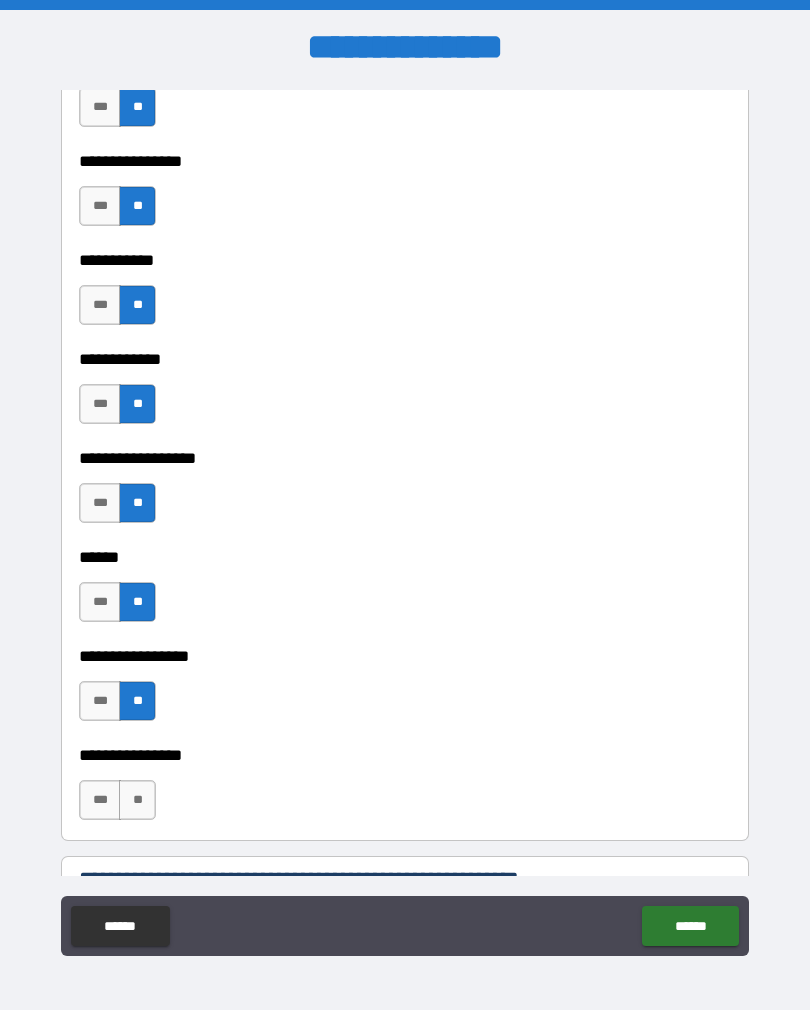 click on "**" at bounding box center [137, 800] 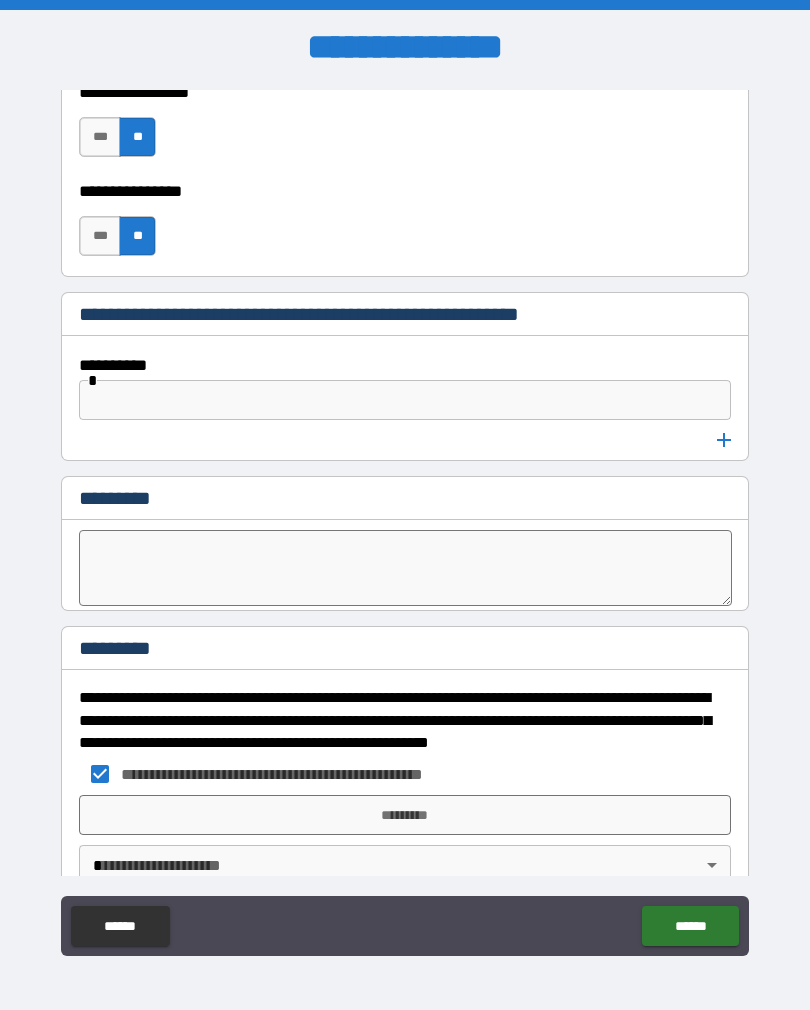 scroll, scrollTop: 10203, scrollLeft: 0, axis: vertical 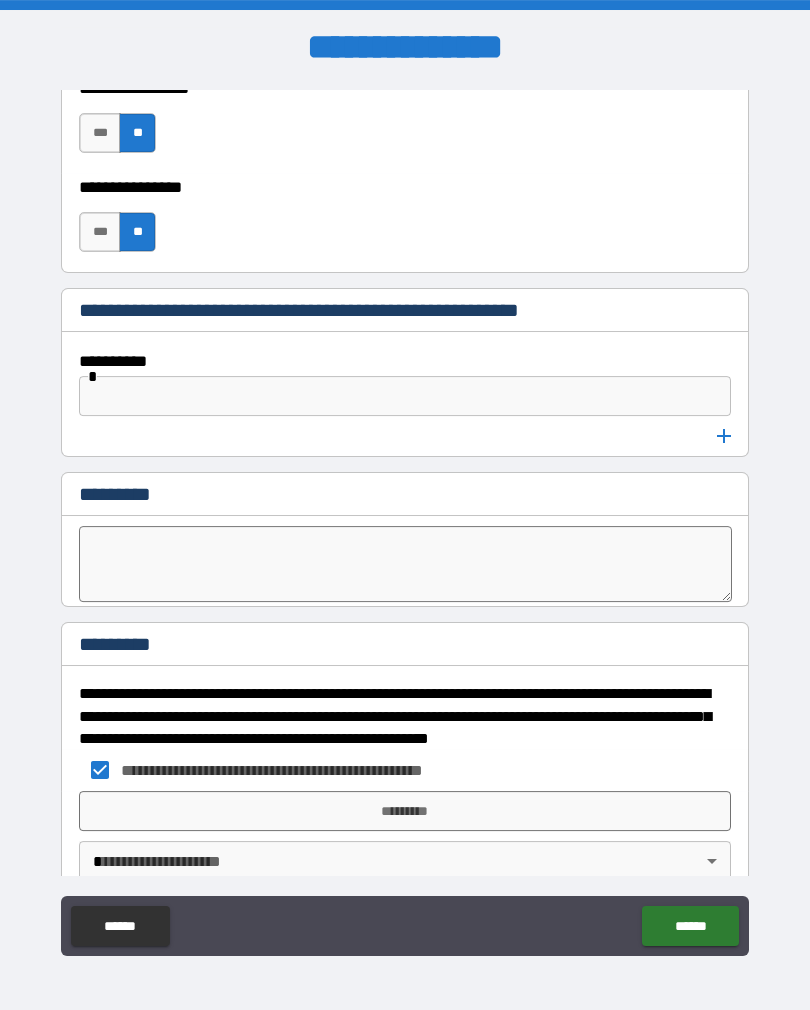 click on "**********" at bounding box center [405, 523] 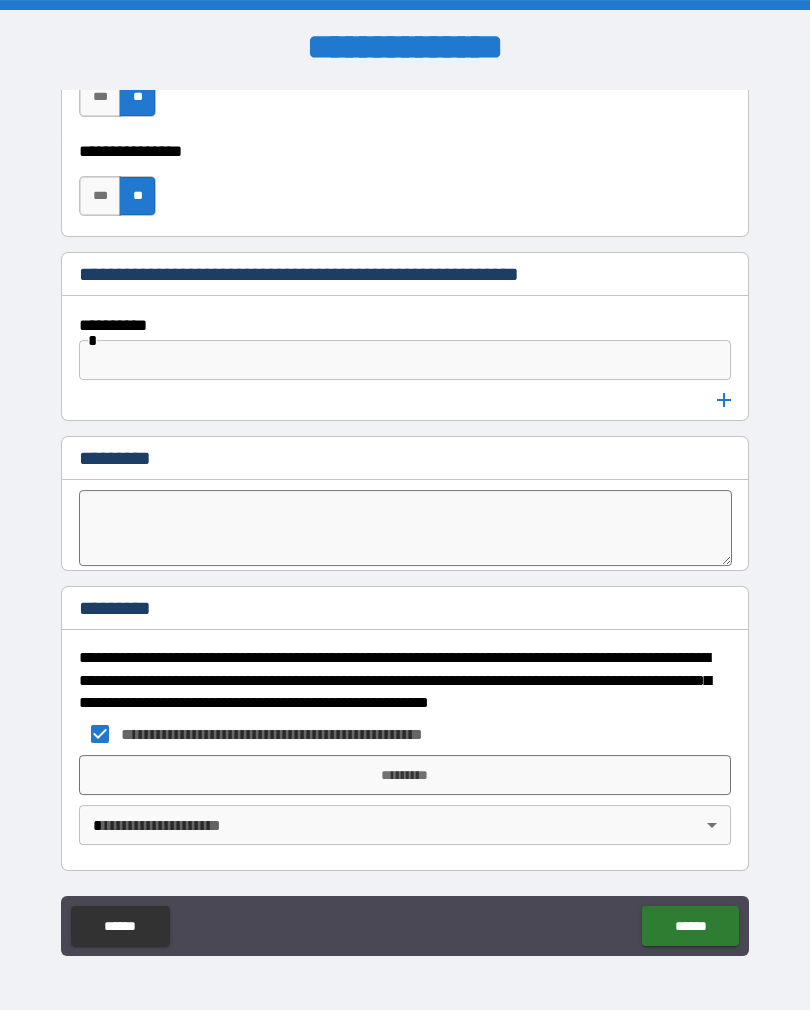 scroll, scrollTop: 10239, scrollLeft: 0, axis: vertical 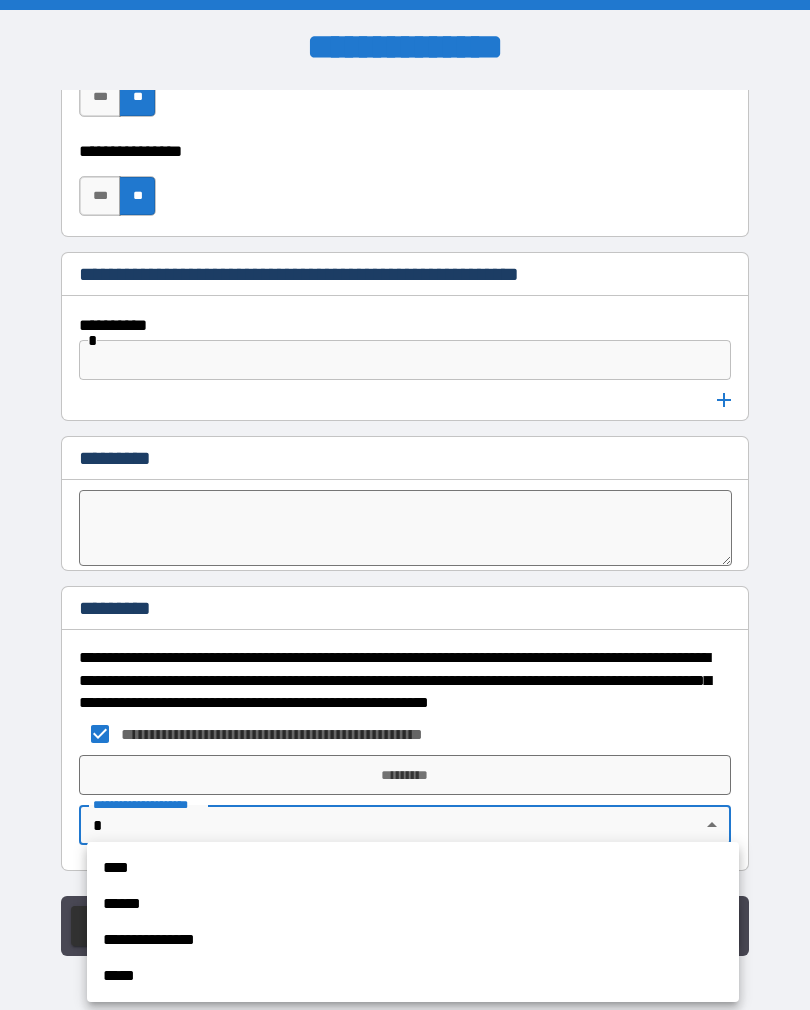click on "****" at bounding box center (413, 868) 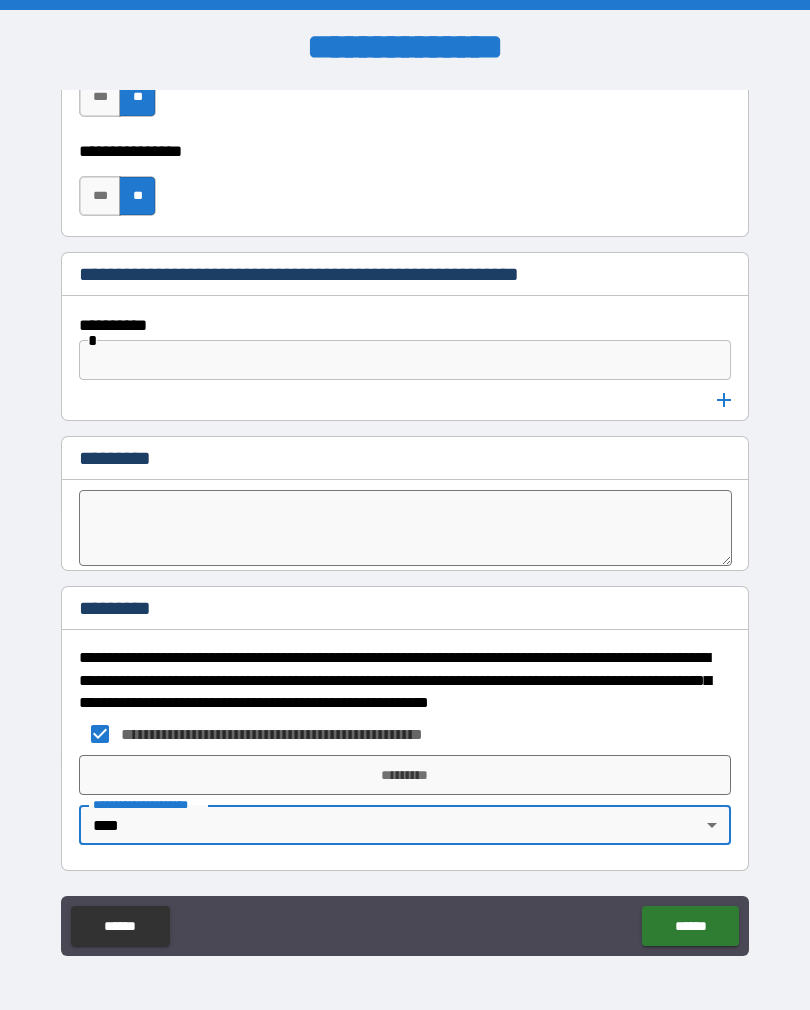 click on "******" at bounding box center (690, 926) 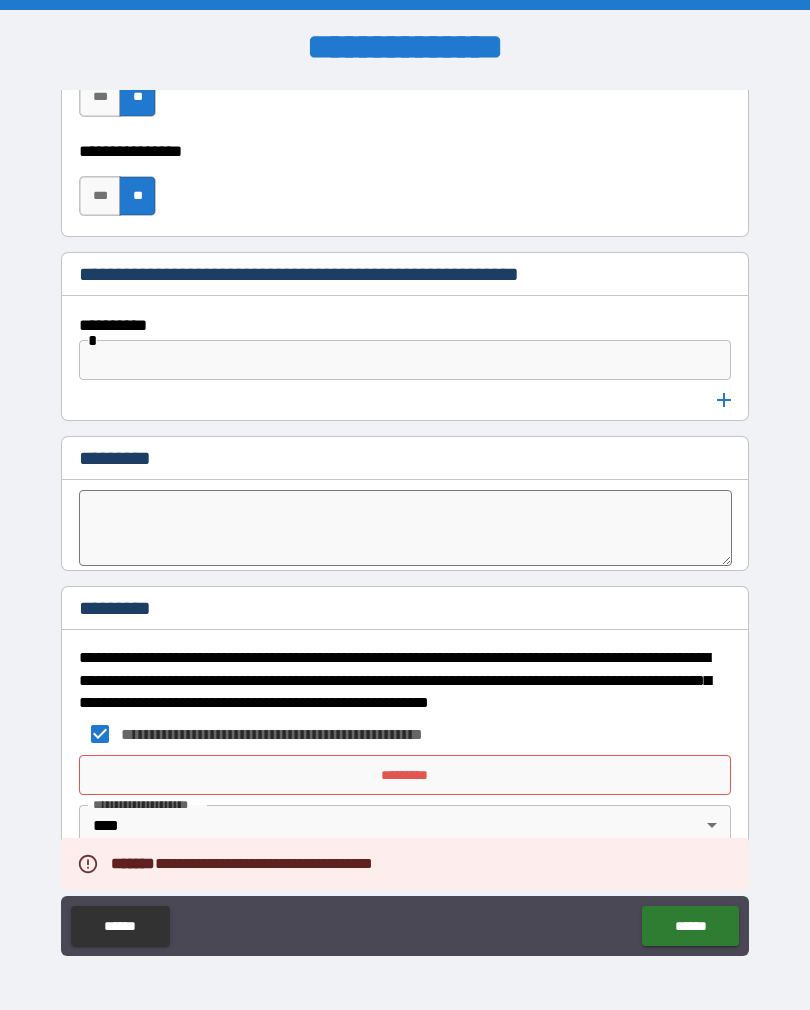 click on "*********" at bounding box center (405, 775) 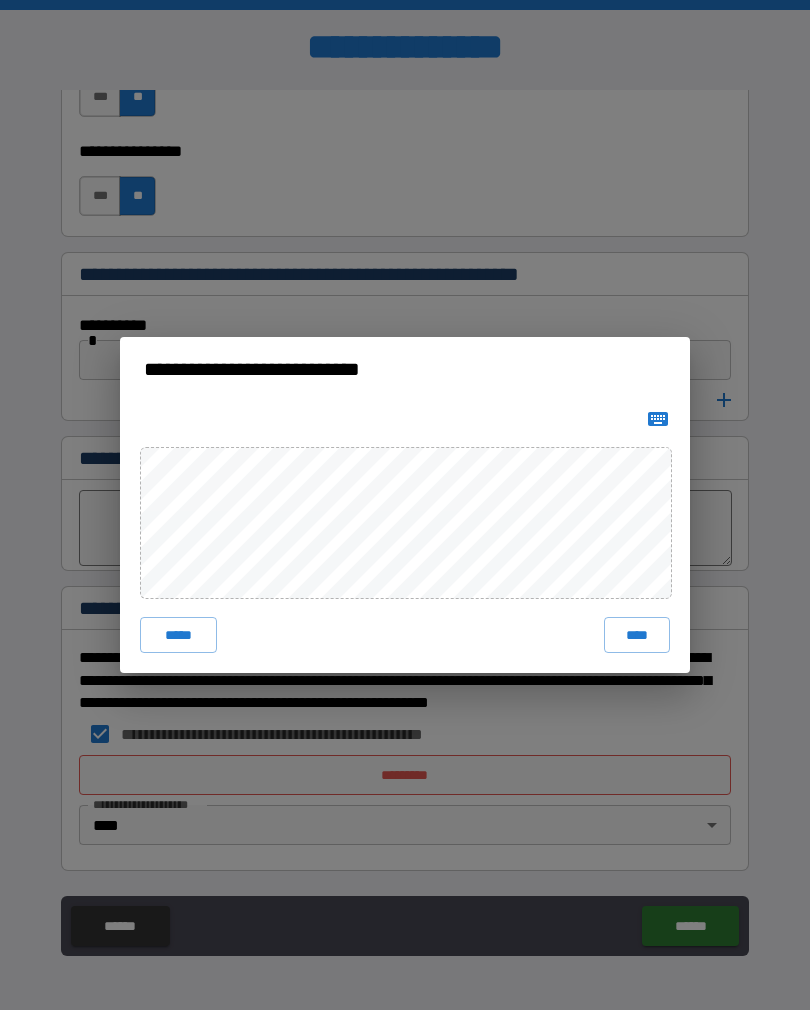 scroll, scrollTop: 0, scrollLeft: 0, axis: both 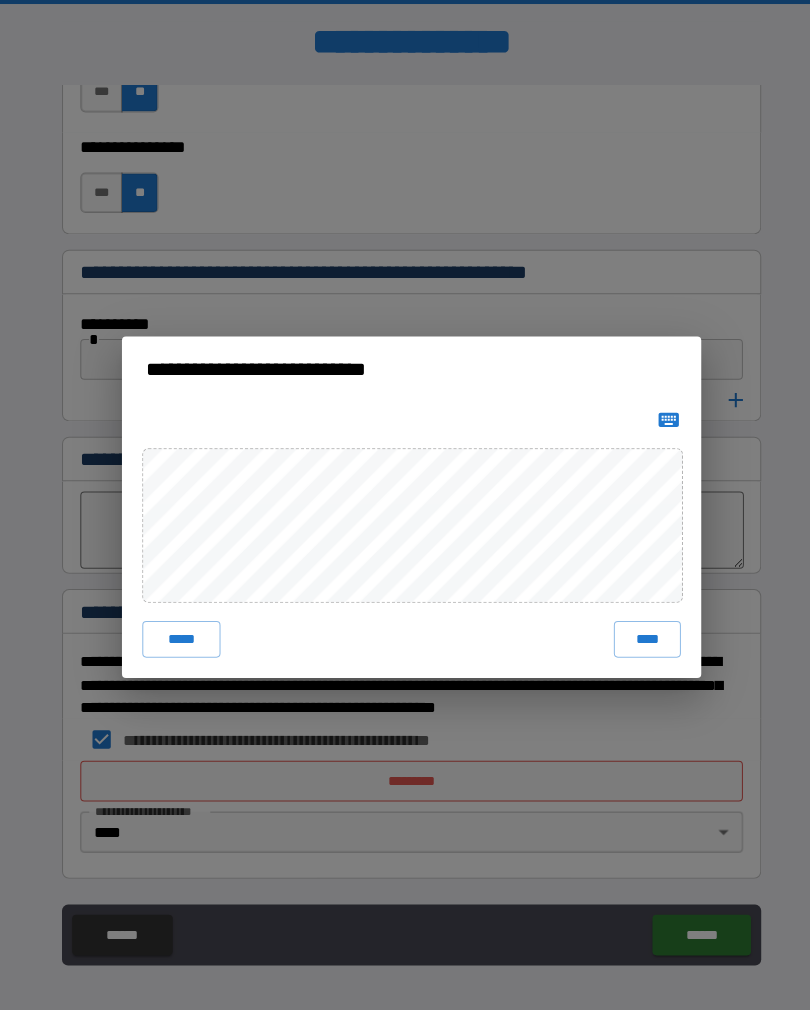 click on "**********" at bounding box center [405, 505] 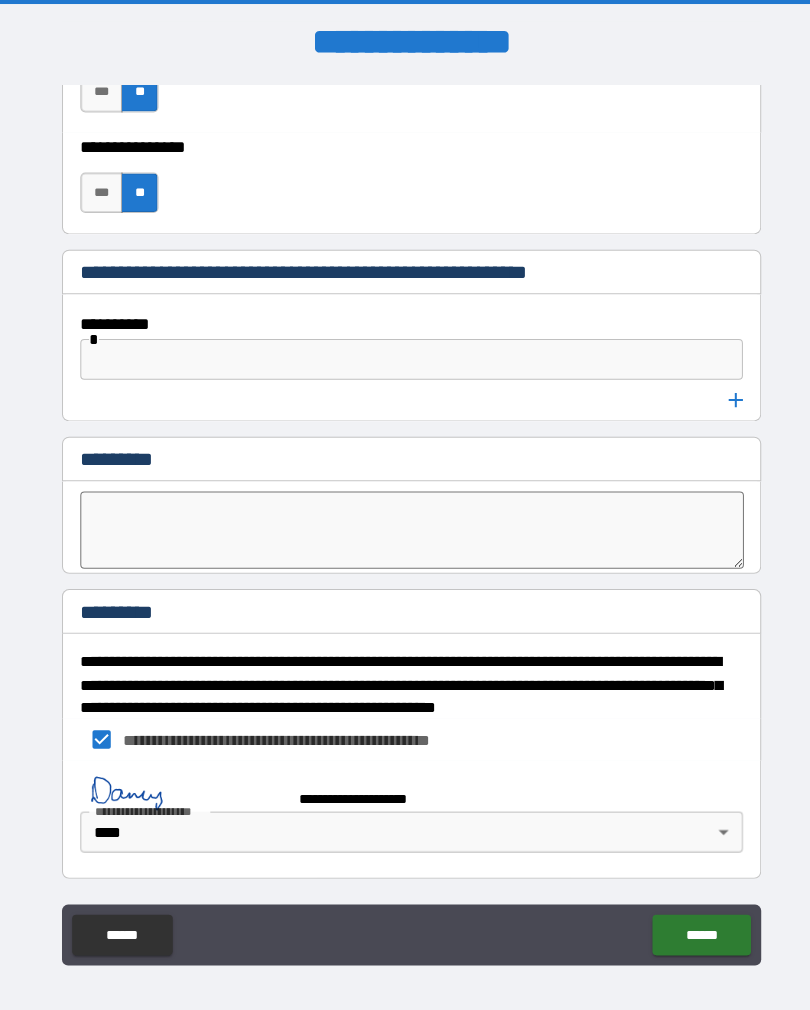 scroll, scrollTop: 10229, scrollLeft: 0, axis: vertical 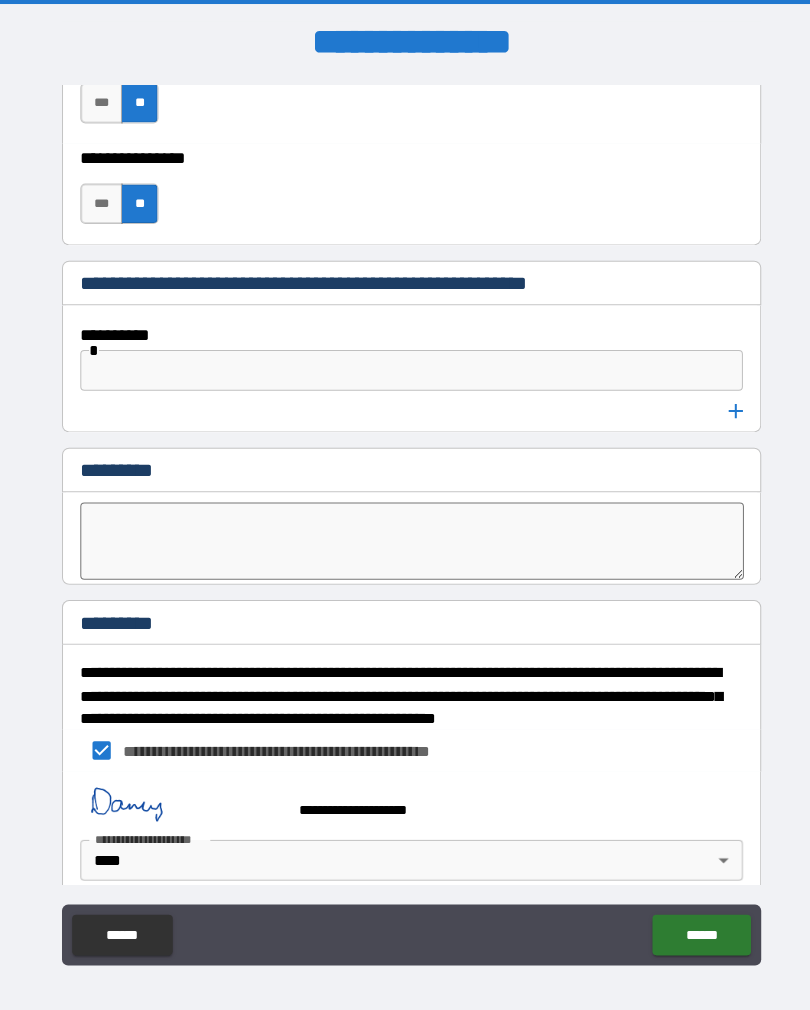 click at bounding box center (179, 793) 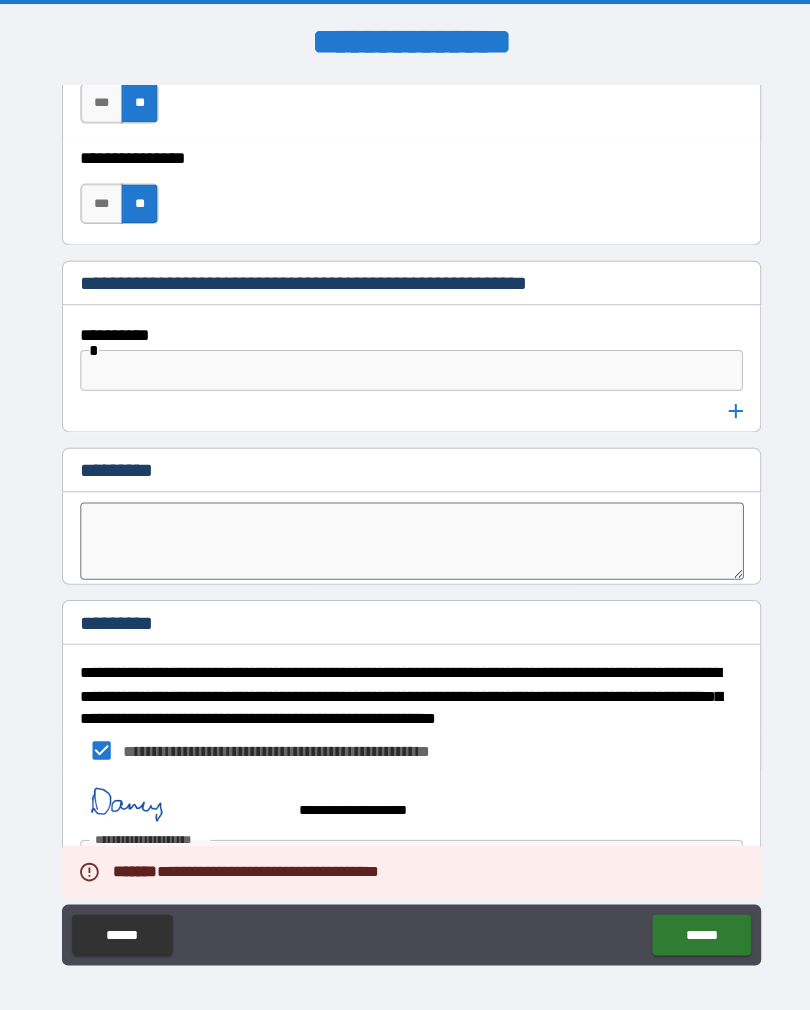 click at bounding box center (179, 793) 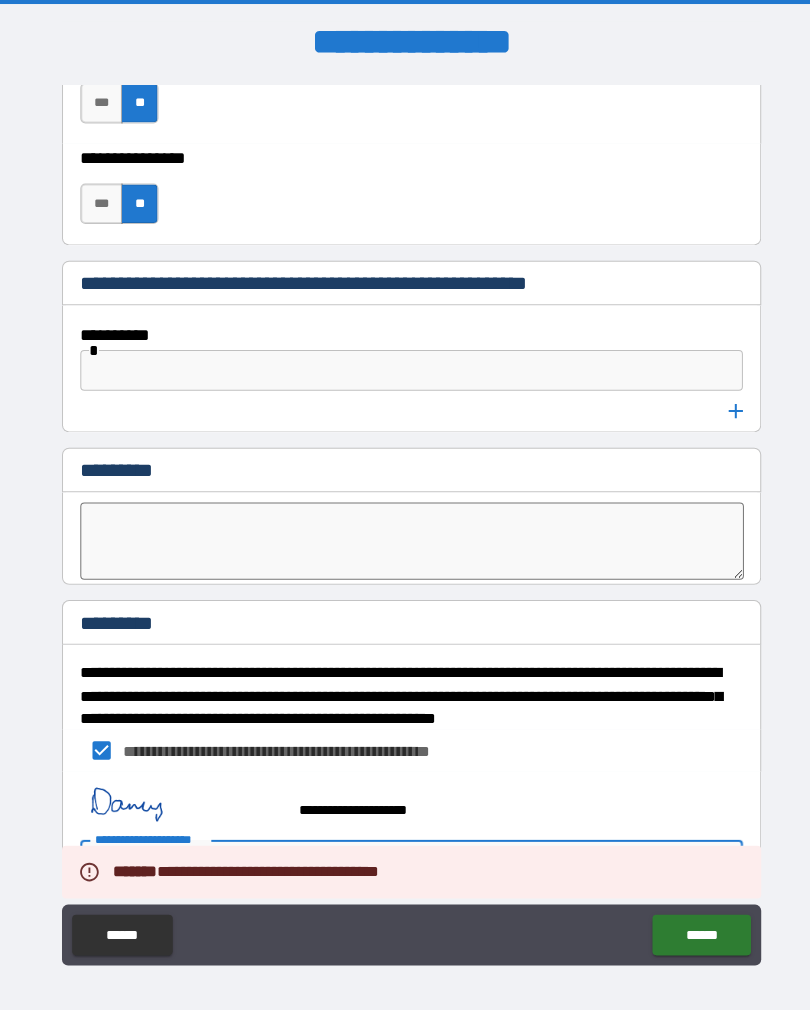 scroll, scrollTop: 0, scrollLeft: 0, axis: both 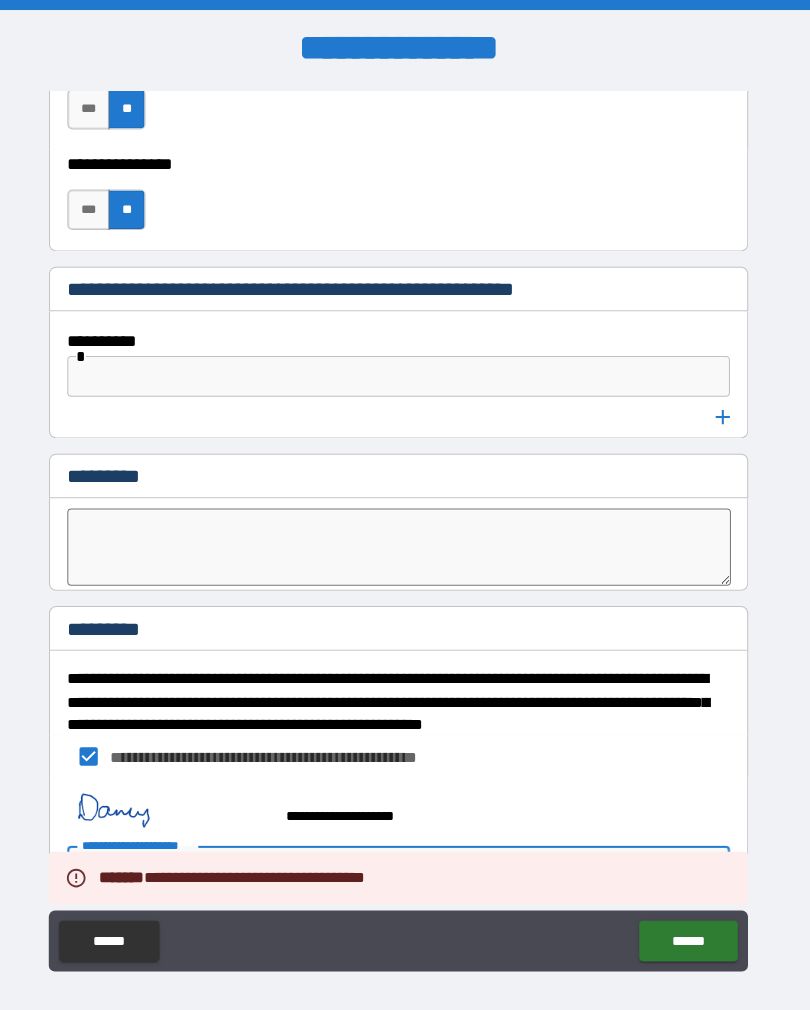 click at bounding box center [179, 793] 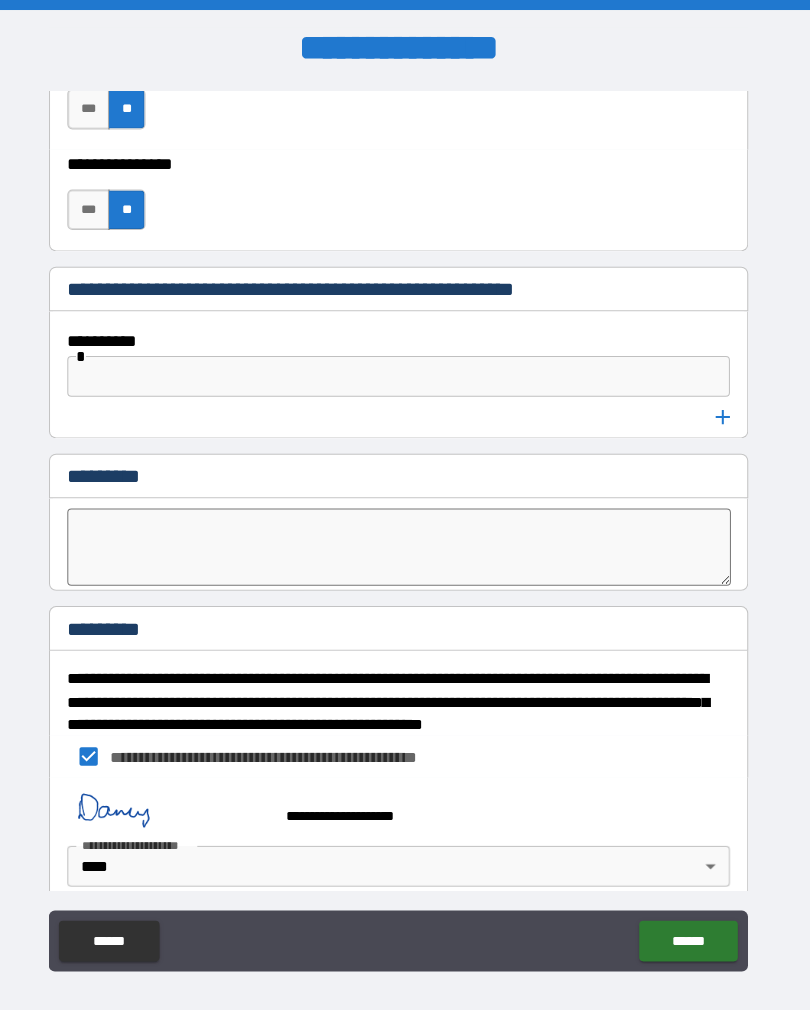 click at bounding box center (179, 793) 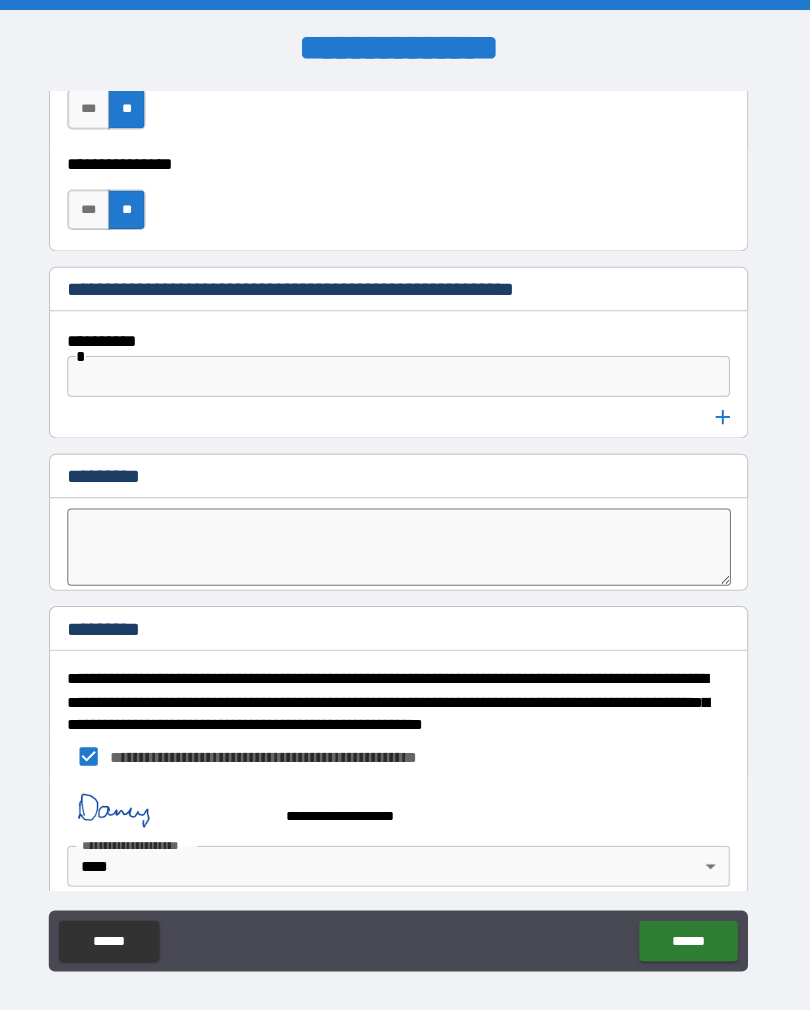 click at bounding box center [179, 793] 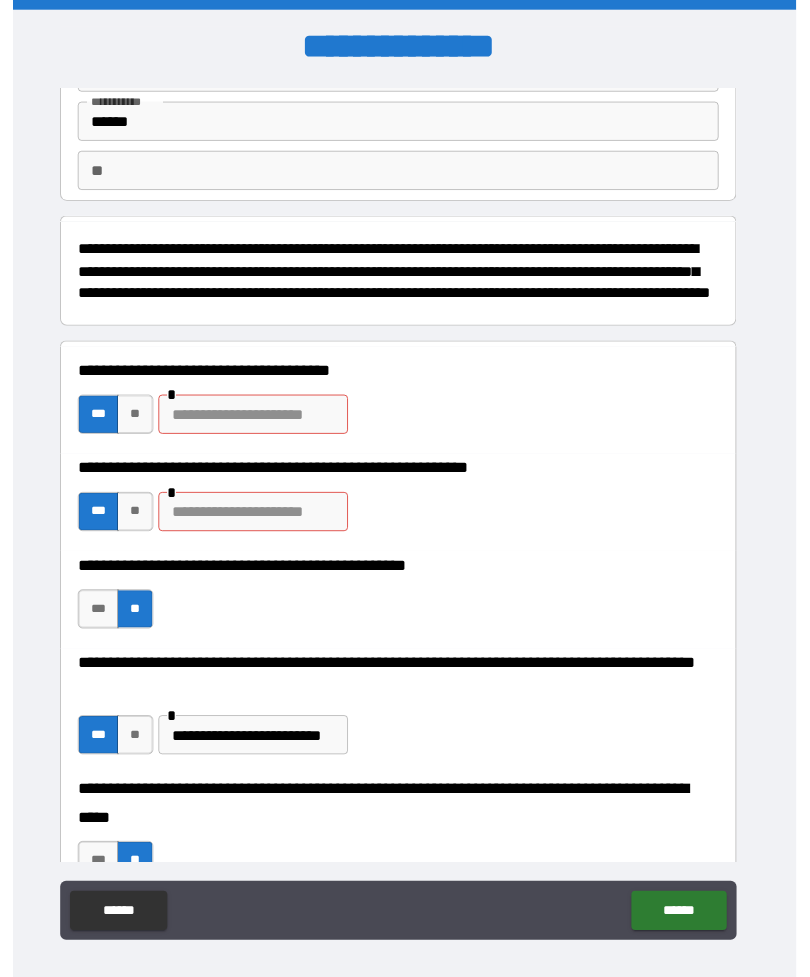 scroll, scrollTop: 134, scrollLeft: 0, axis: vertical 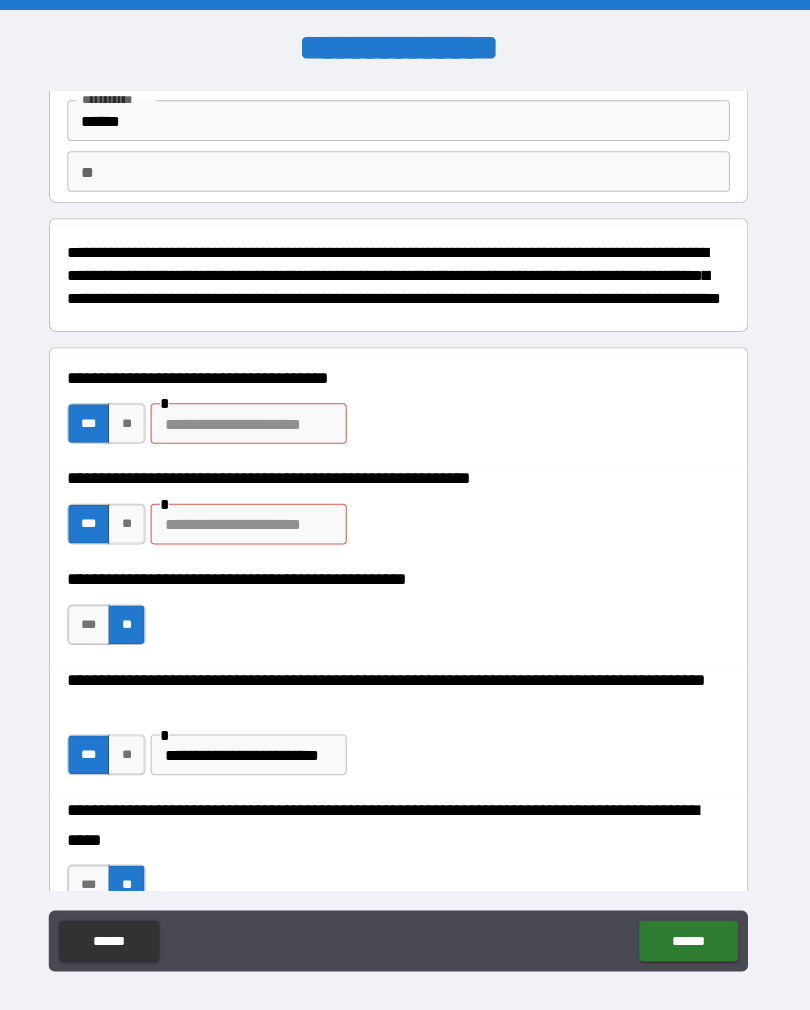 click at bounding box center [257, 417] 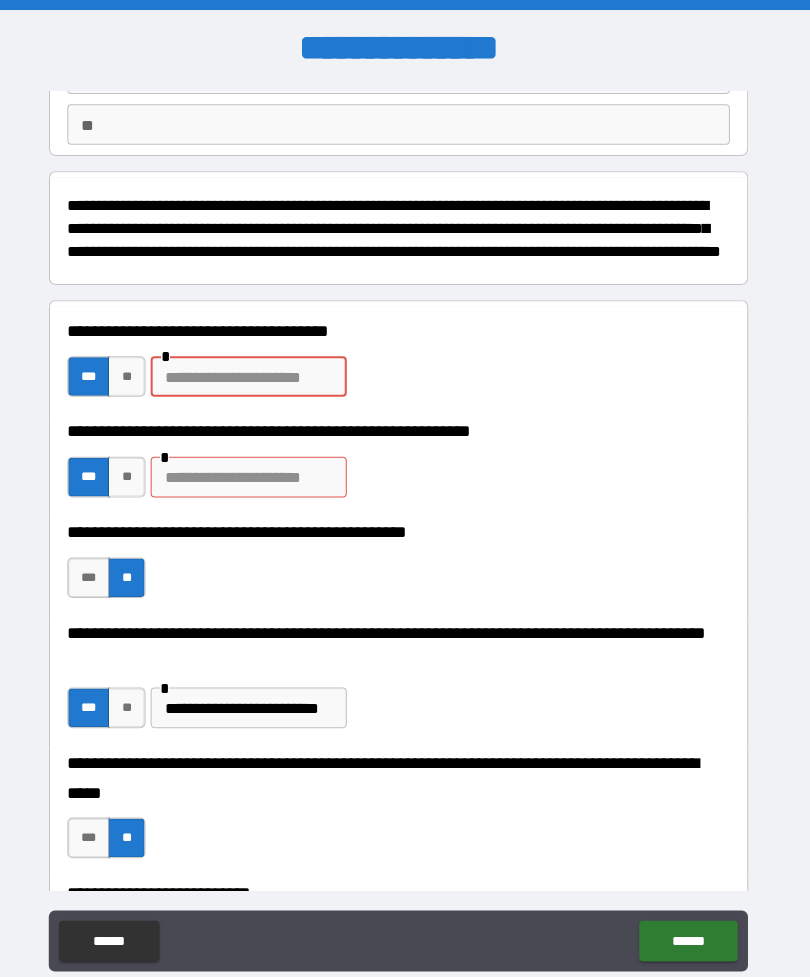 scroll, scrollTop: 183, scrollLeft: 0, axis: vertical 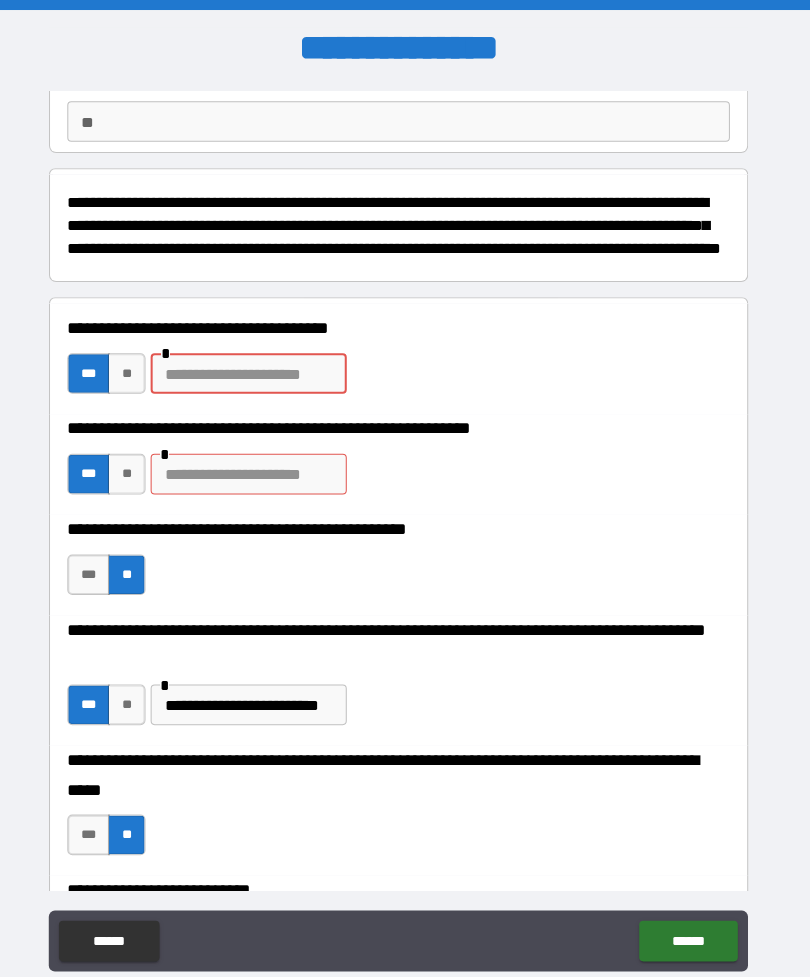 click at bounding box center [257, 368] 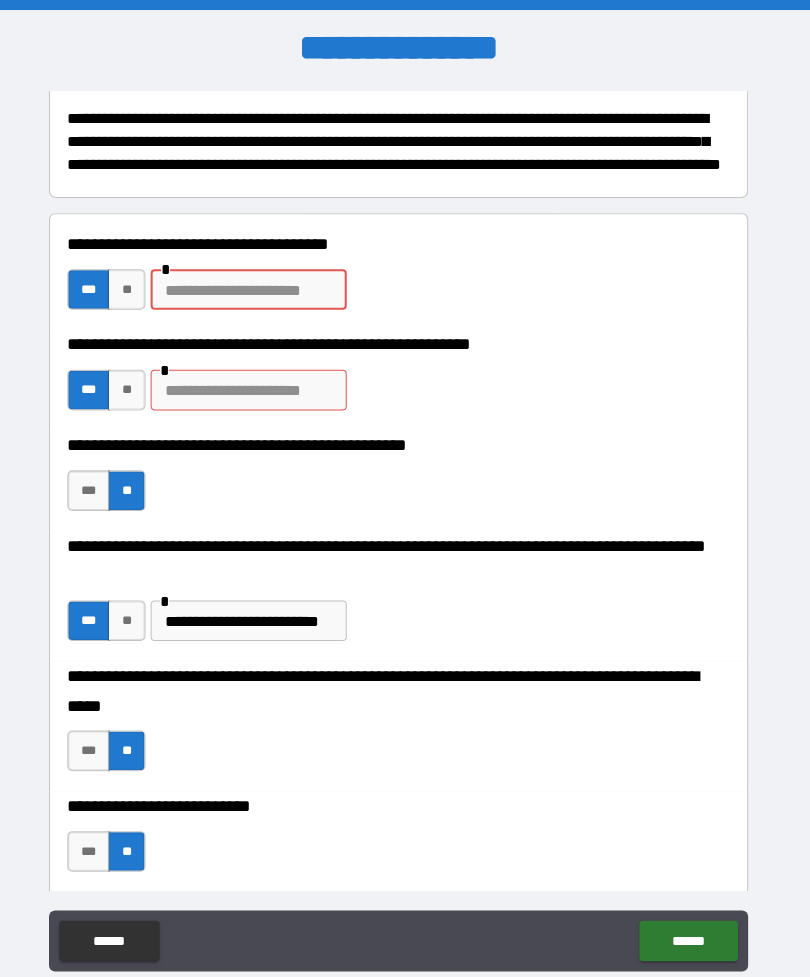 scroll, scrollTop: 279, scrollLeft: 0, axis: vertical 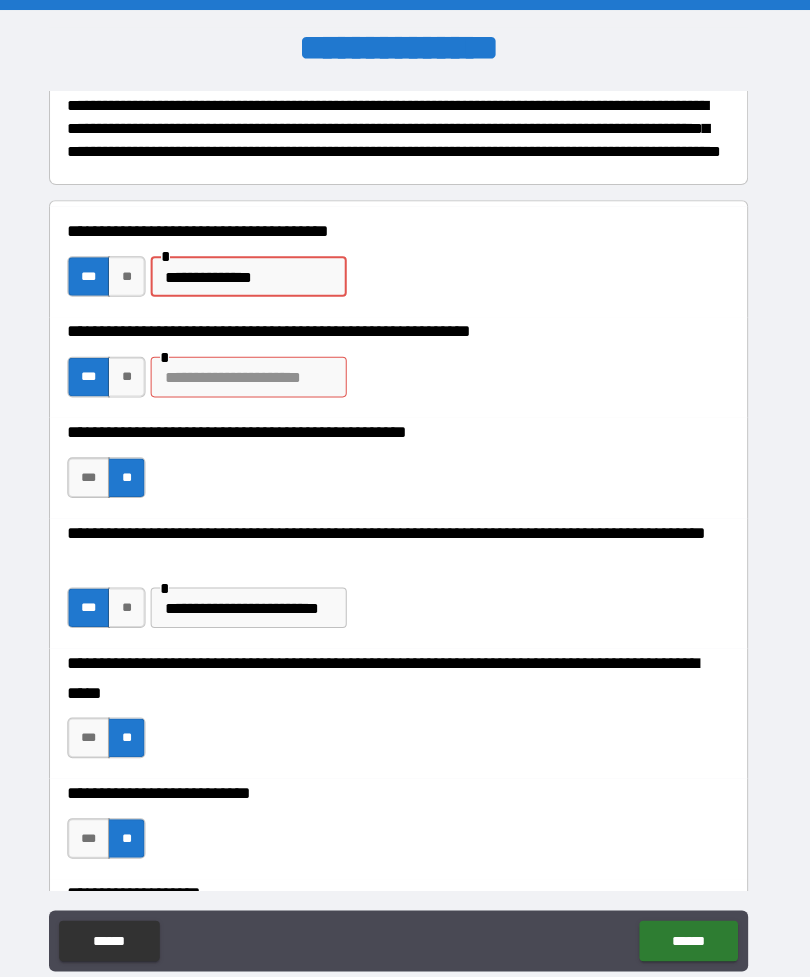 type on "**********" 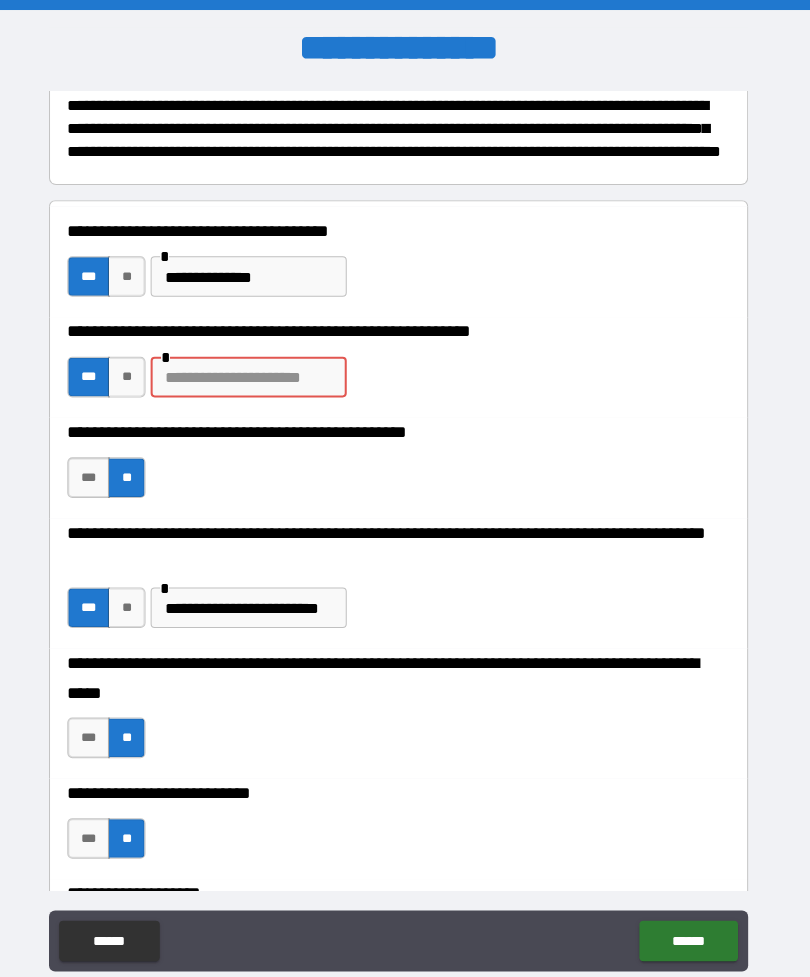 click at bounding box center (257, 371) 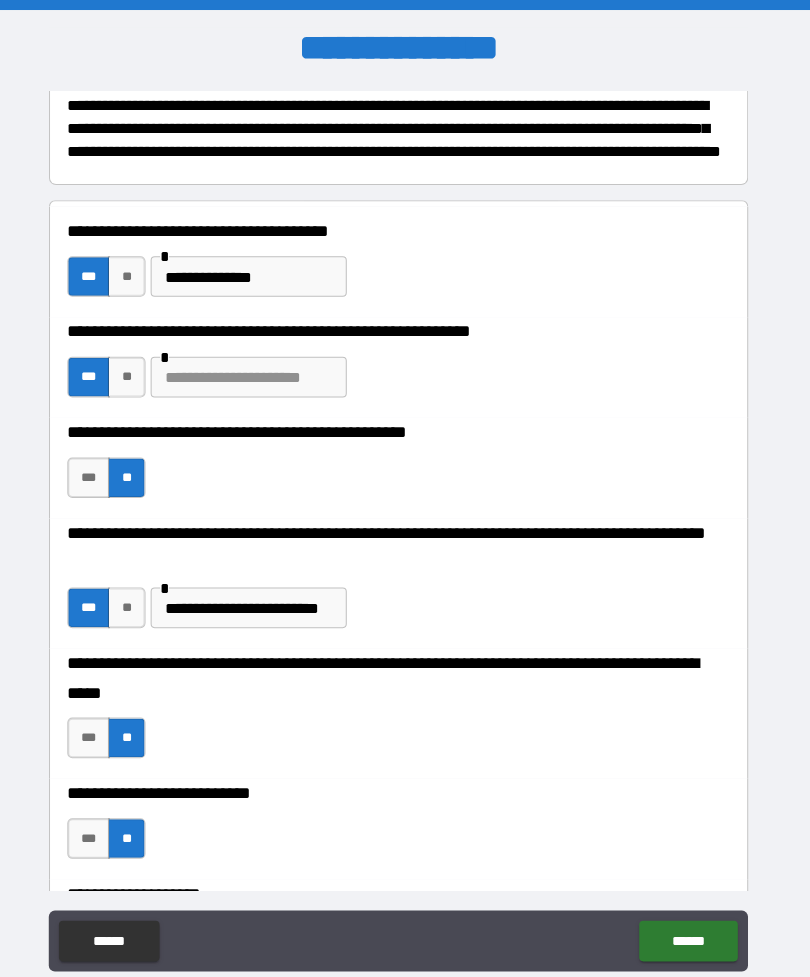 click at bounding box center (257, 371) 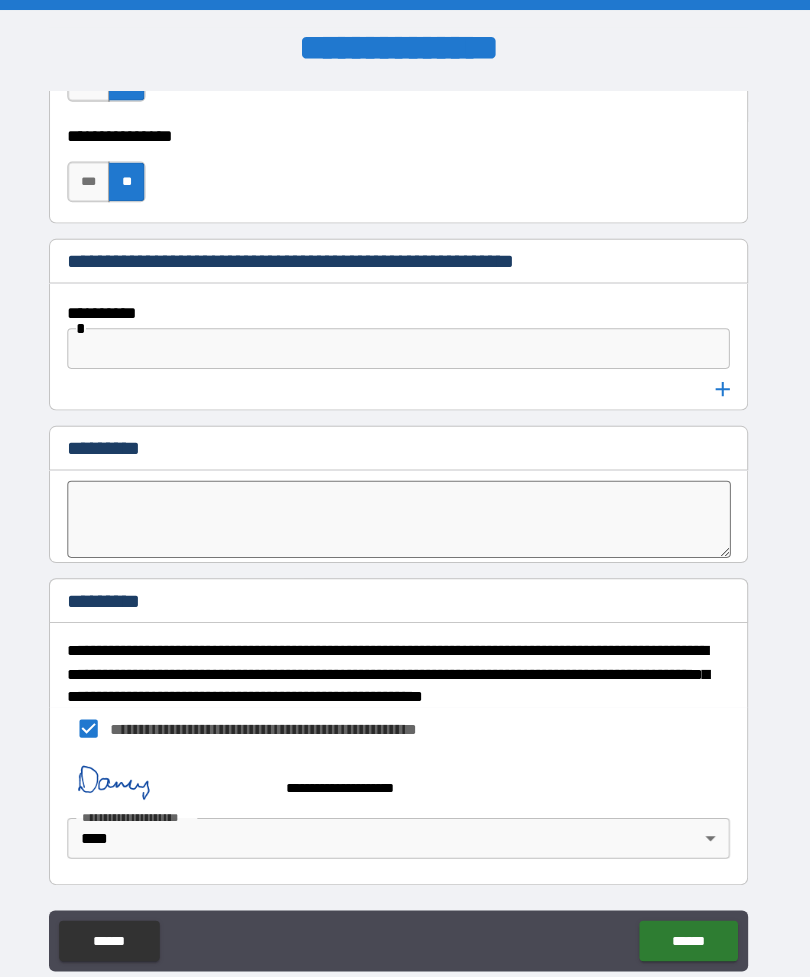 scroll, scrollTop: 10256, scrollLeft: 0, axis: vertical 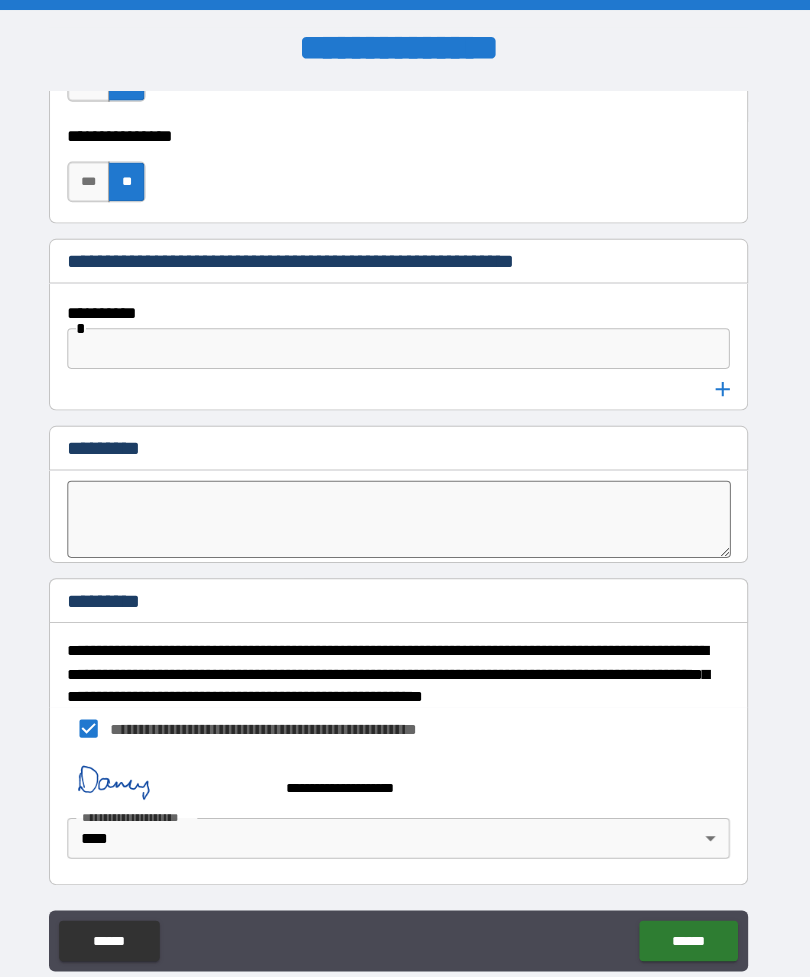 click on "*********" at bounding box center (405, 593) 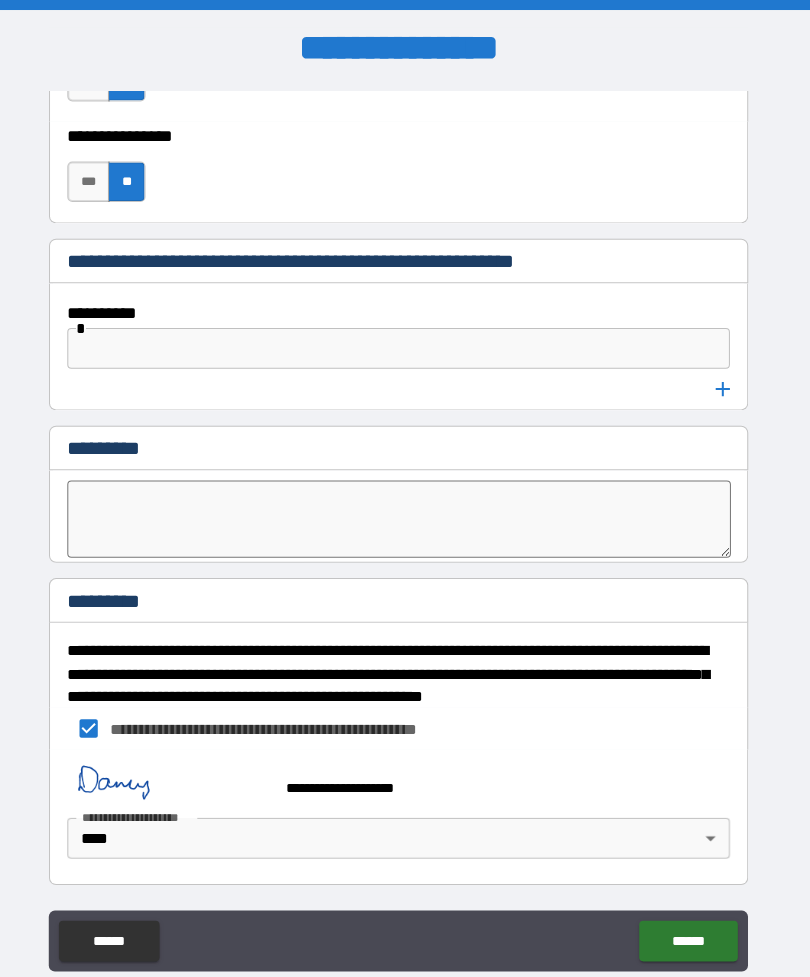 click at bounding box center (179, 766) 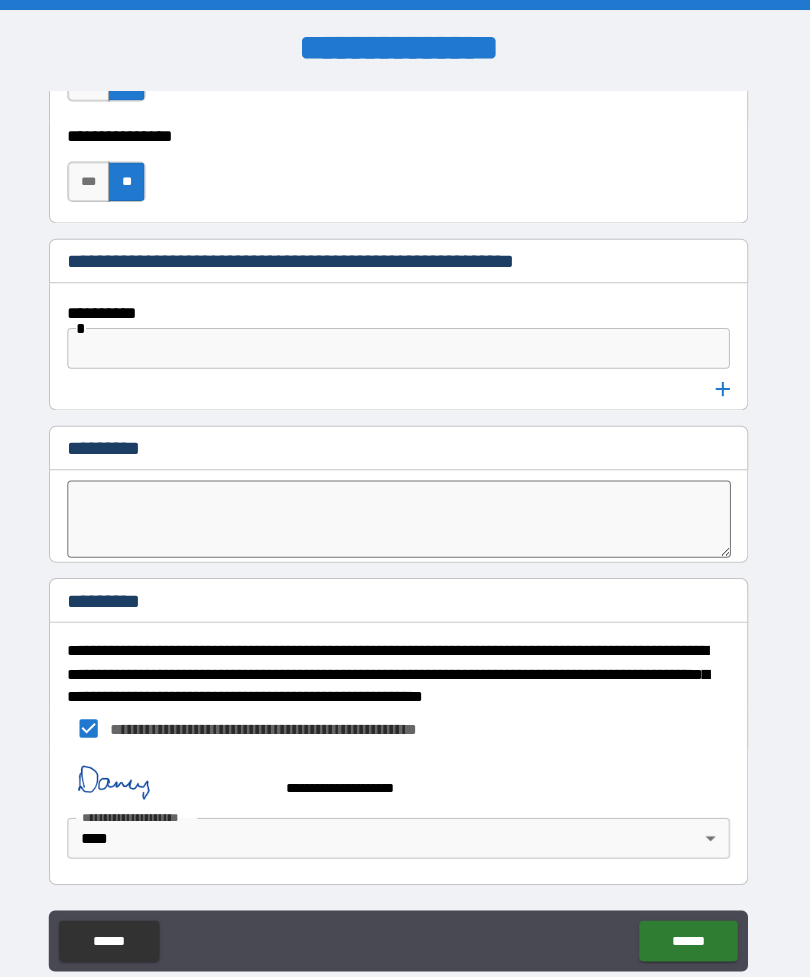 click at bounding box center (179, 766) 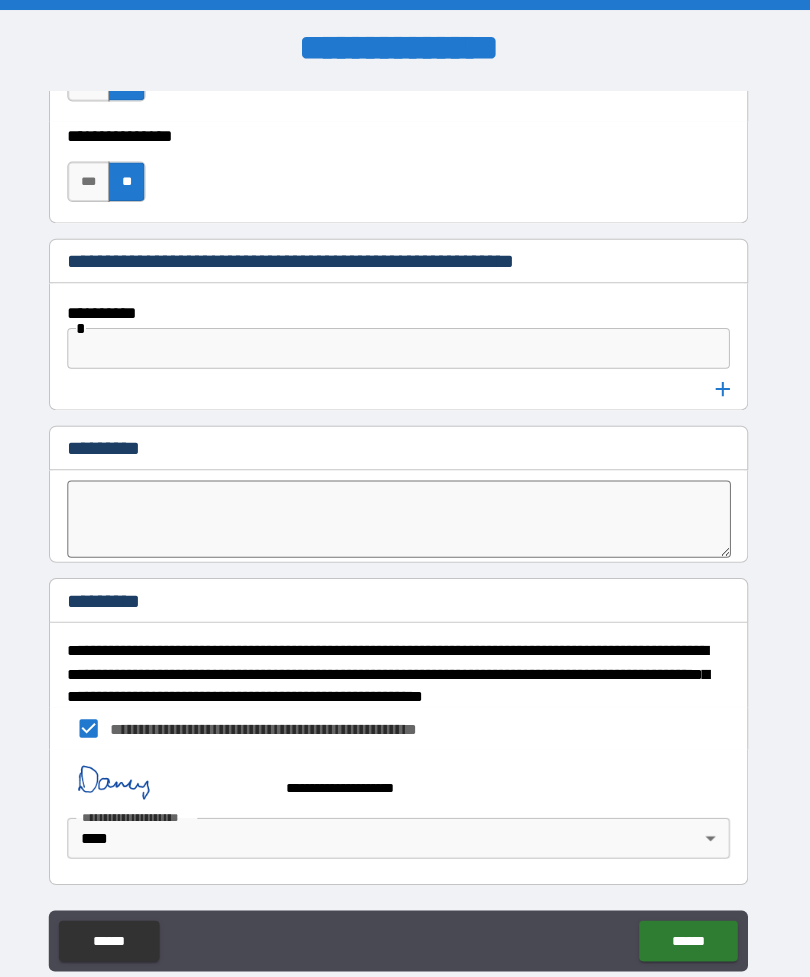 click on "******" at bounding box center [690, 926] 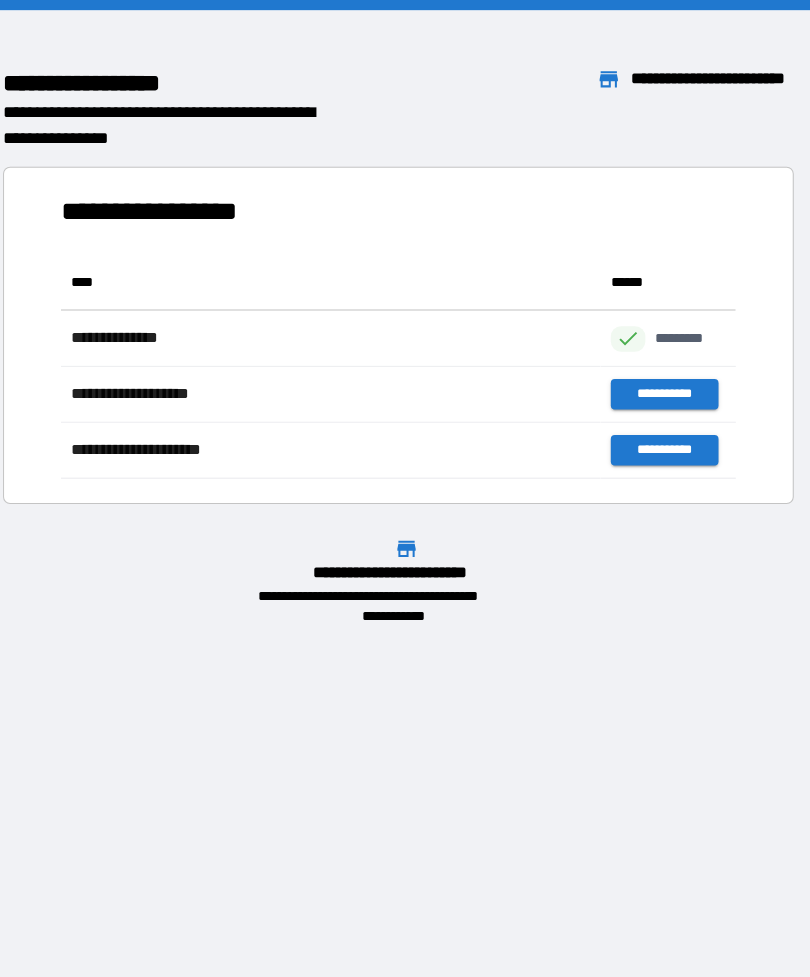 scroll, scrollTop: 221, scrollLeft: 664, axis: both 